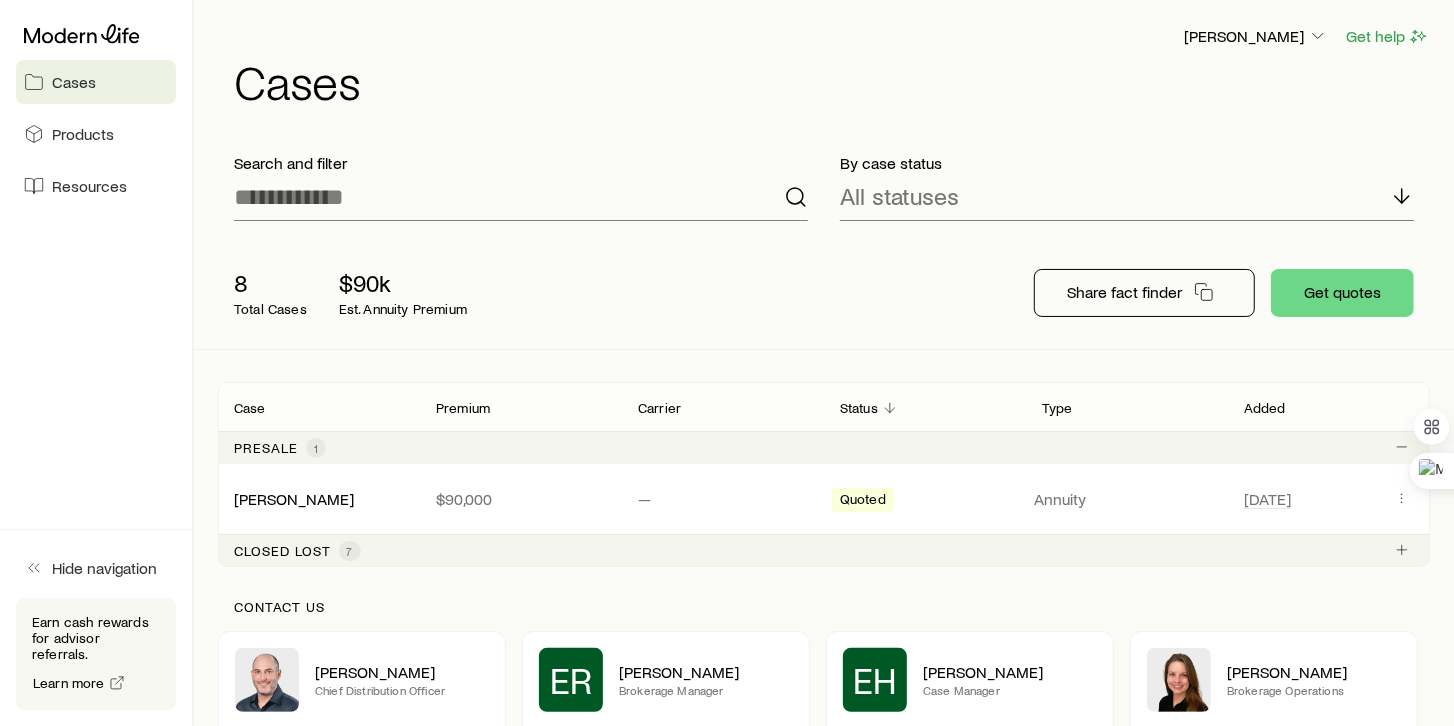 scroll, scrollTop: 171, scrollLeft: 0, axis: vertical 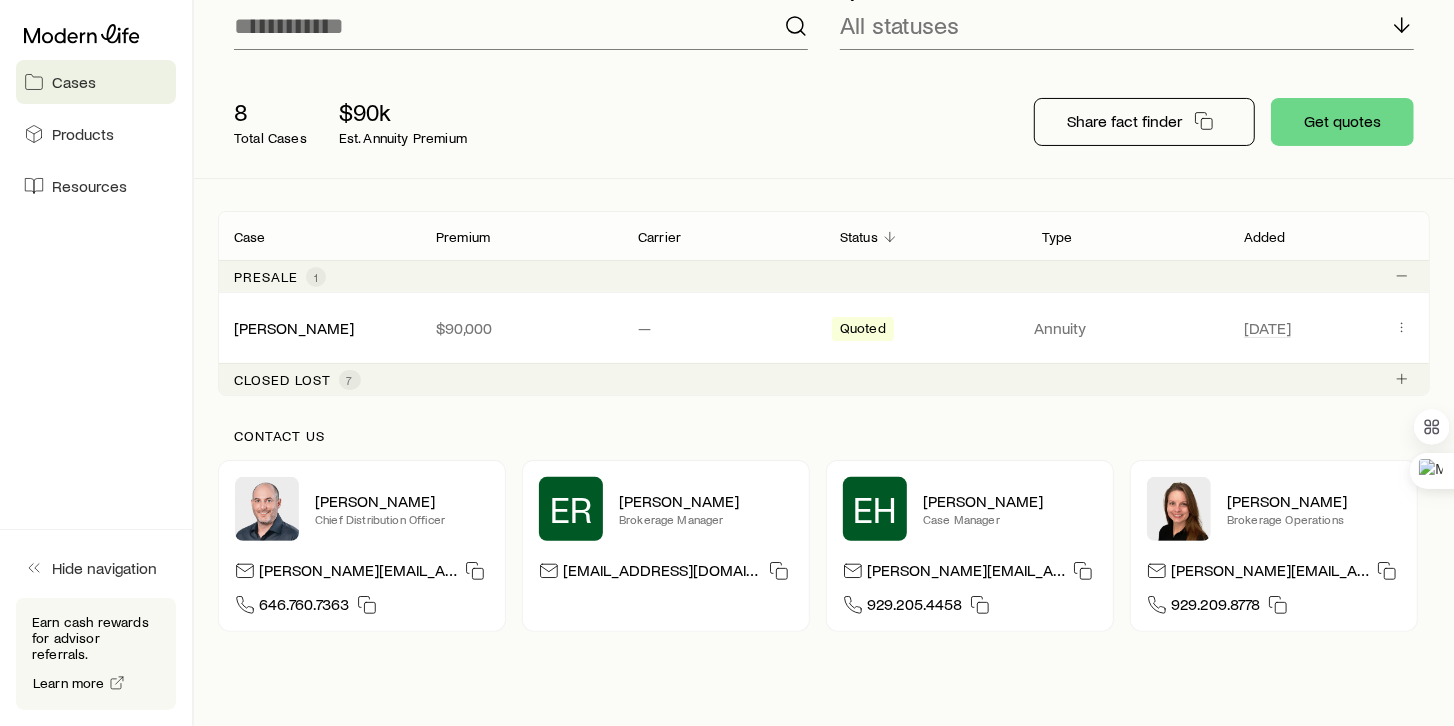 click on "Closed lost" at bounding box center (282, 380) 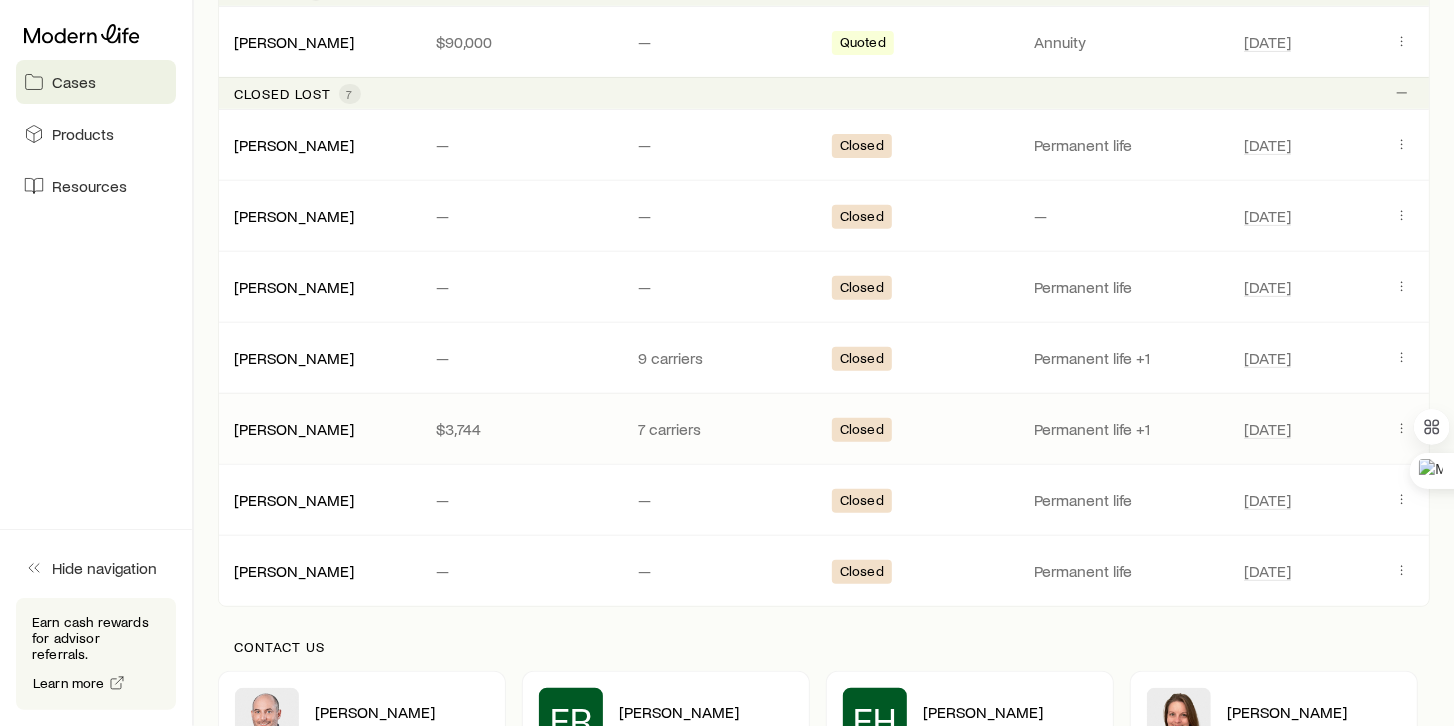 scroll, scrollTop: 514, scrollLeft: 0, axis: vertical 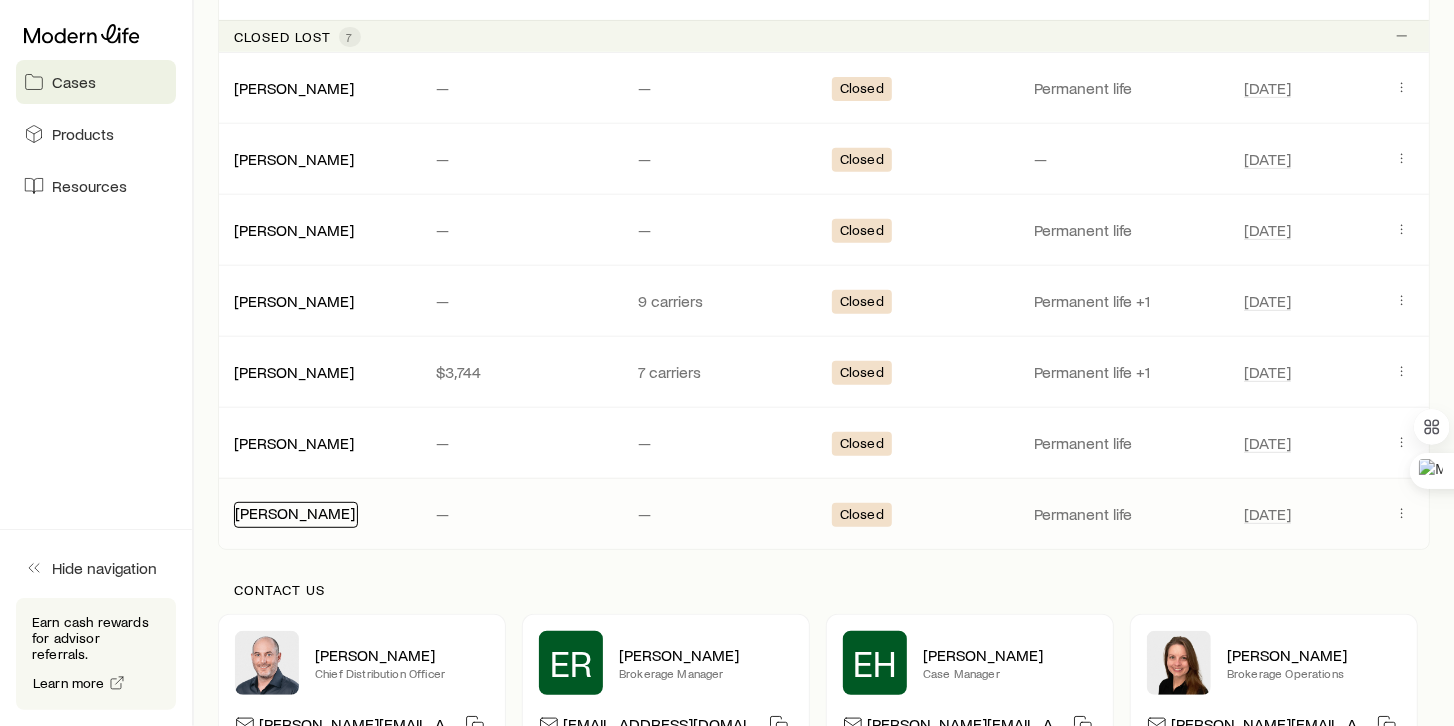click on "[PERSON_NAME]" at bounding box center [295, 512] 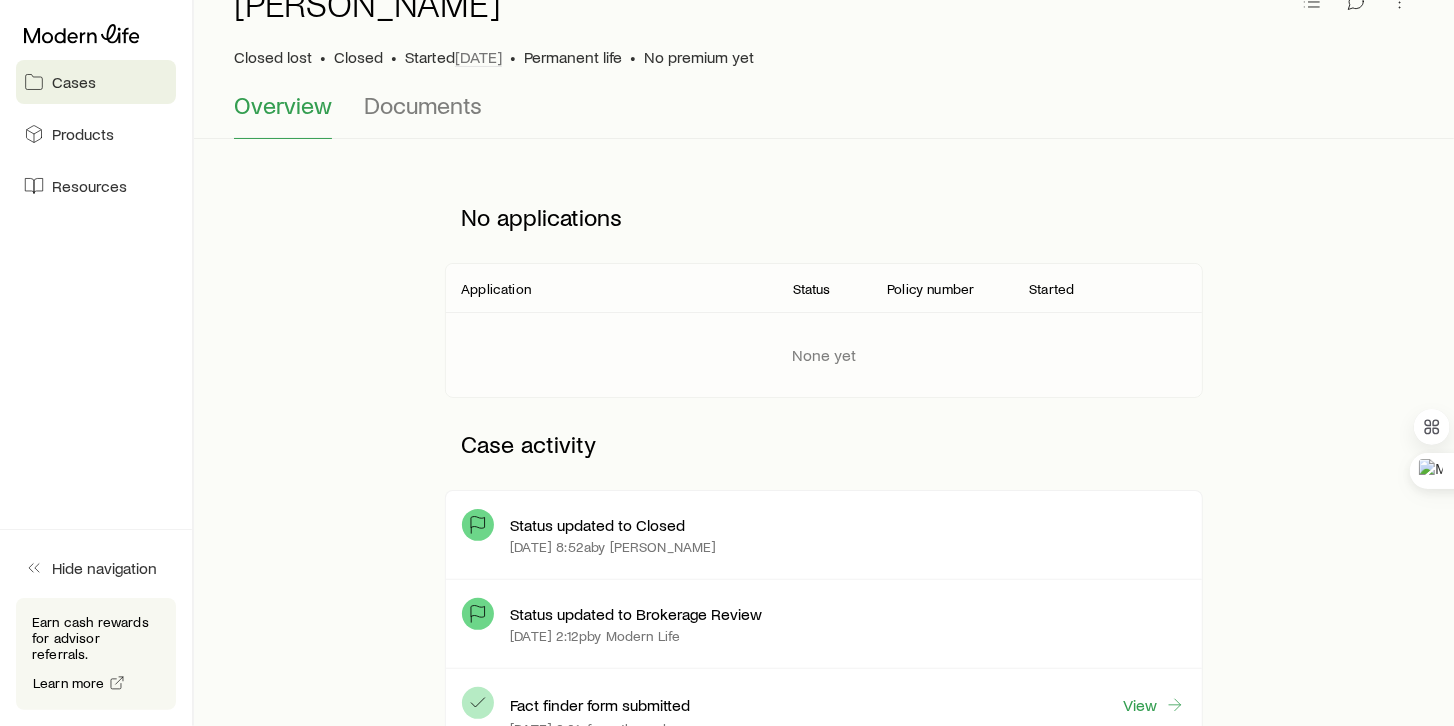 scroll, scrollTop: 0, scrollLeft: 0, axis: both 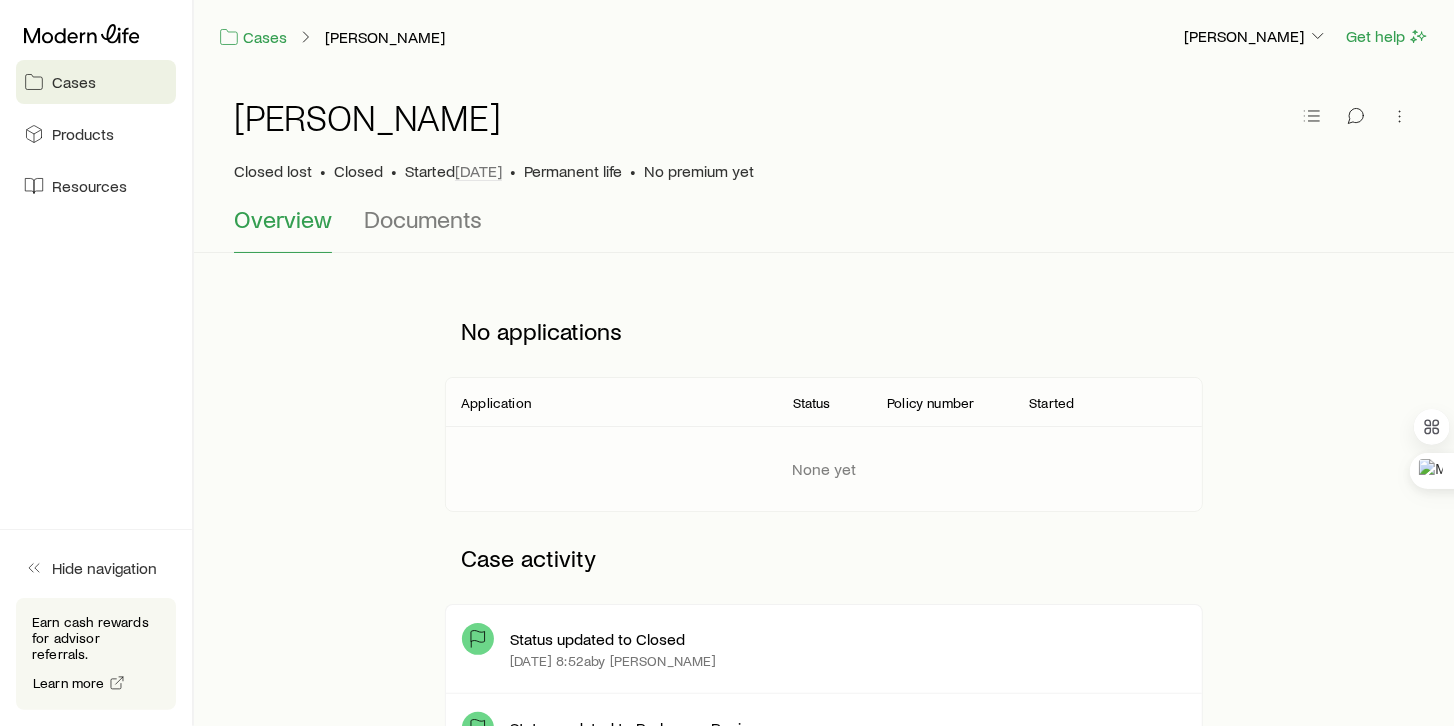 click on "Cases" at bounding box center [74, 82] 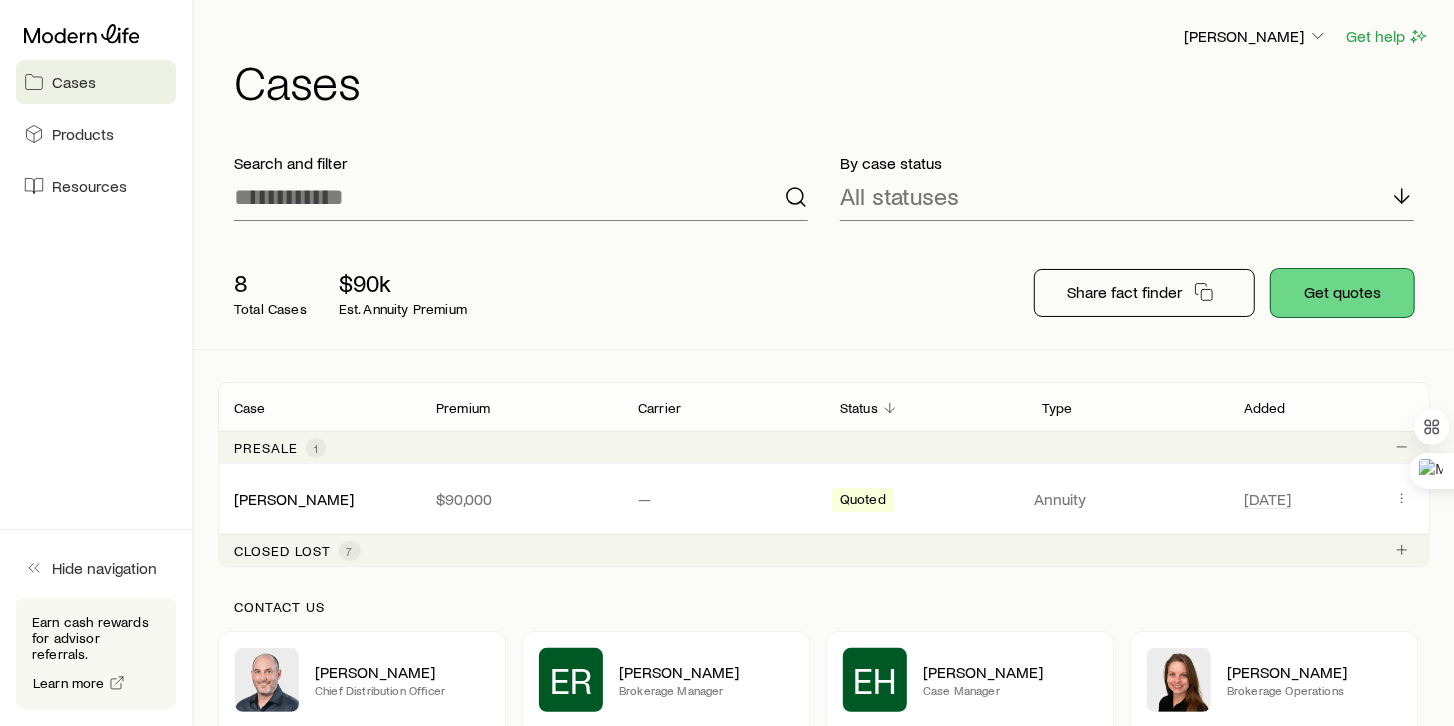 click on "Get quotes" at bounding box center (1342, 293) 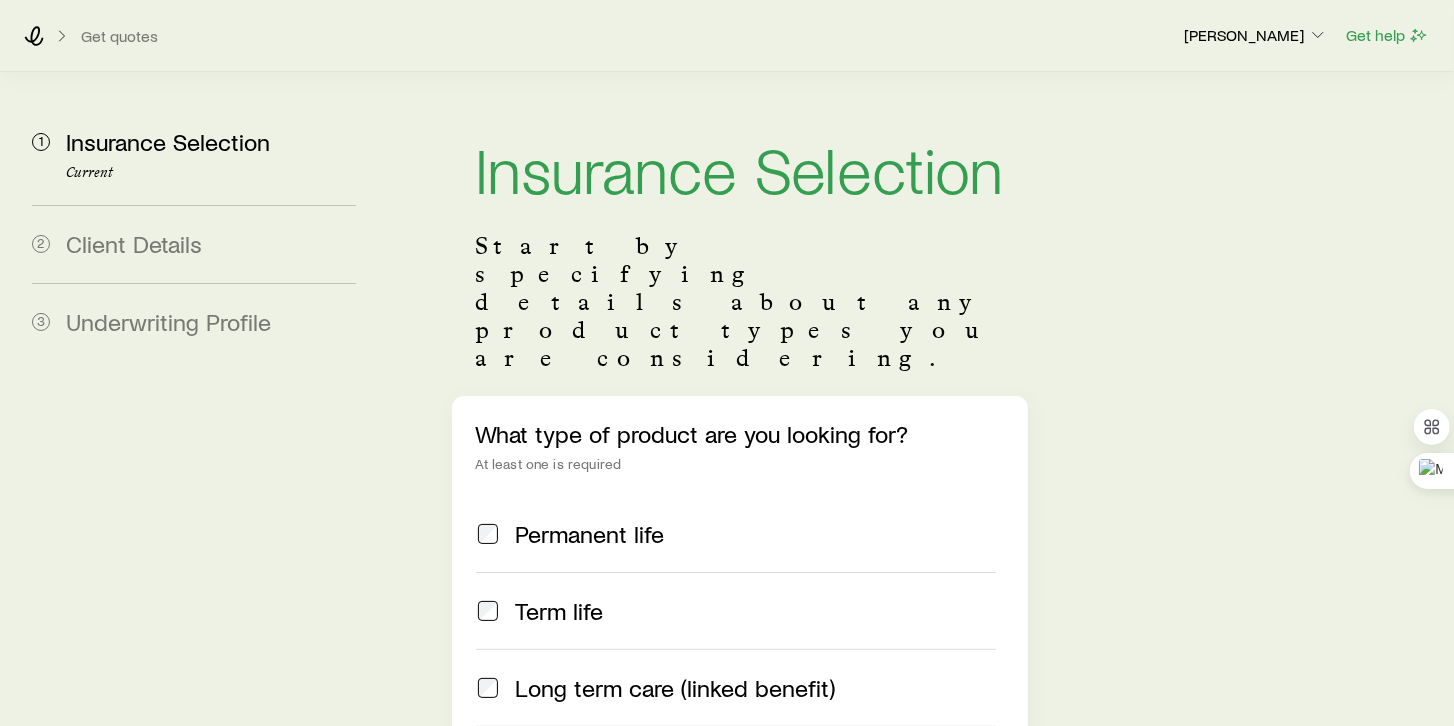 scroll, scrollTop: 228, scrollLeft: 0, axis: vertical 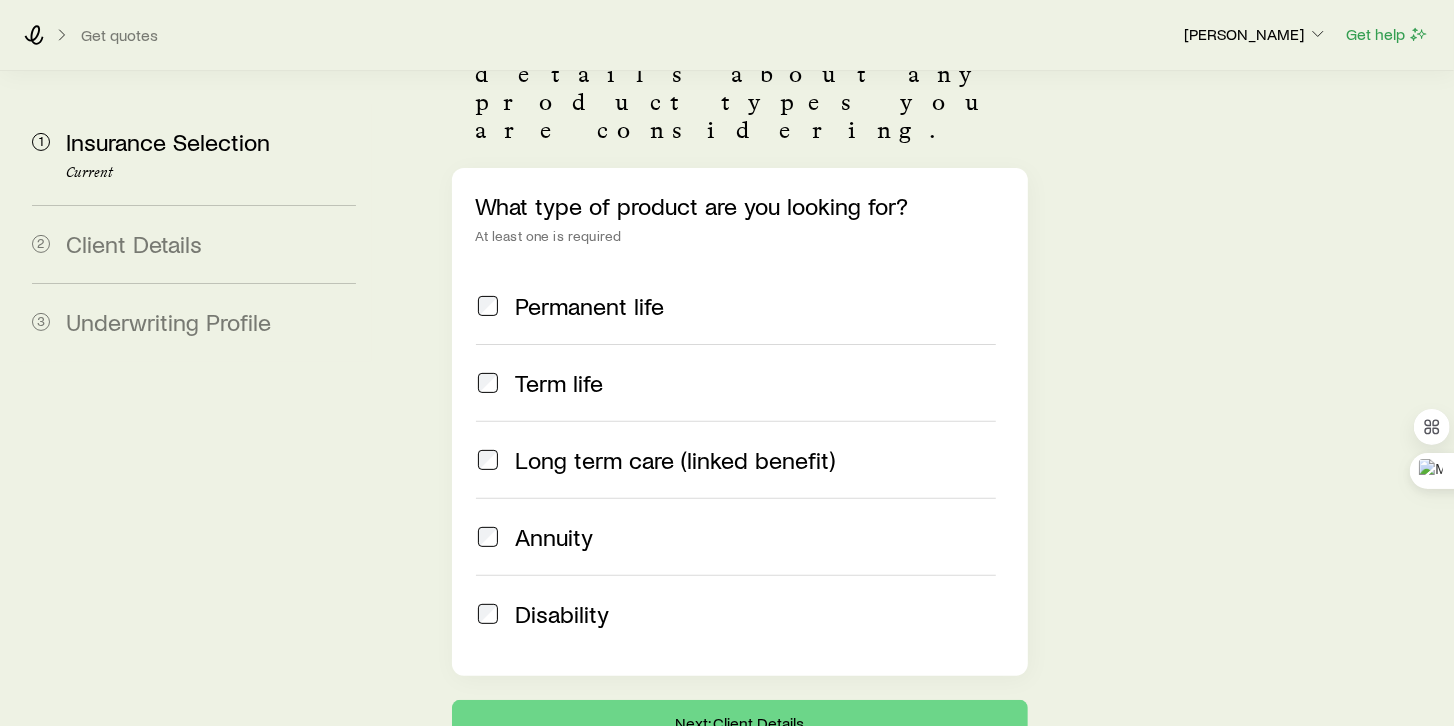 click at bounding box center [488, 306] 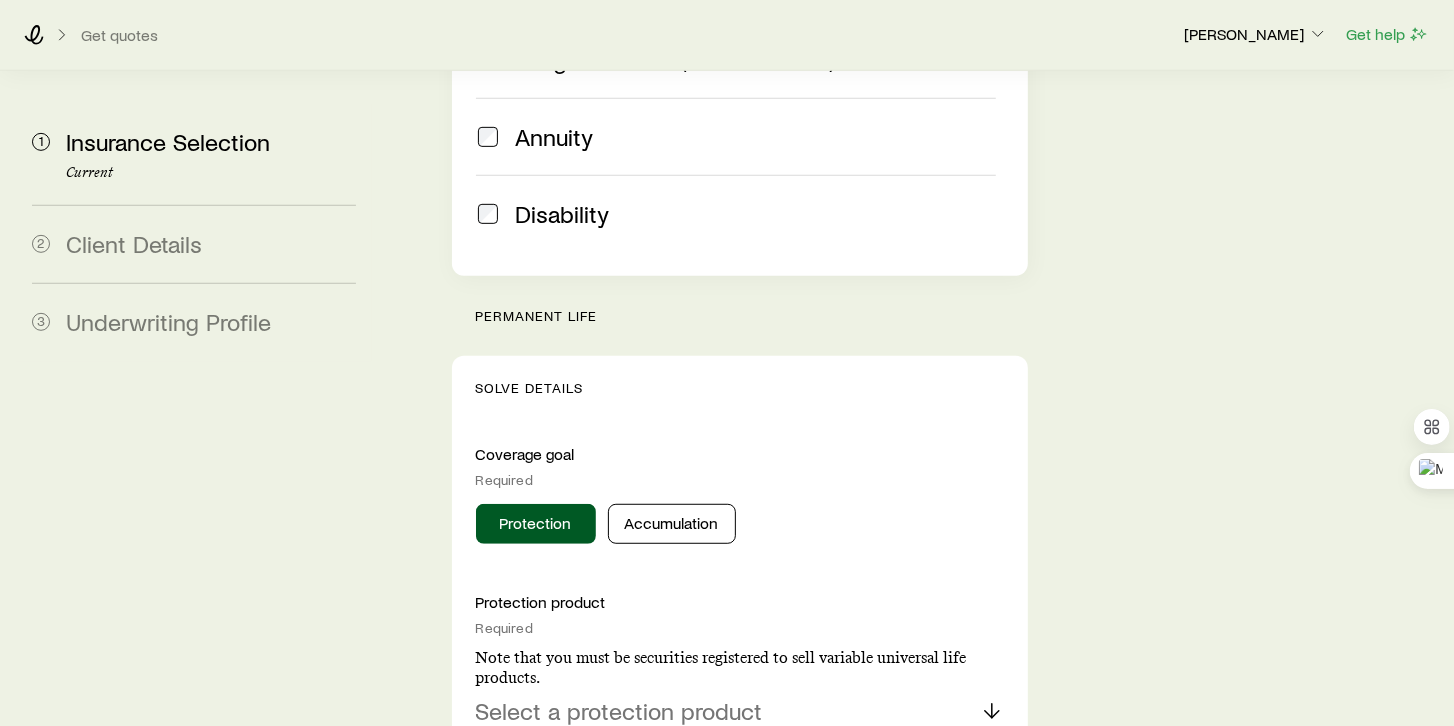 scroll, scrollTop: 685, scrollLeft: 0, axis: vertical 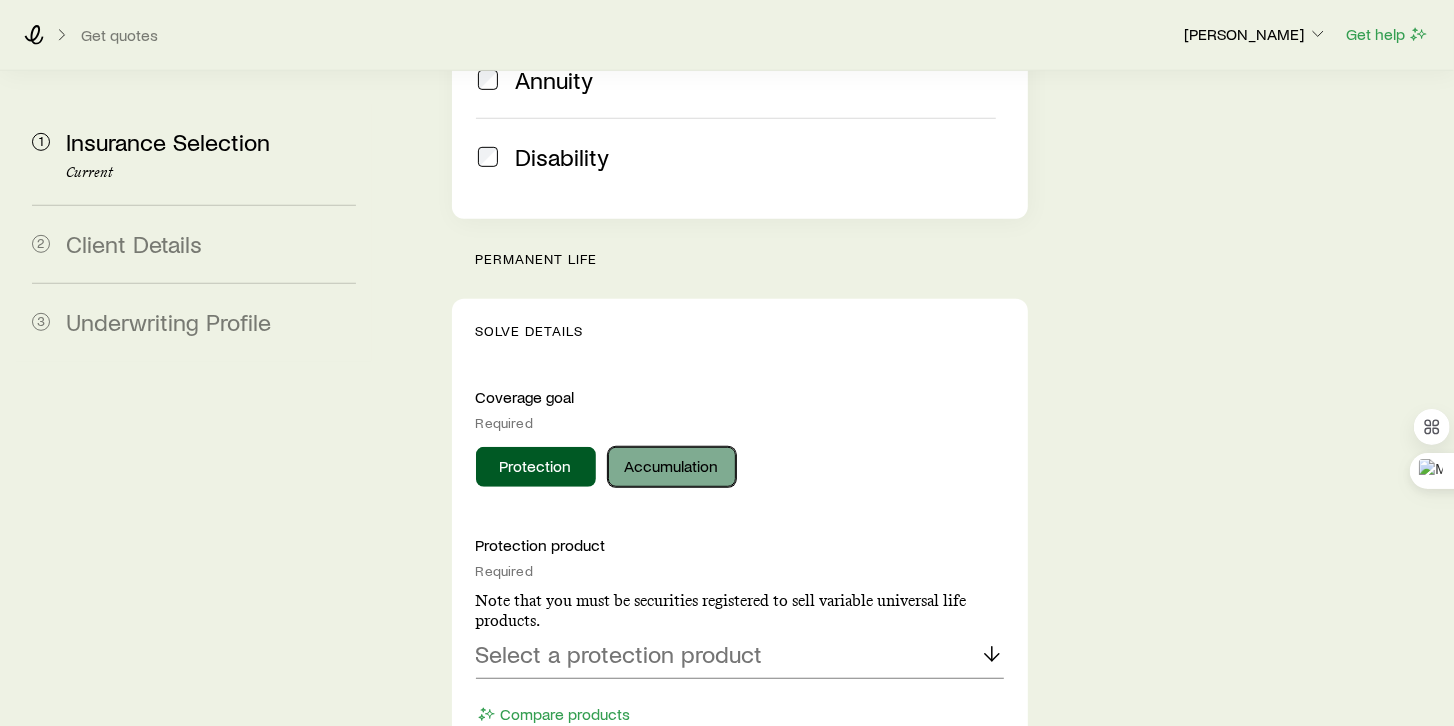 click on "Accumulation" at bounding box center (672, 467) 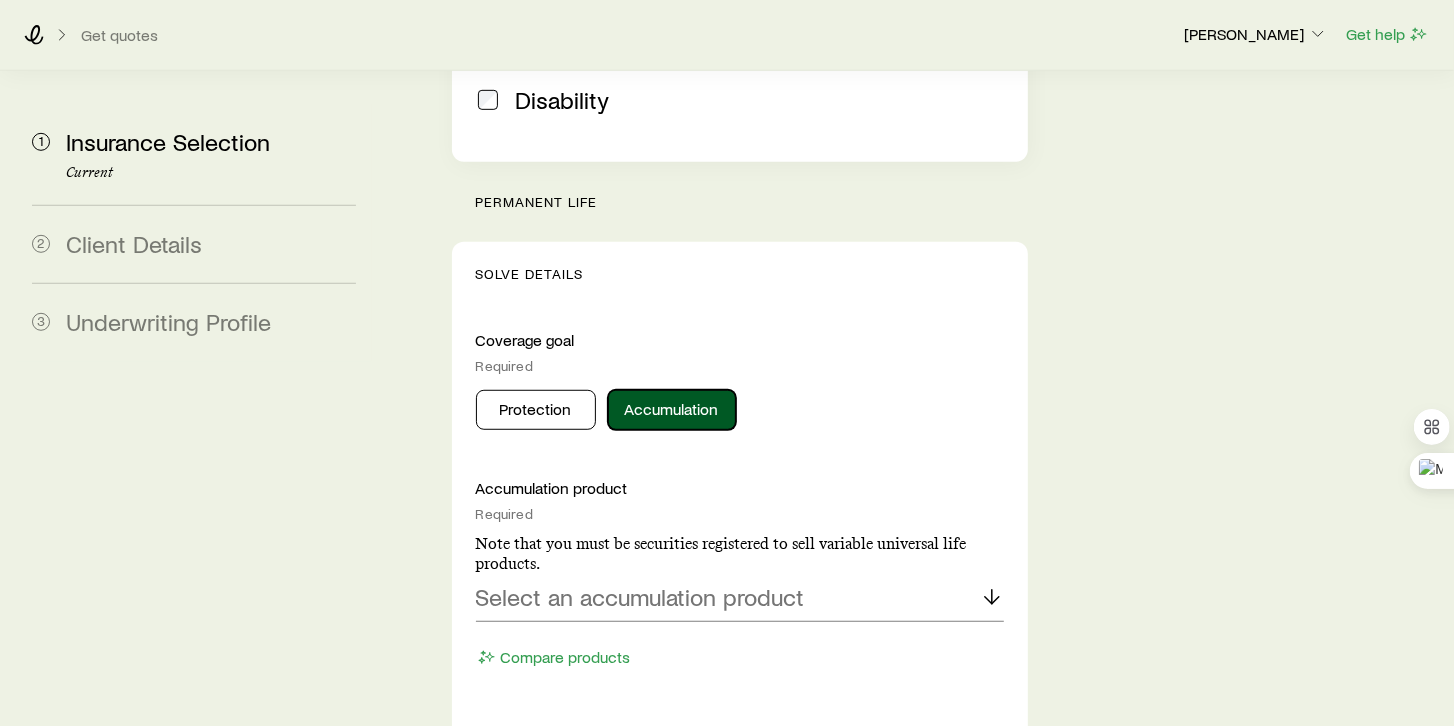 scroll, scrollTop: 971, scrollLeft: 0, axis: vertical 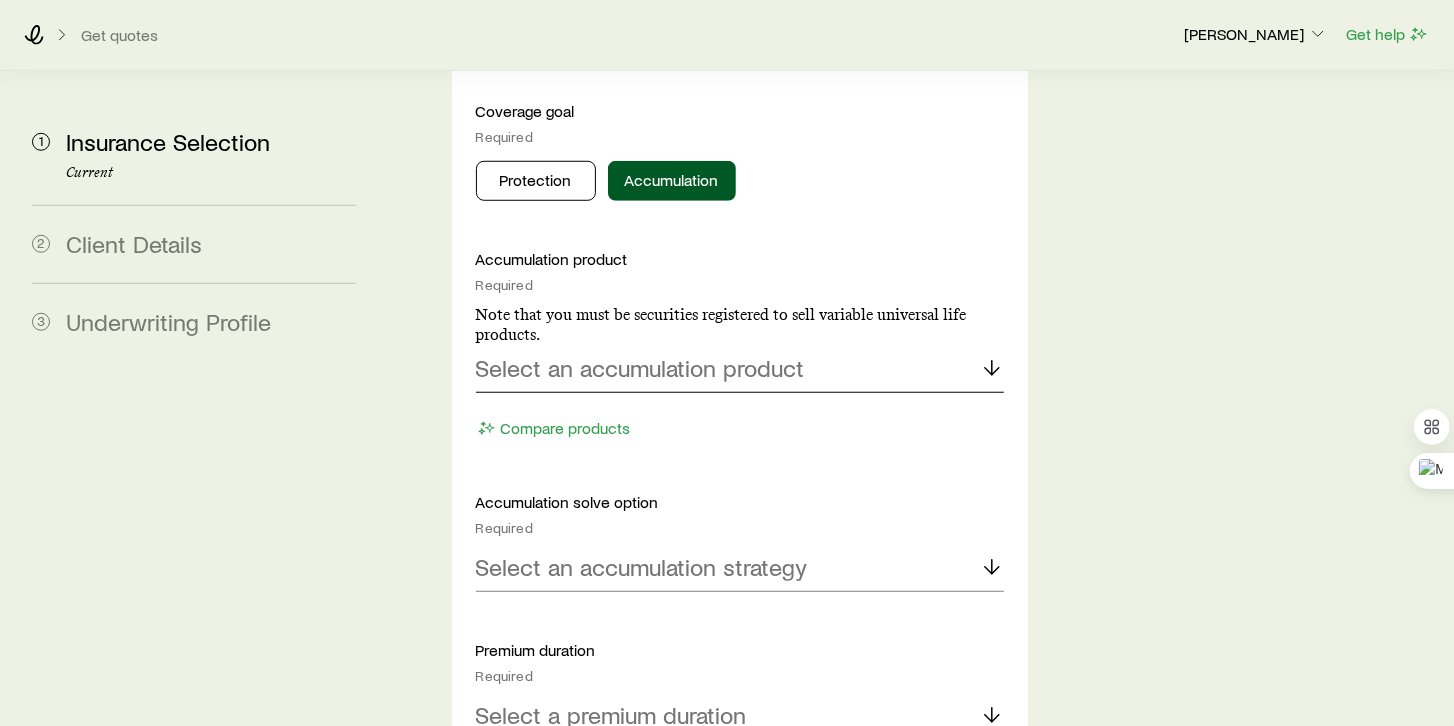 click on "Select an accumulation product" at bounding box center (640, 368) 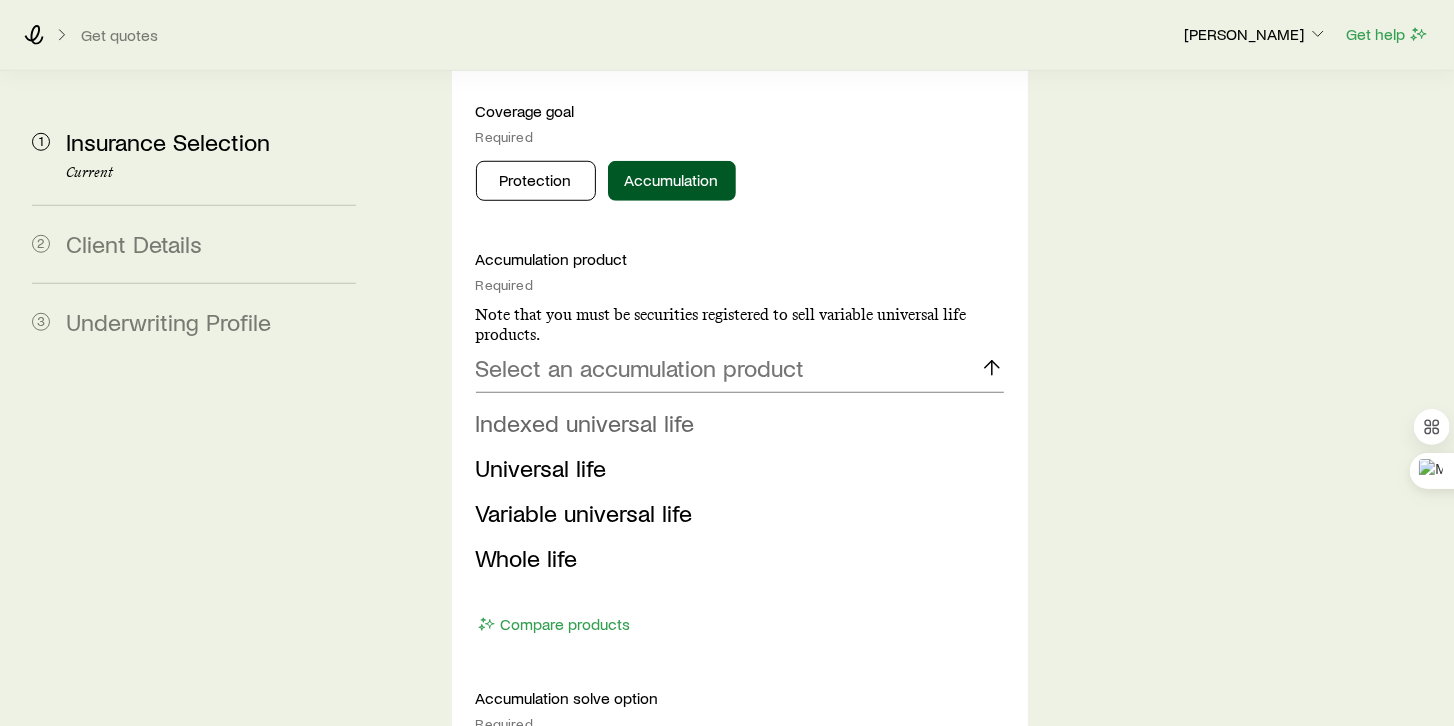 click on "Indexed universal life" at bounding box center (585, 422) 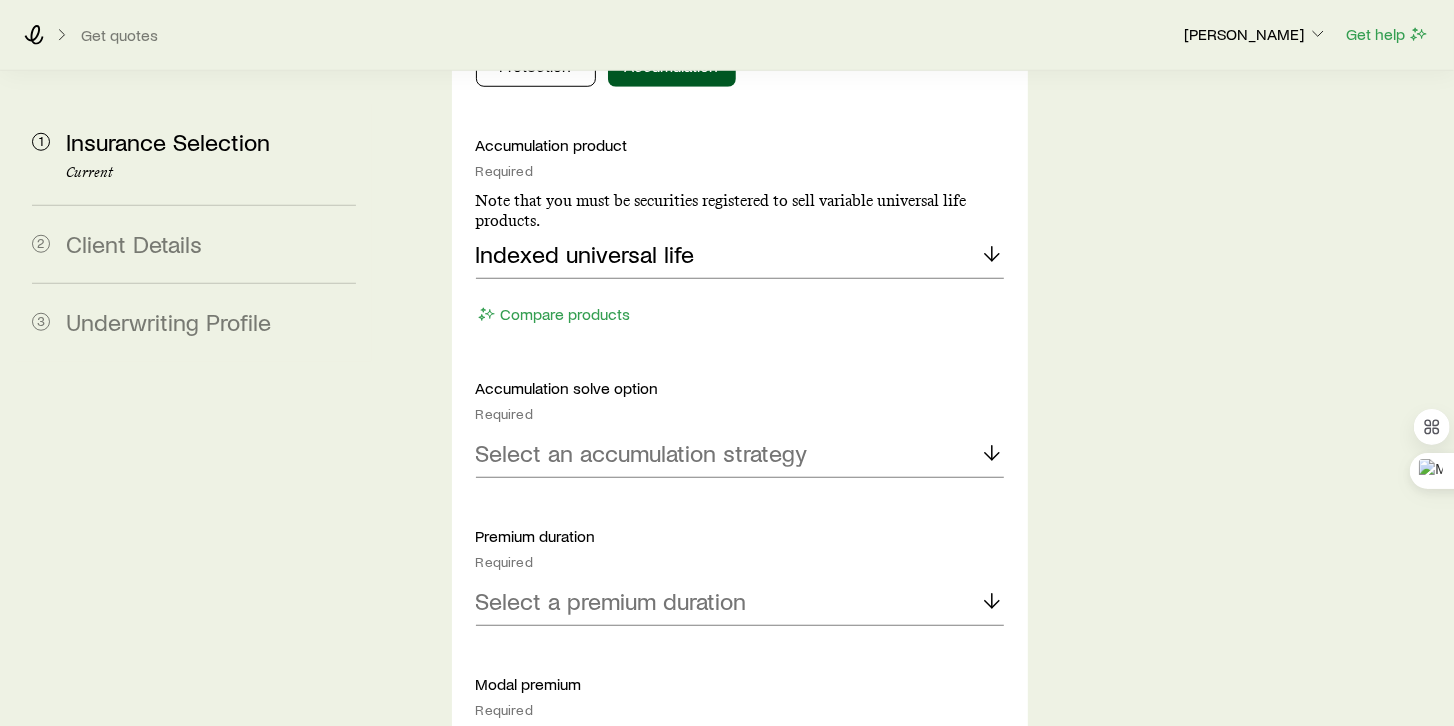 scroll, scrollTop: 1142, scrollLeft: 0, axis: vertical 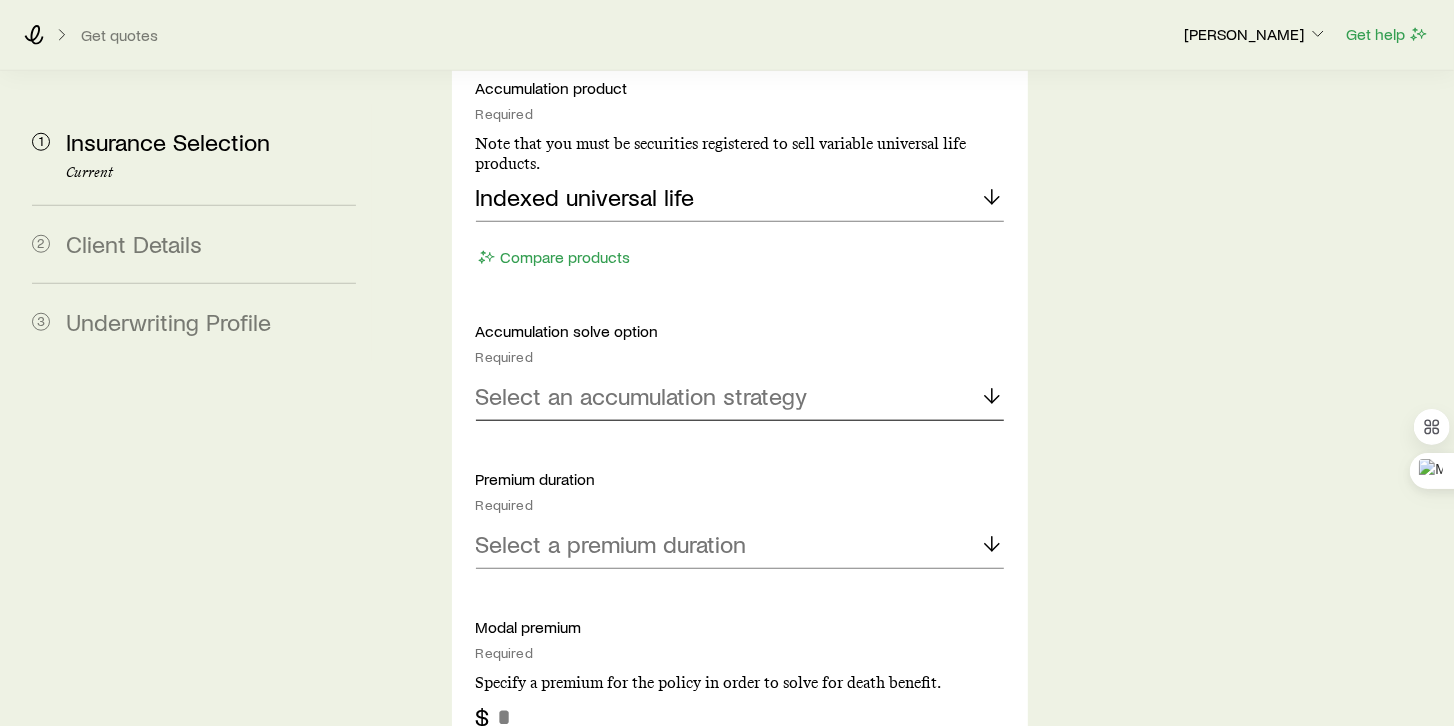 click on "Select an accumulation strategy" at bounding box center (642, 396) 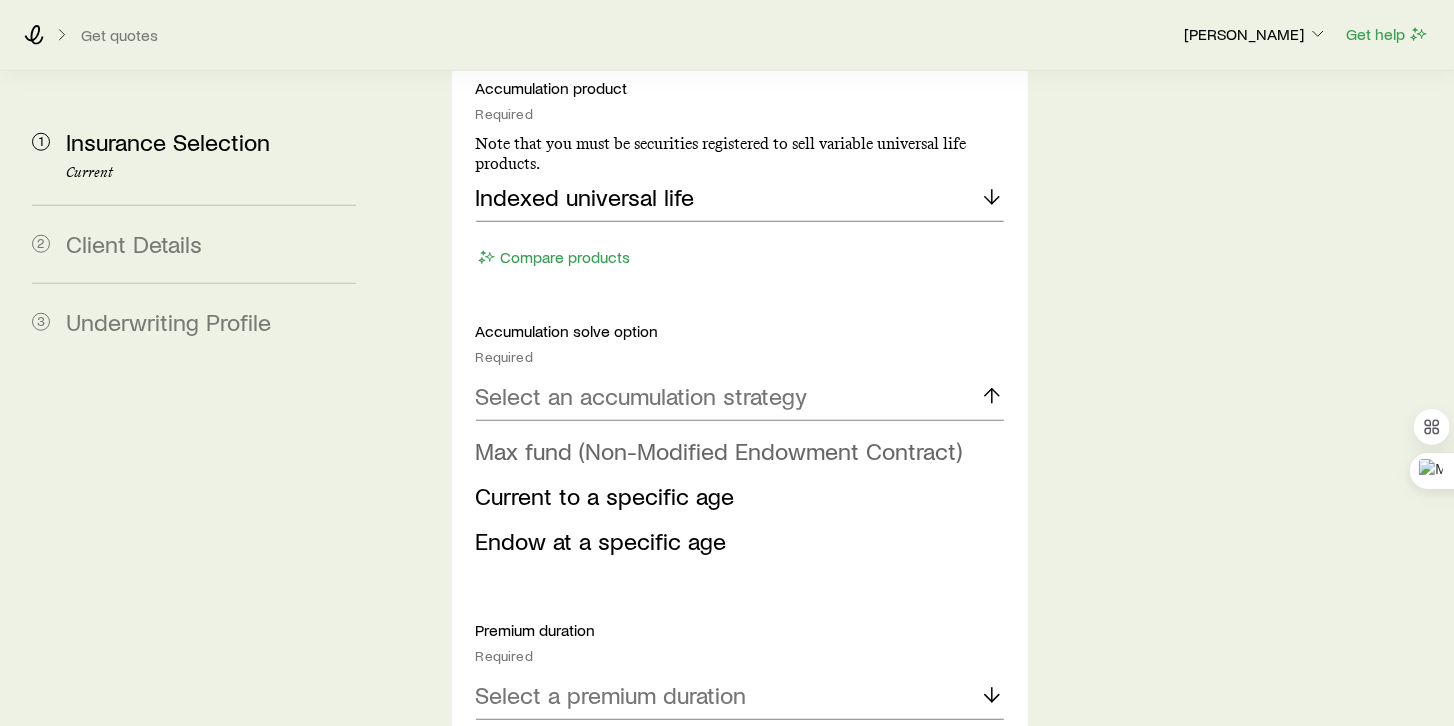 click on "Max fund (Non-Modified Endowment Contract)" at bounding box center (719, 450) 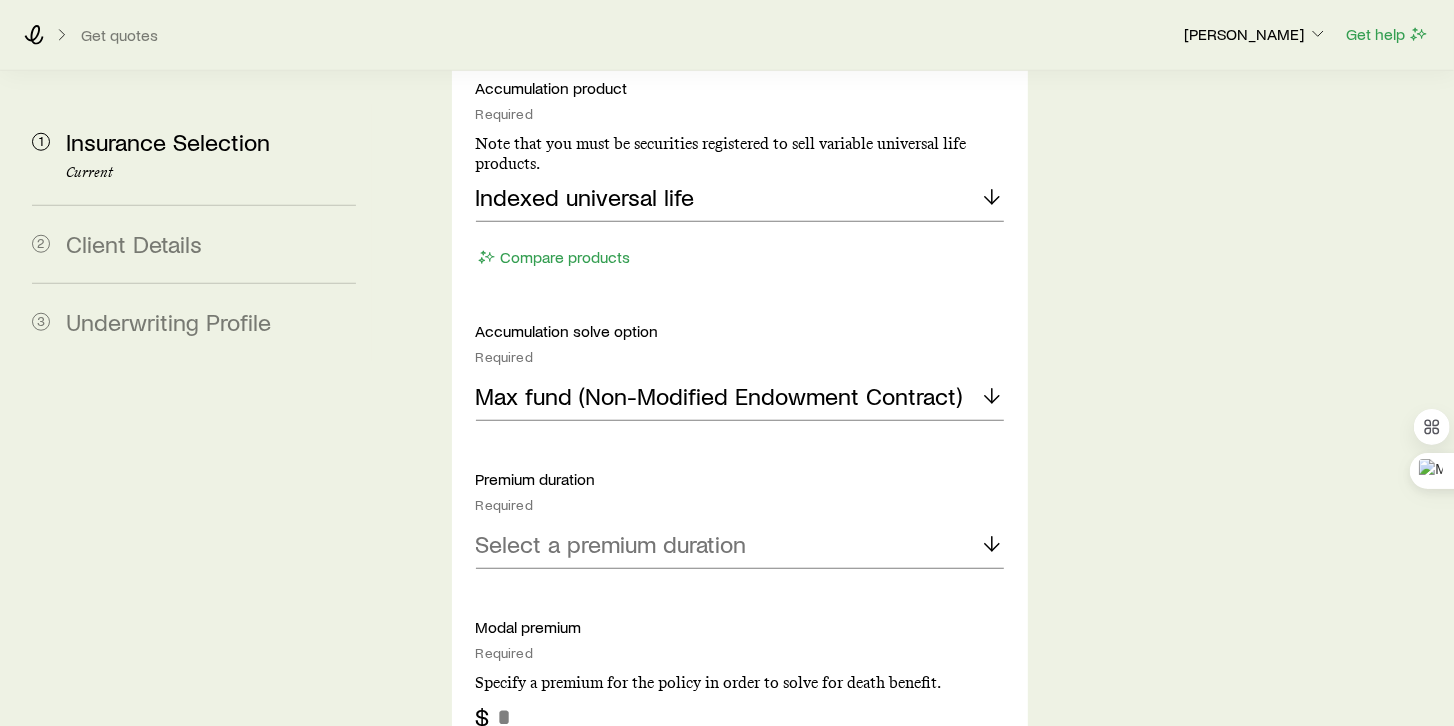 scroll, scrollTop: 1200, scrollLeft: 0, axis: vertical 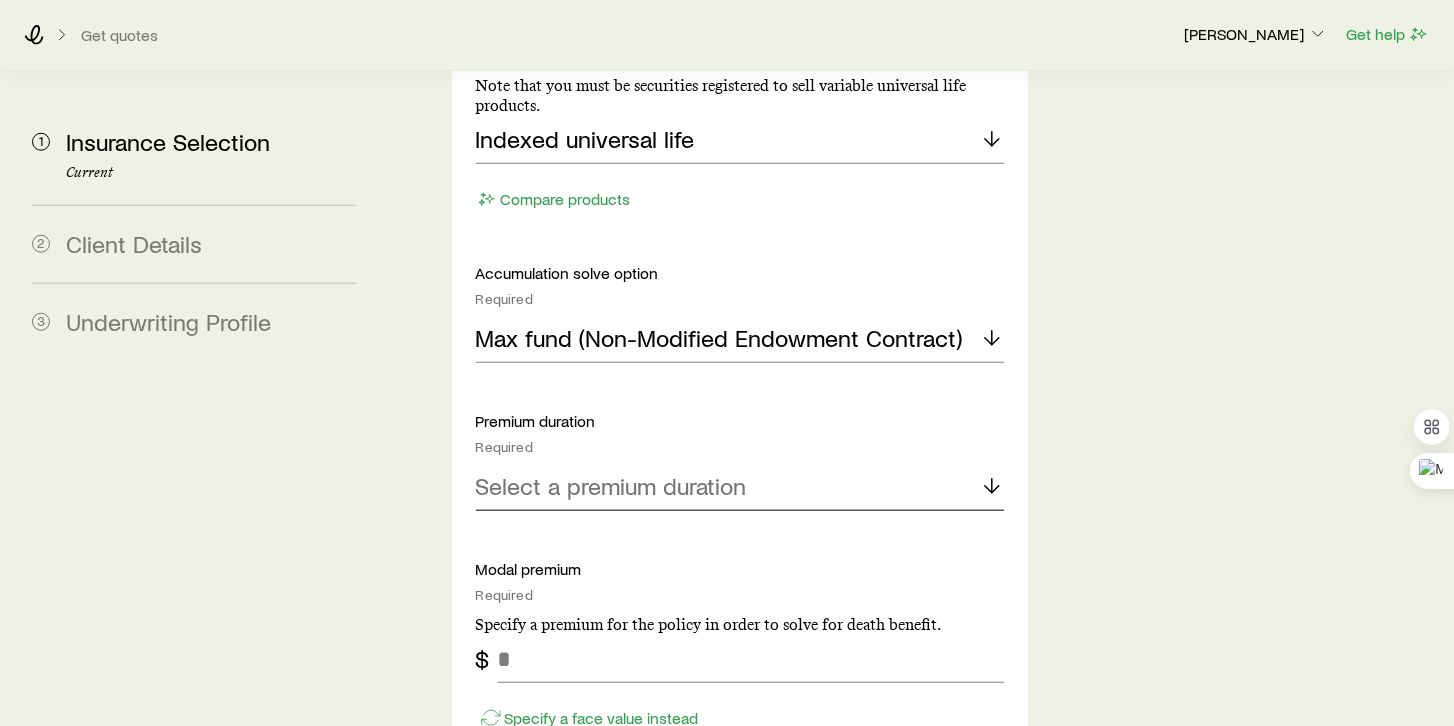 click on "Select a premium duration" at bounding box center (611, 486) 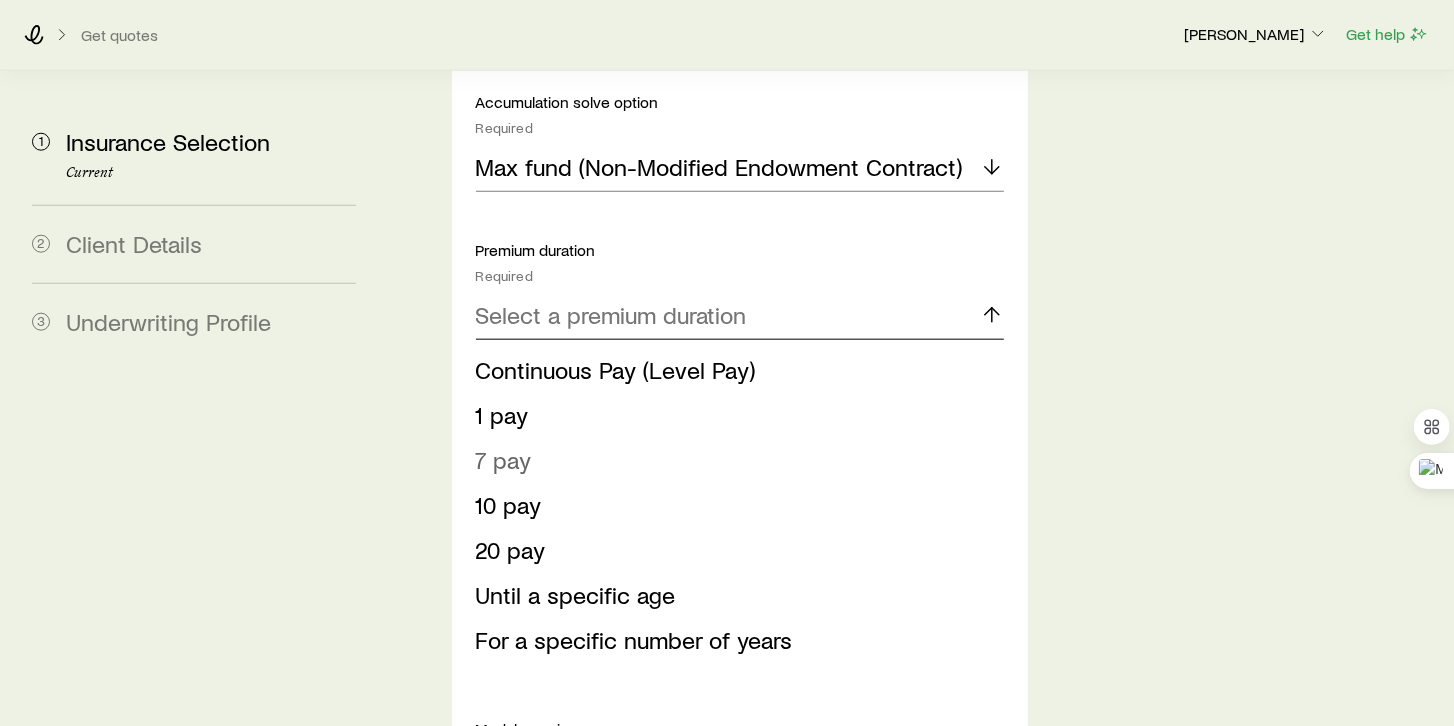 scroll, scrollTop: 1428, scrollLeft: 0, axis: vertical 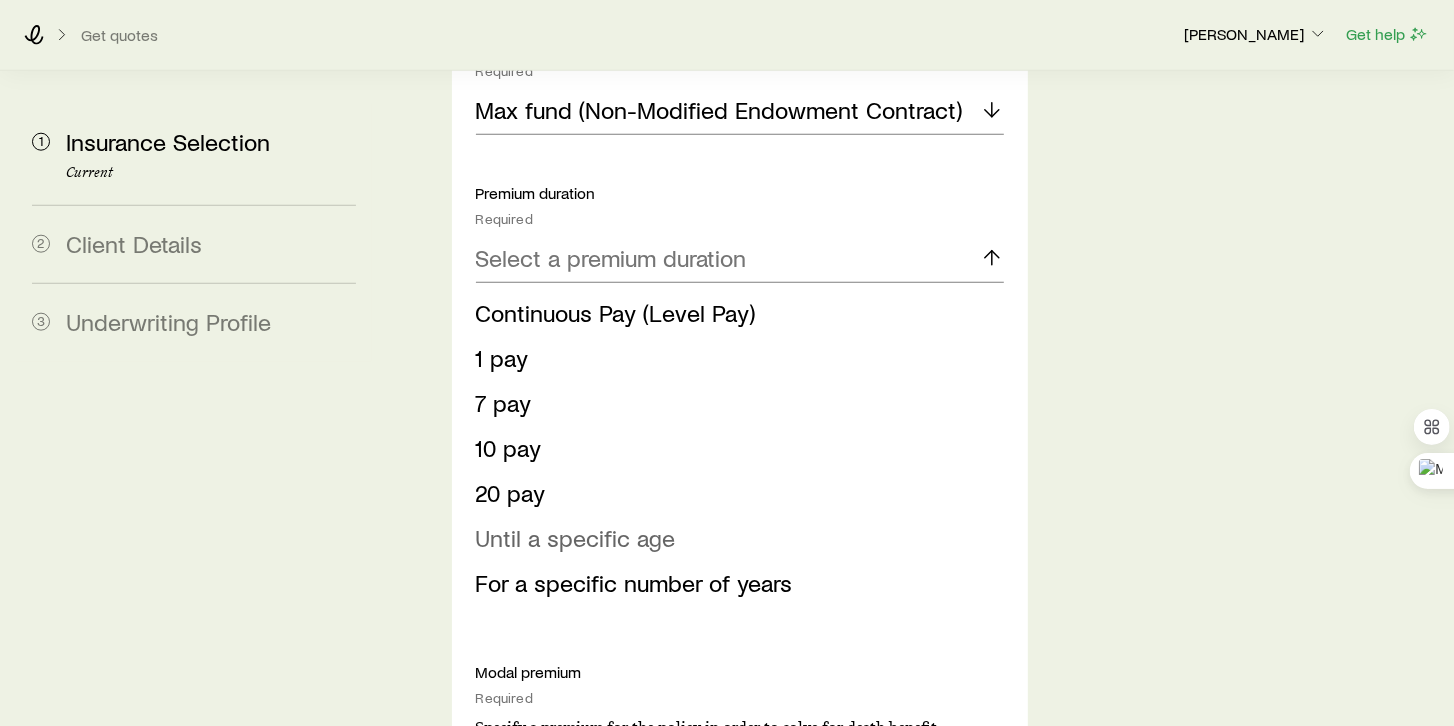 click on "Until a specific age" at bounding box center [576, 537] 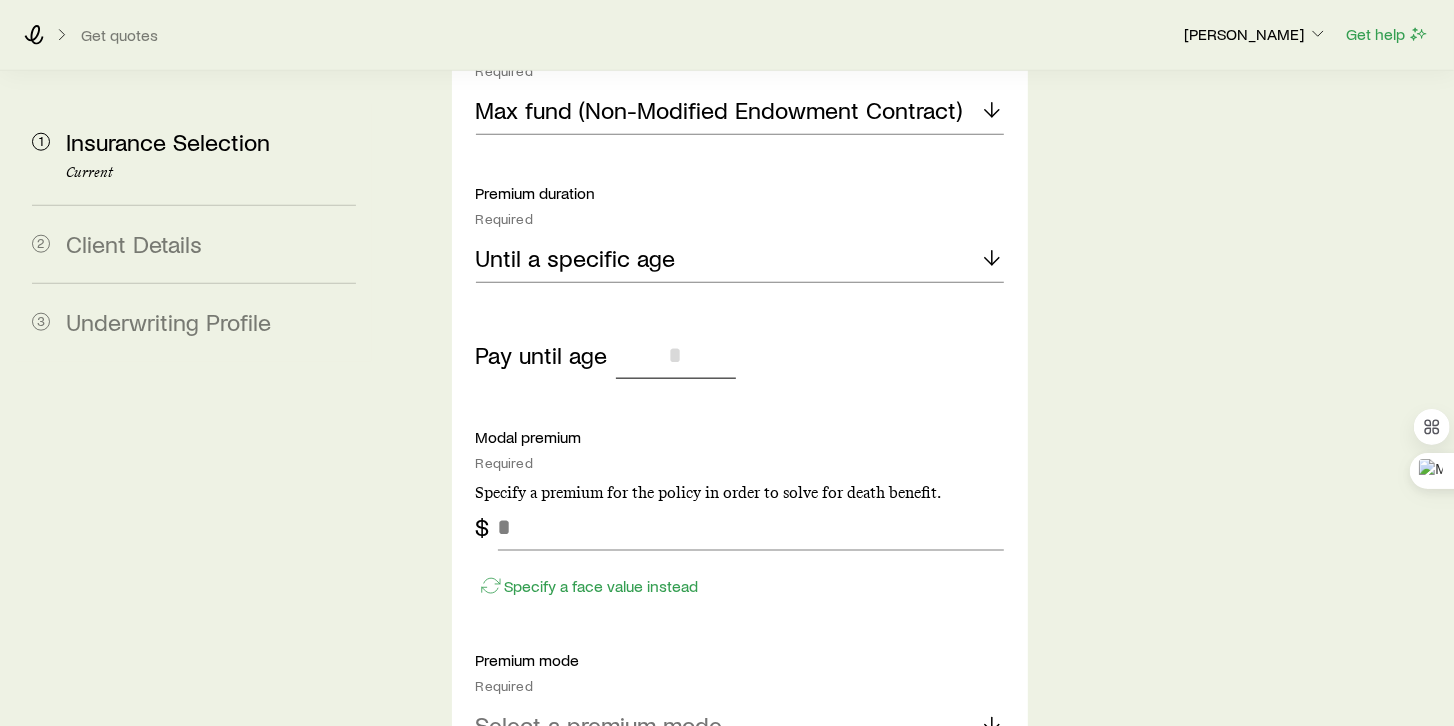 drag, startPoint x: 650, startPoint y: 337, endPoint x: 745, endPoint y: 337, distance: 95 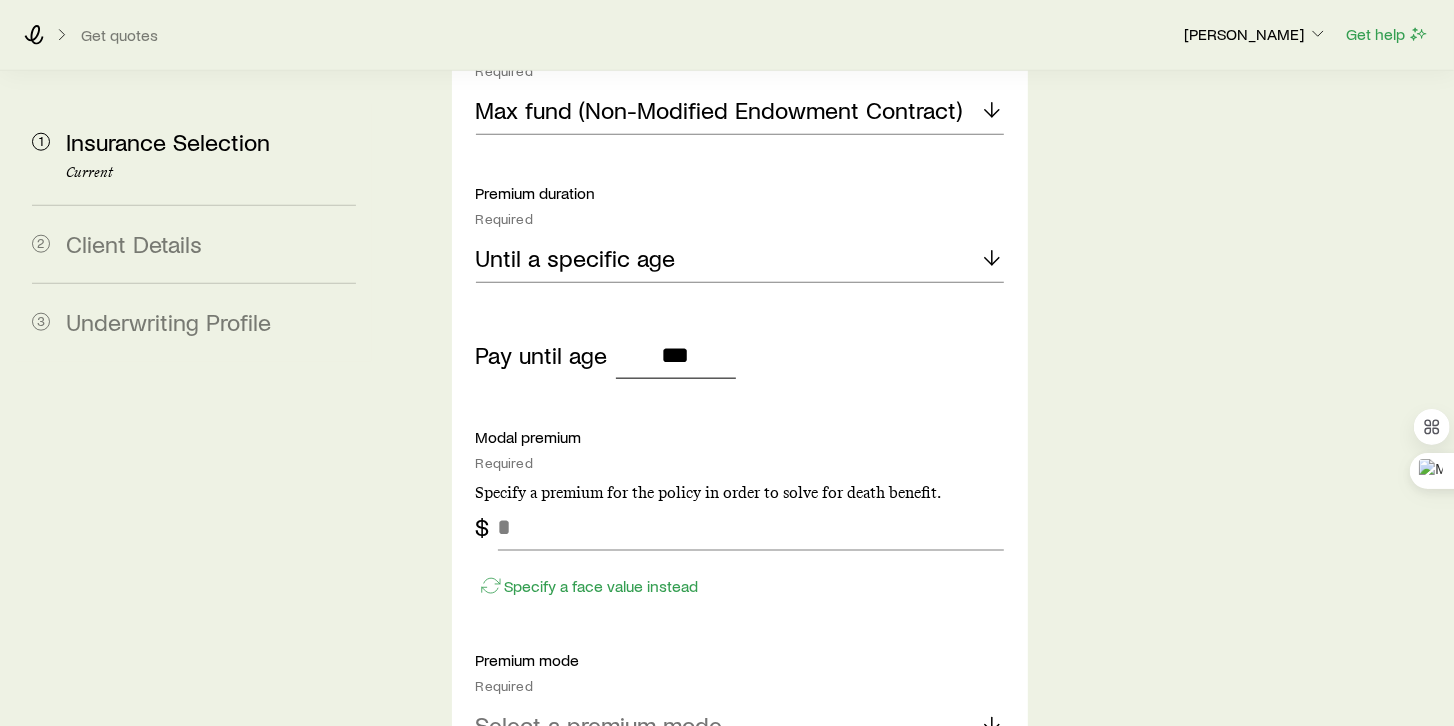 type on "***" 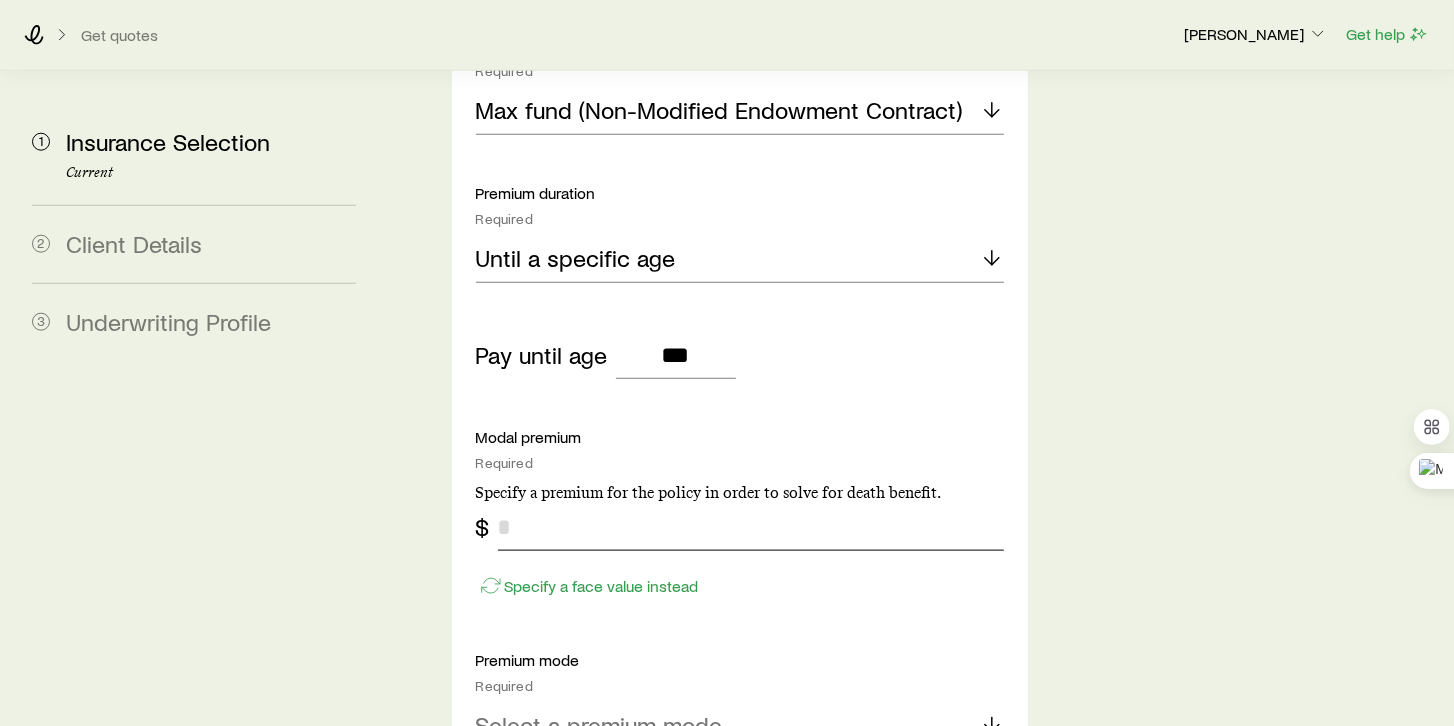 click at bounding box center (751, 527) 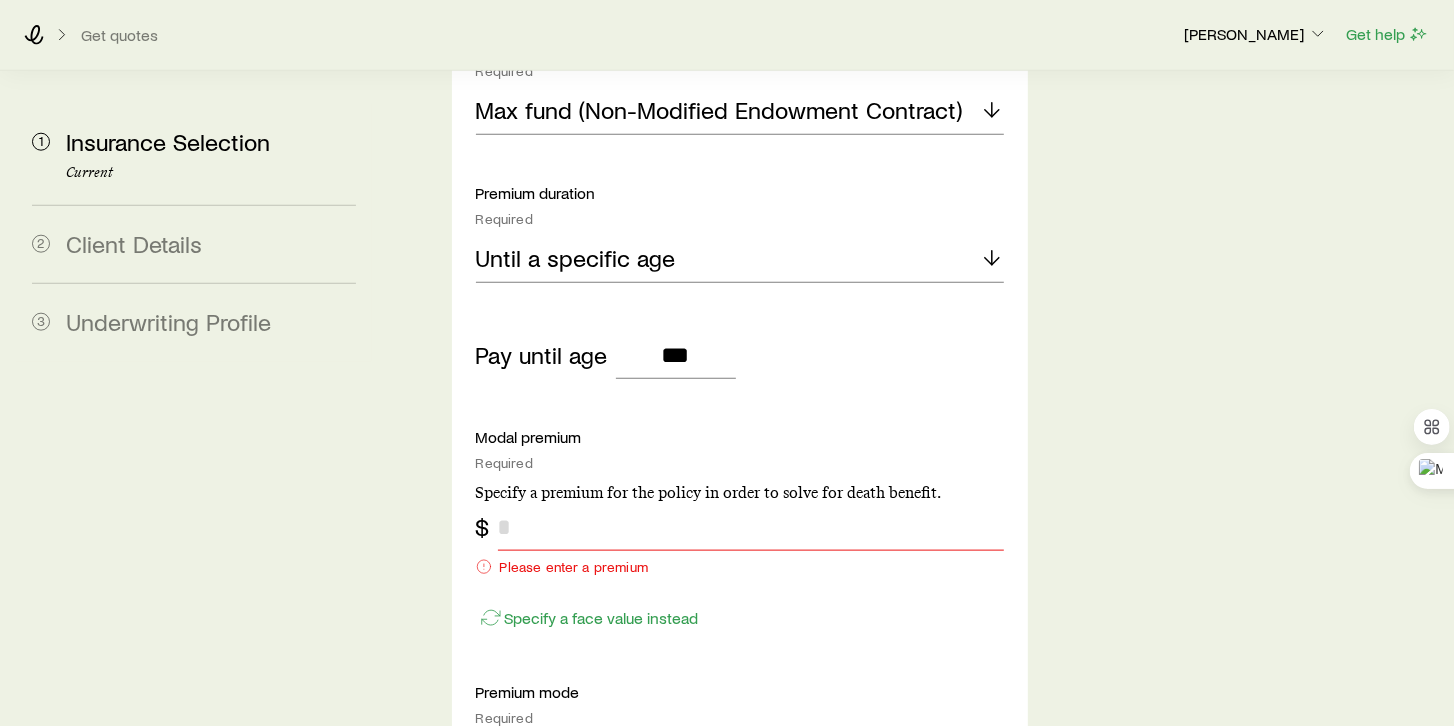 click at bounding box center (751, 527) 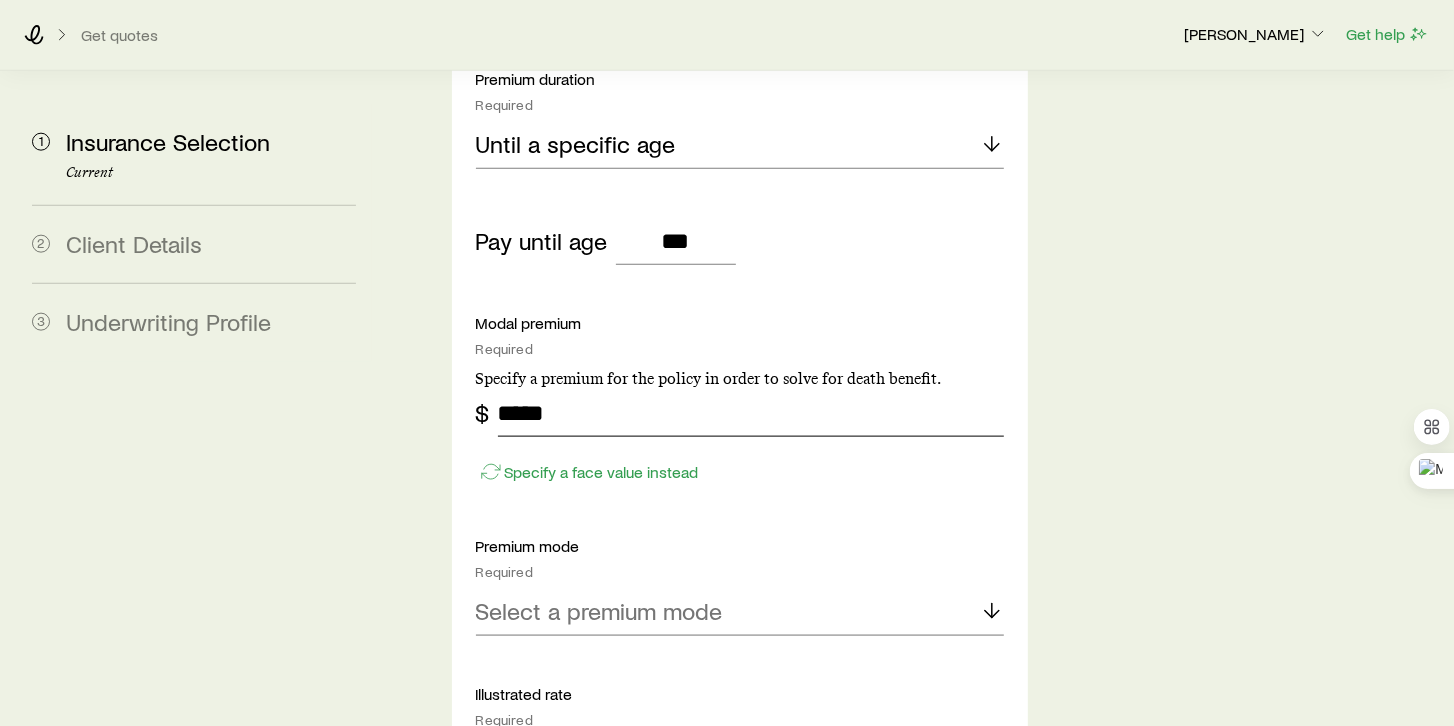 scroll, scrollTop: 1600, scrollLeft: 0, axis: vertical 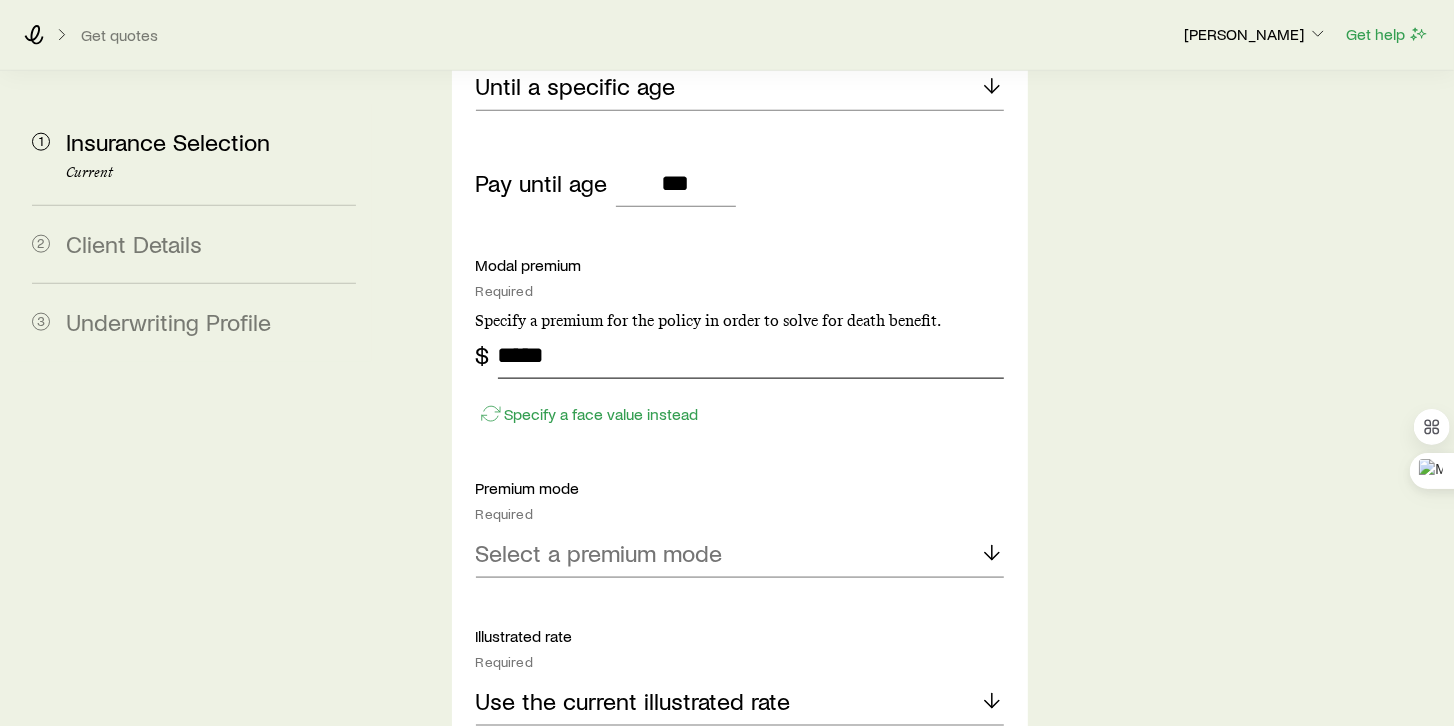 type on "*****" 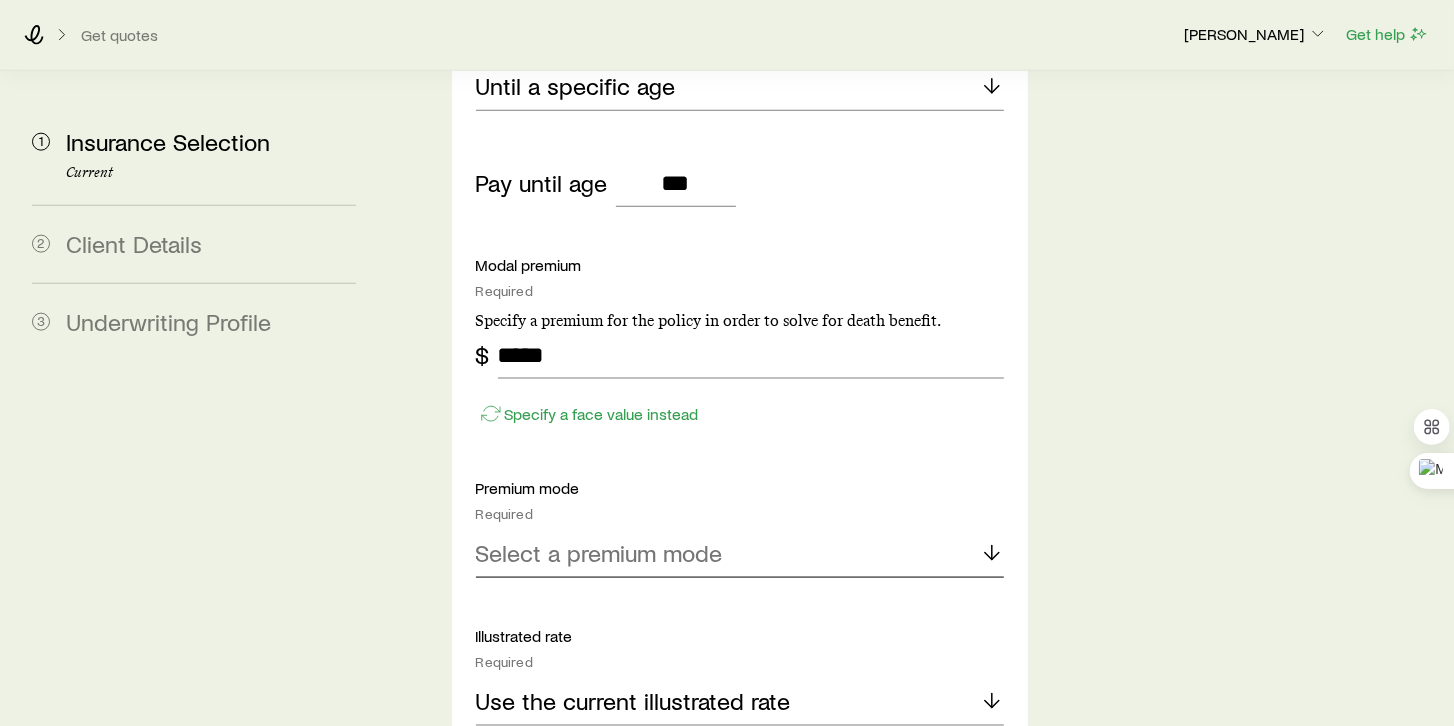 click on "Select a premium mode" at bounding box center (740, 554) 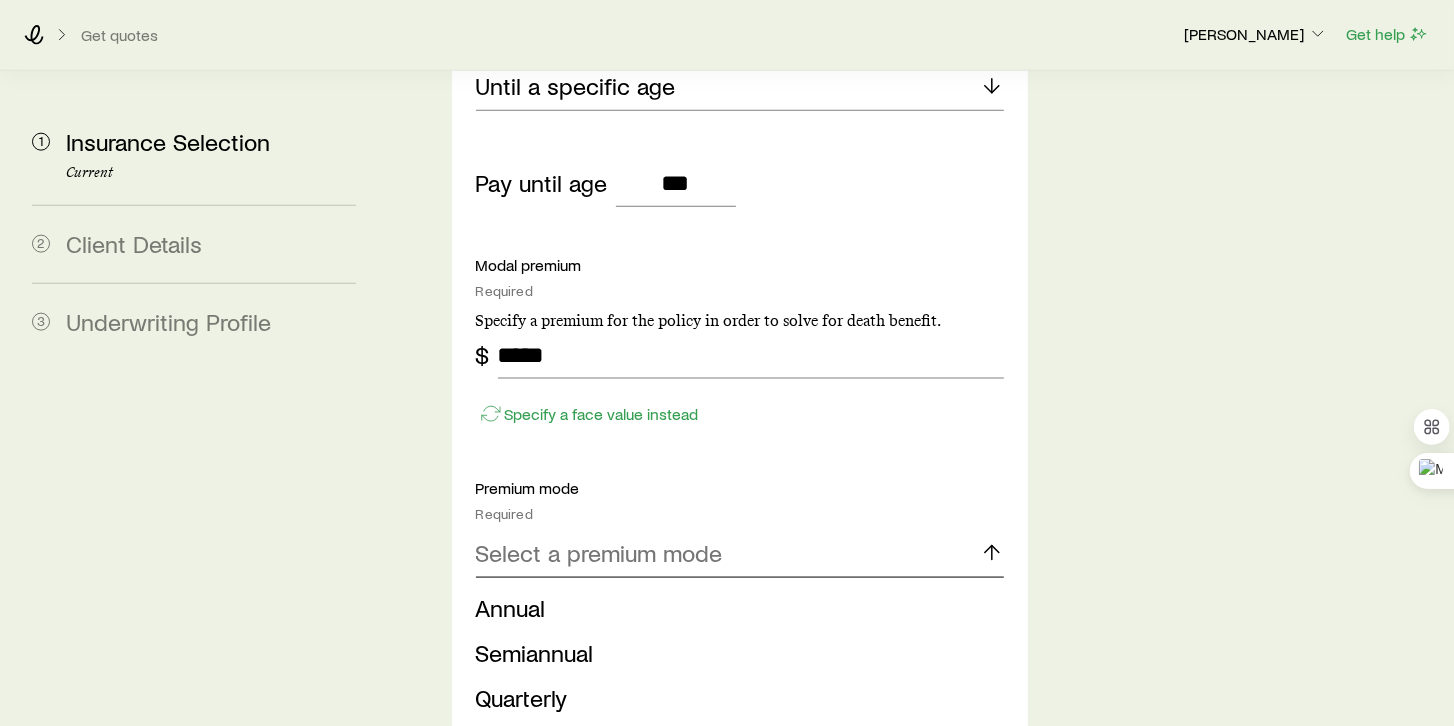 scroll, scrollTop: 1714, scrollLeft: 0, axis: vertical 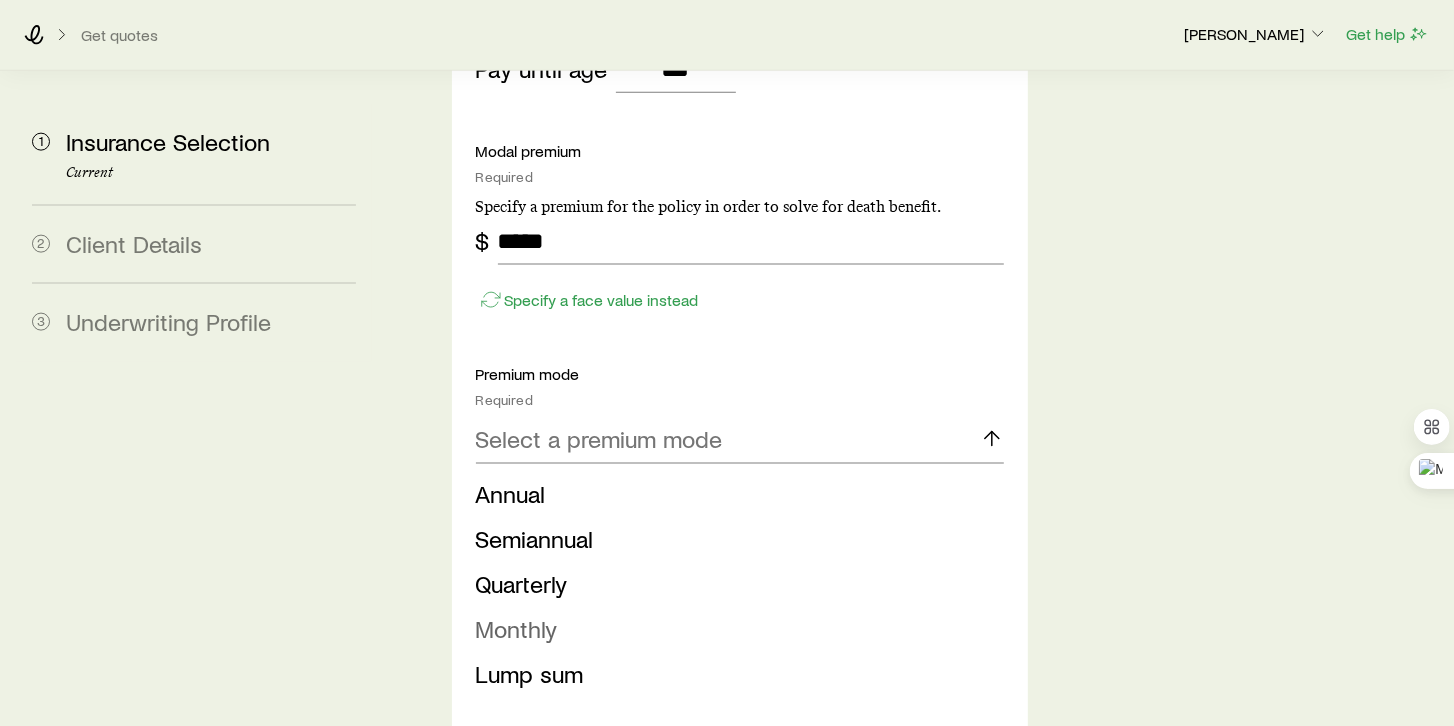 click on "Monthly" at bounding box center (734, 629) 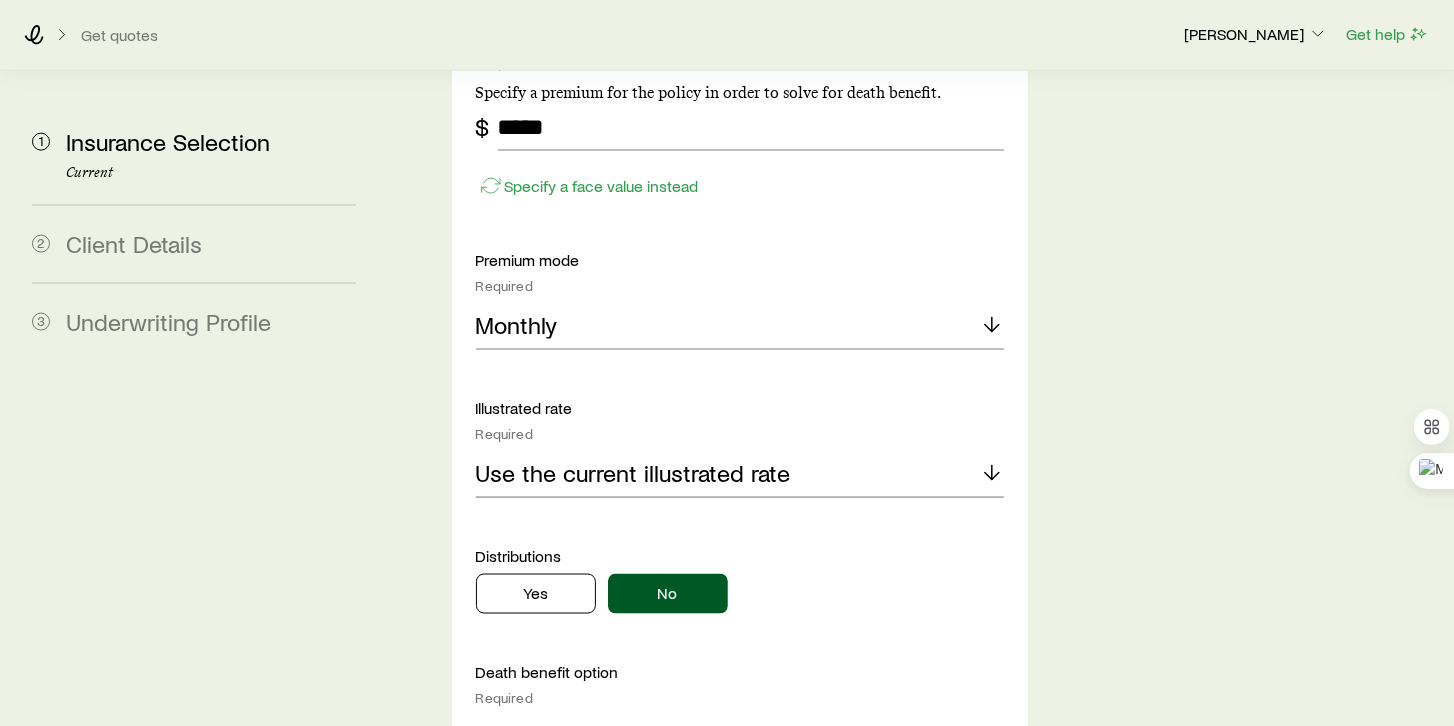 scroll, scrollTop: 1942, scrollLeft: 0, axis: vertical 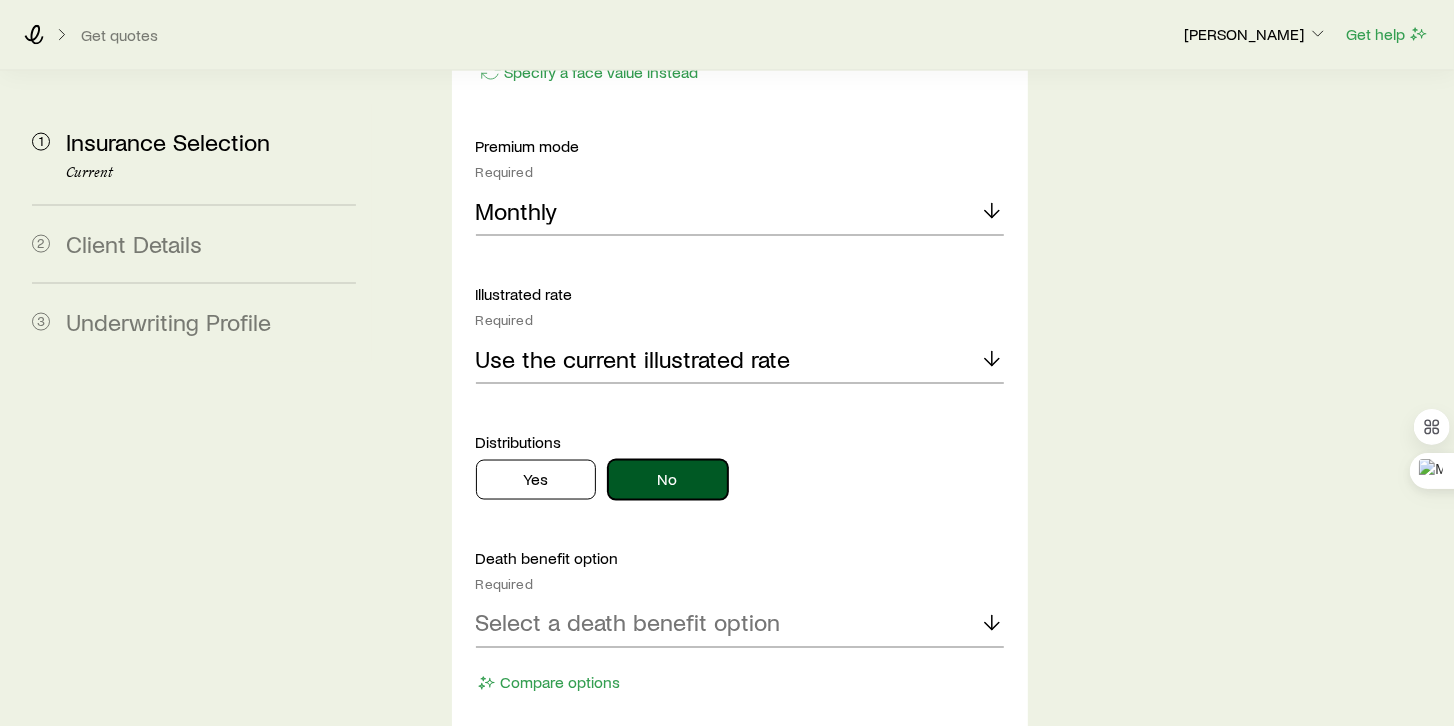 click on "No" at bounding box center (668, 480) 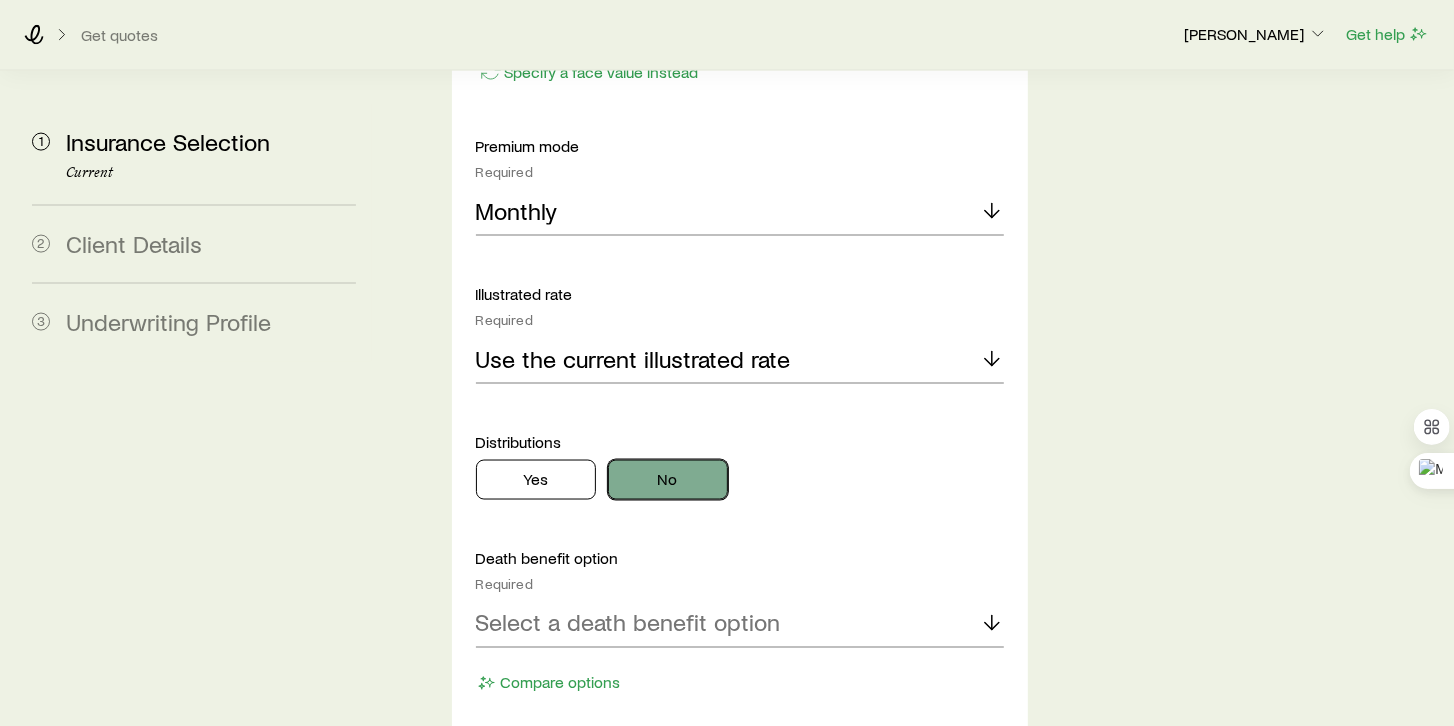 click on "No" at bounding box center [668, 480] 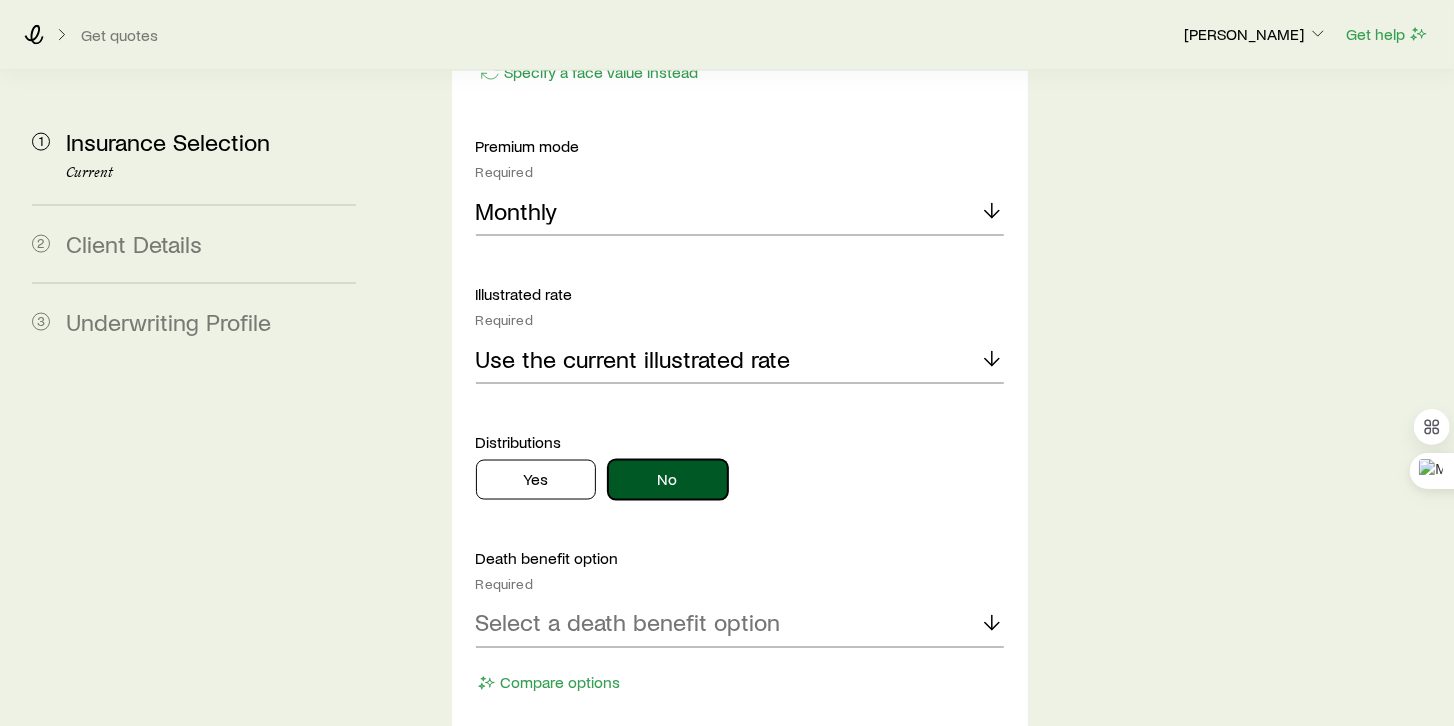 scroll, scrollTop: 2114, scrollLeft: 0, axis: vertical 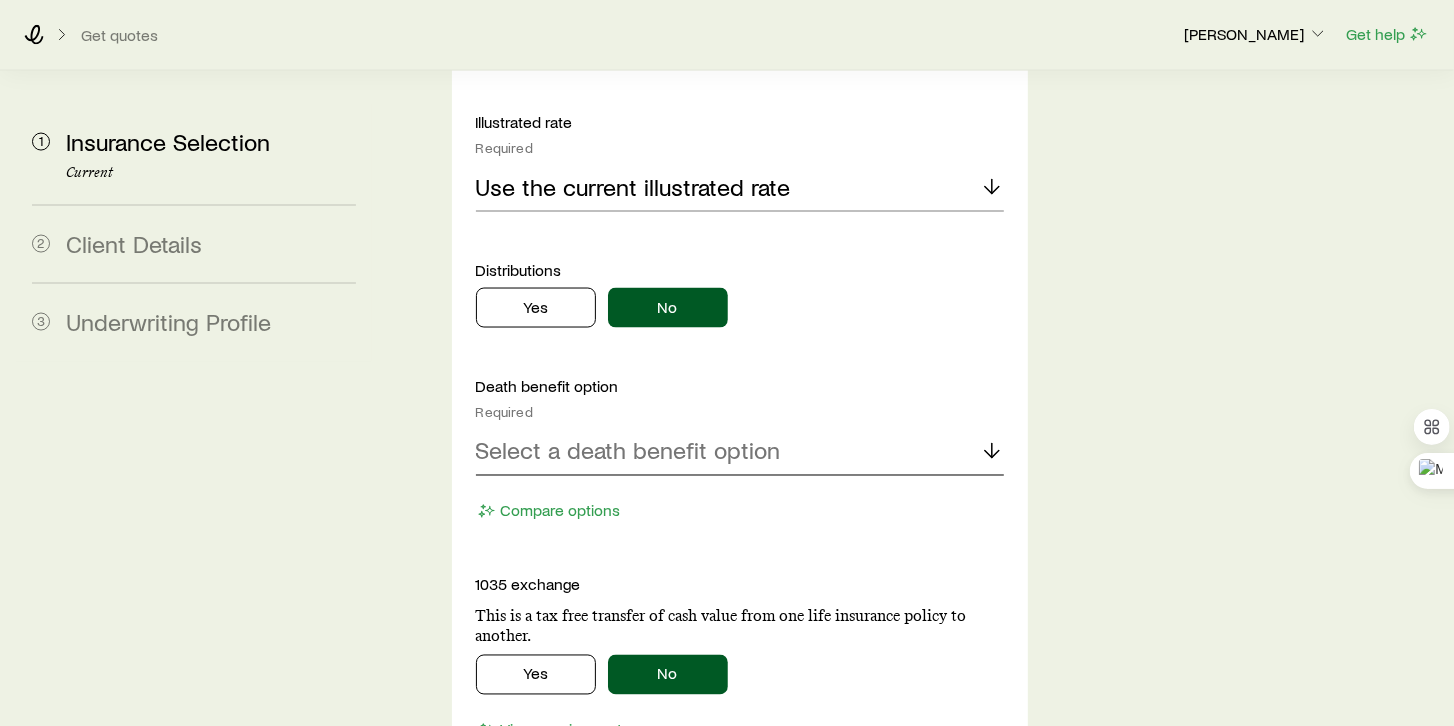 click on "Select a death benefit option" at bounding box center [740, 452] 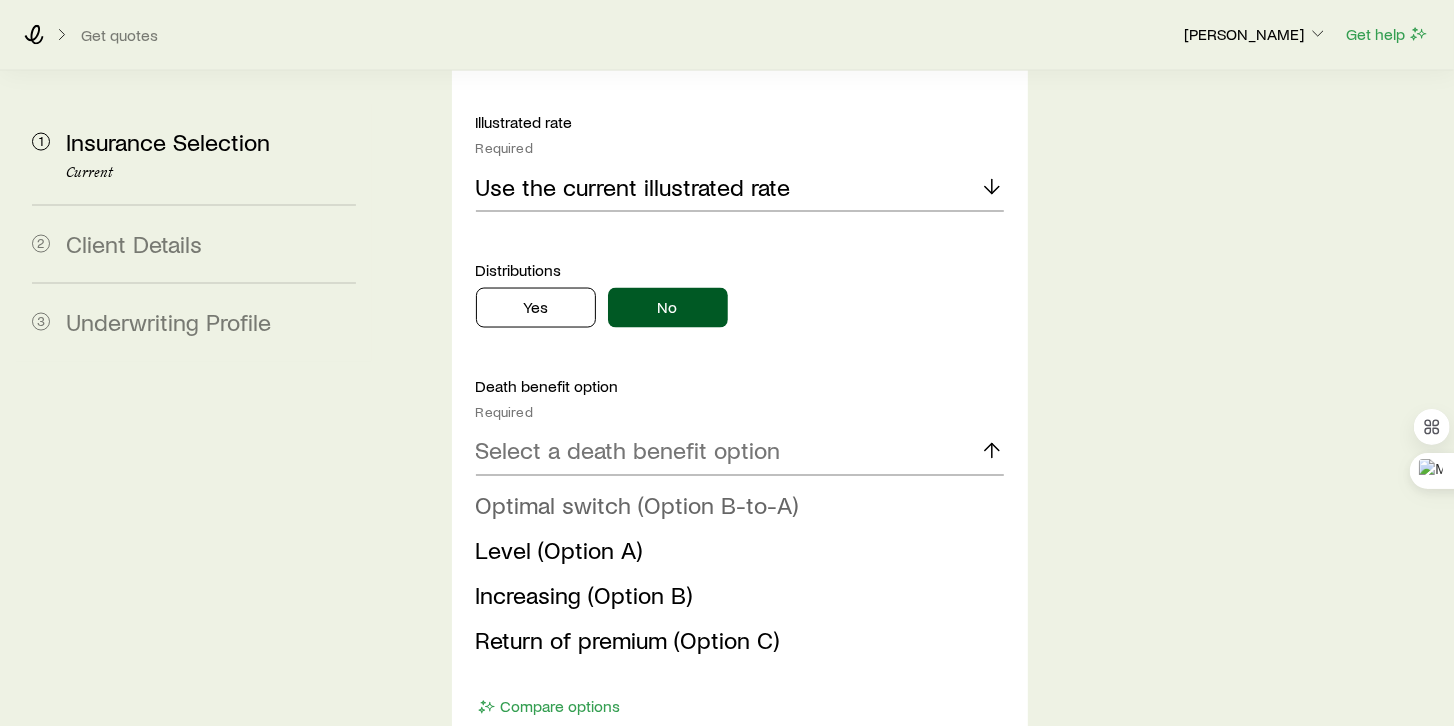 click on "Optimal switch (Option B-to-A)" at bounding box center [637, 505] 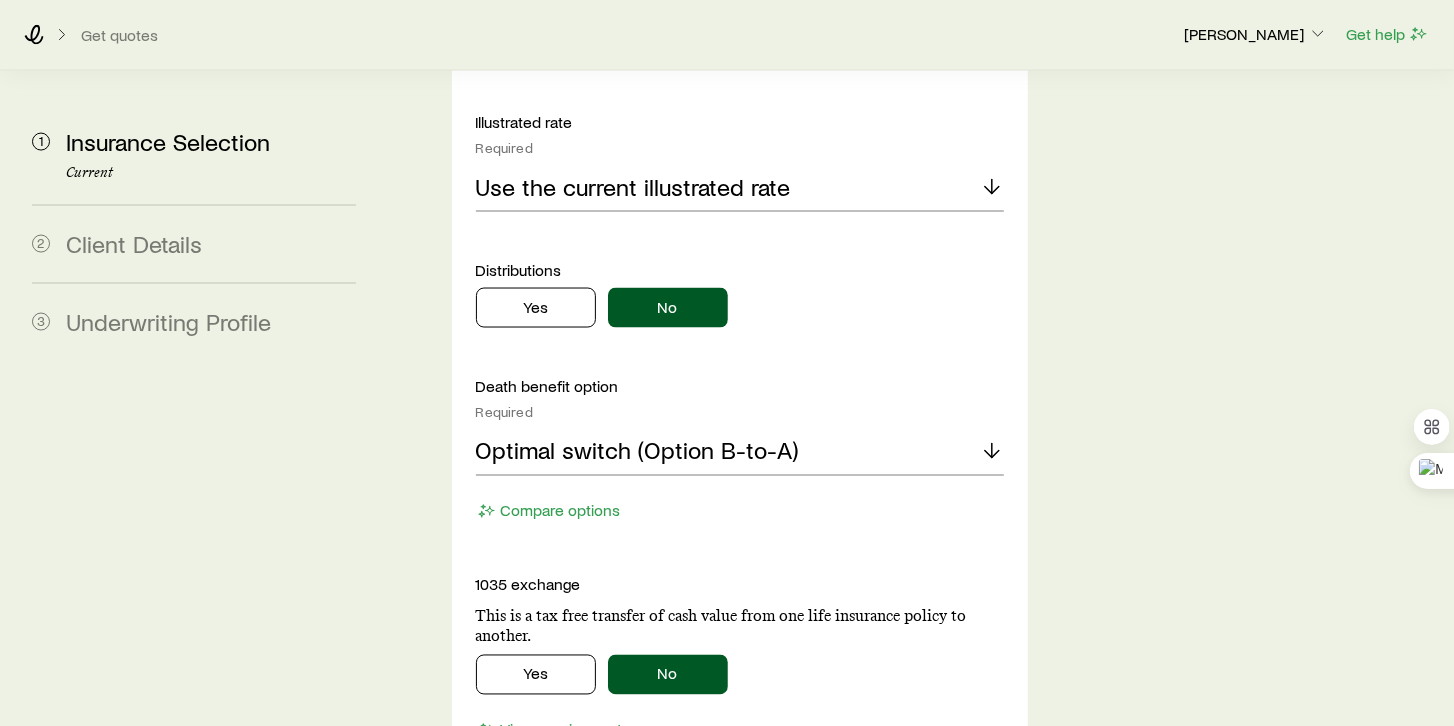 scroll, scrollTop: 2171, scrollLeft: 0, axis: vertical 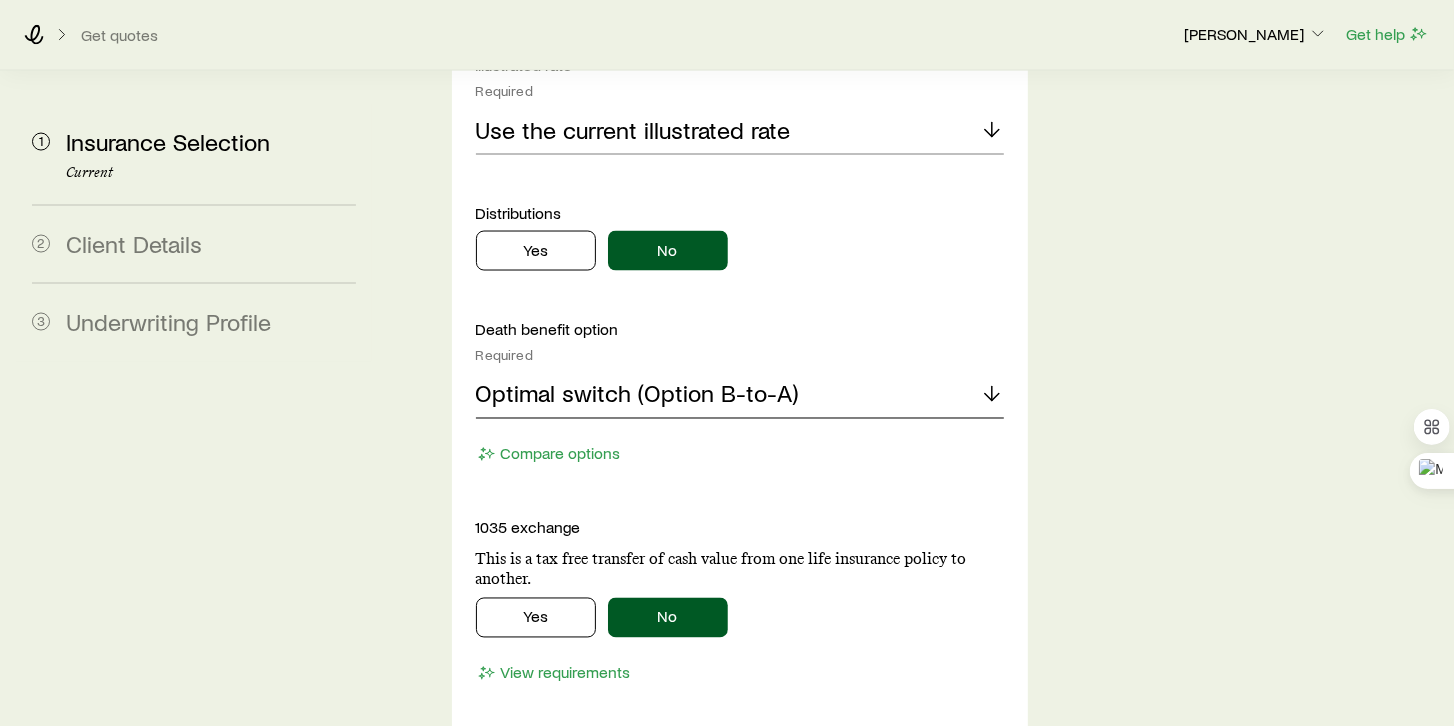 click on "Optimal switch (Option B-to-A)" at bounding box center [740, 395] 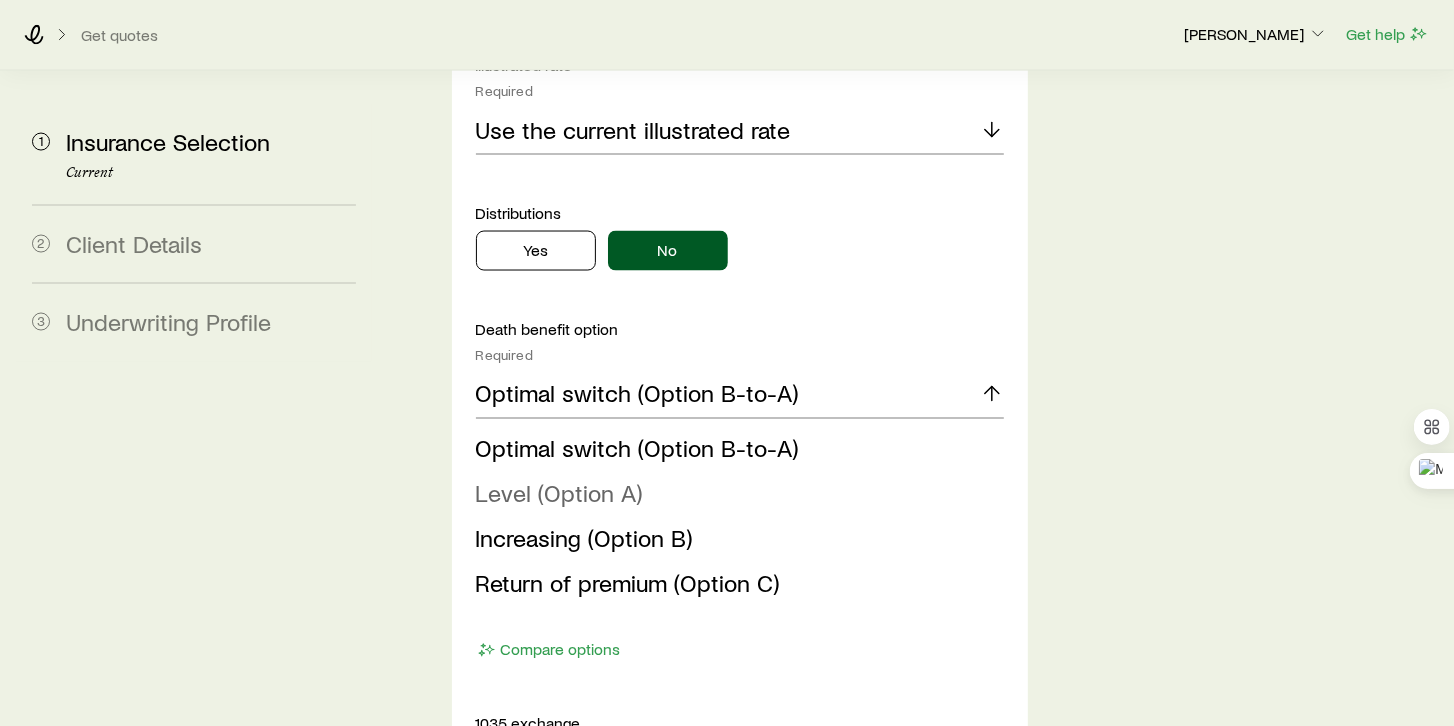drag, startPoint x: 504, startPoint y: 473, endPoint x: 566, endPoint y: 489, distance: 64.03124 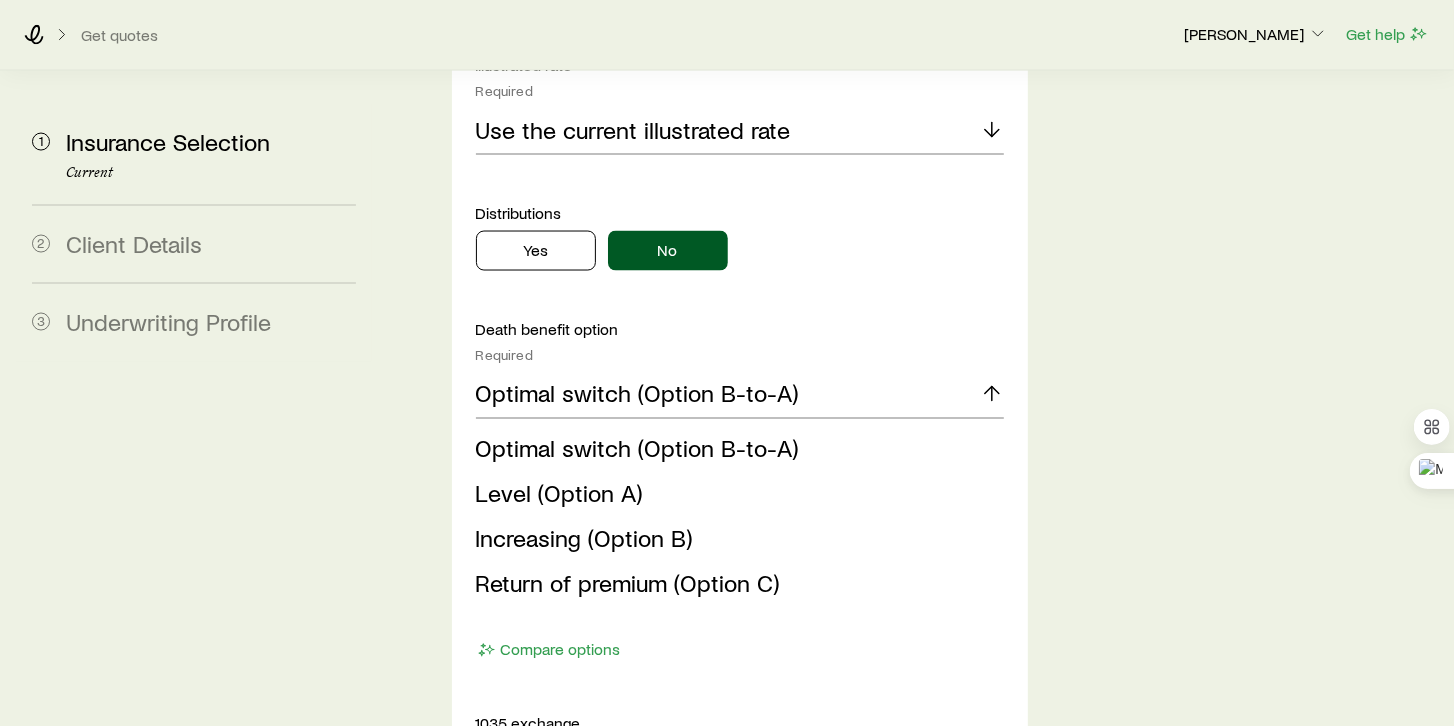 click on "Level (Option A)" at bounding box center (559, 493) 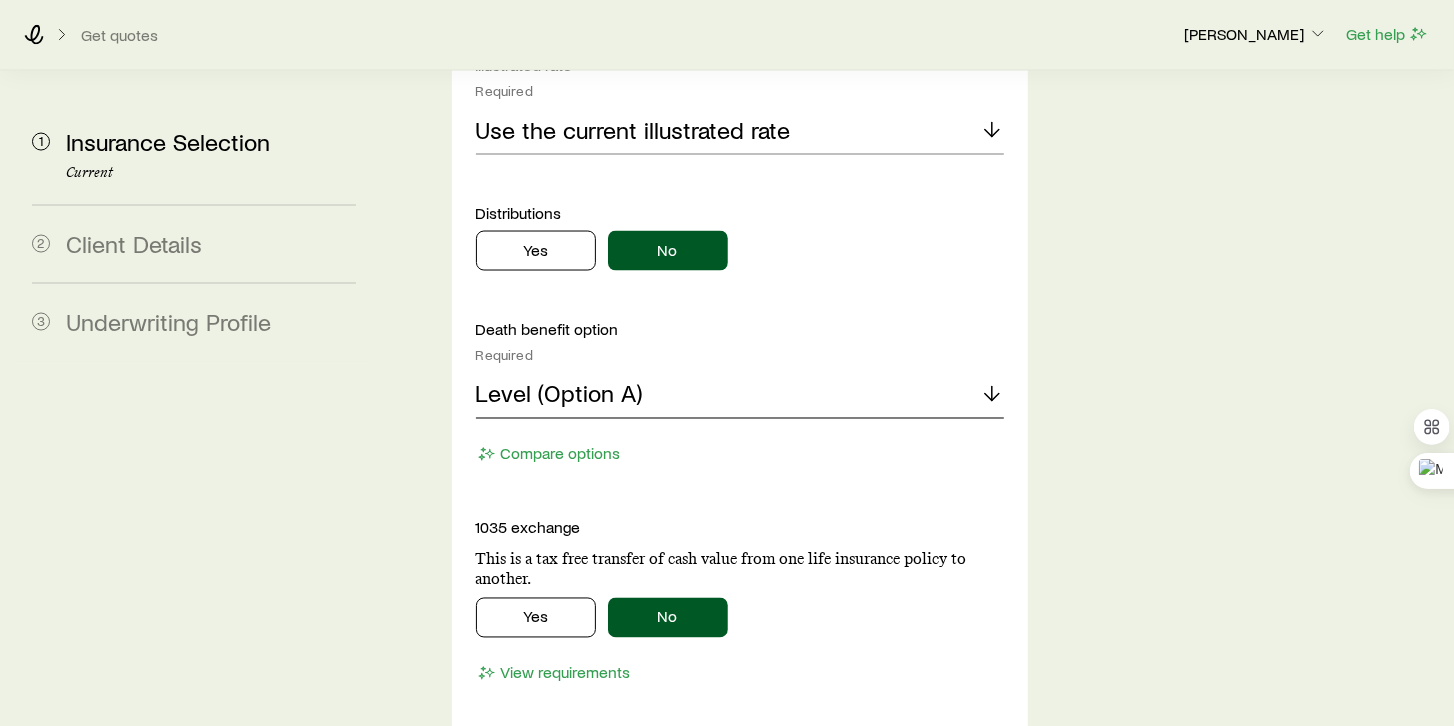click on "Level (Option A)" at bounding box center [740, 395] 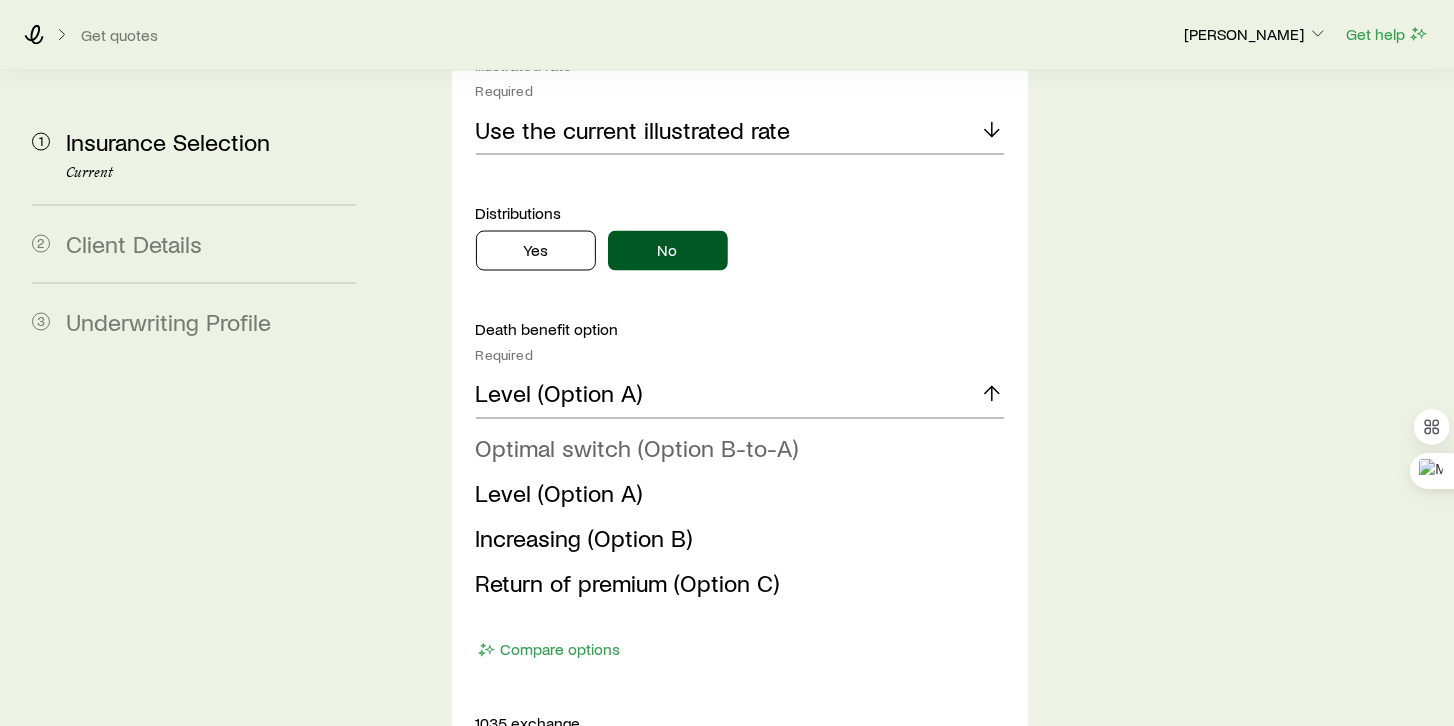 click on "Optimal switch (Option B-to-A)" at bounding box center [637, 448] 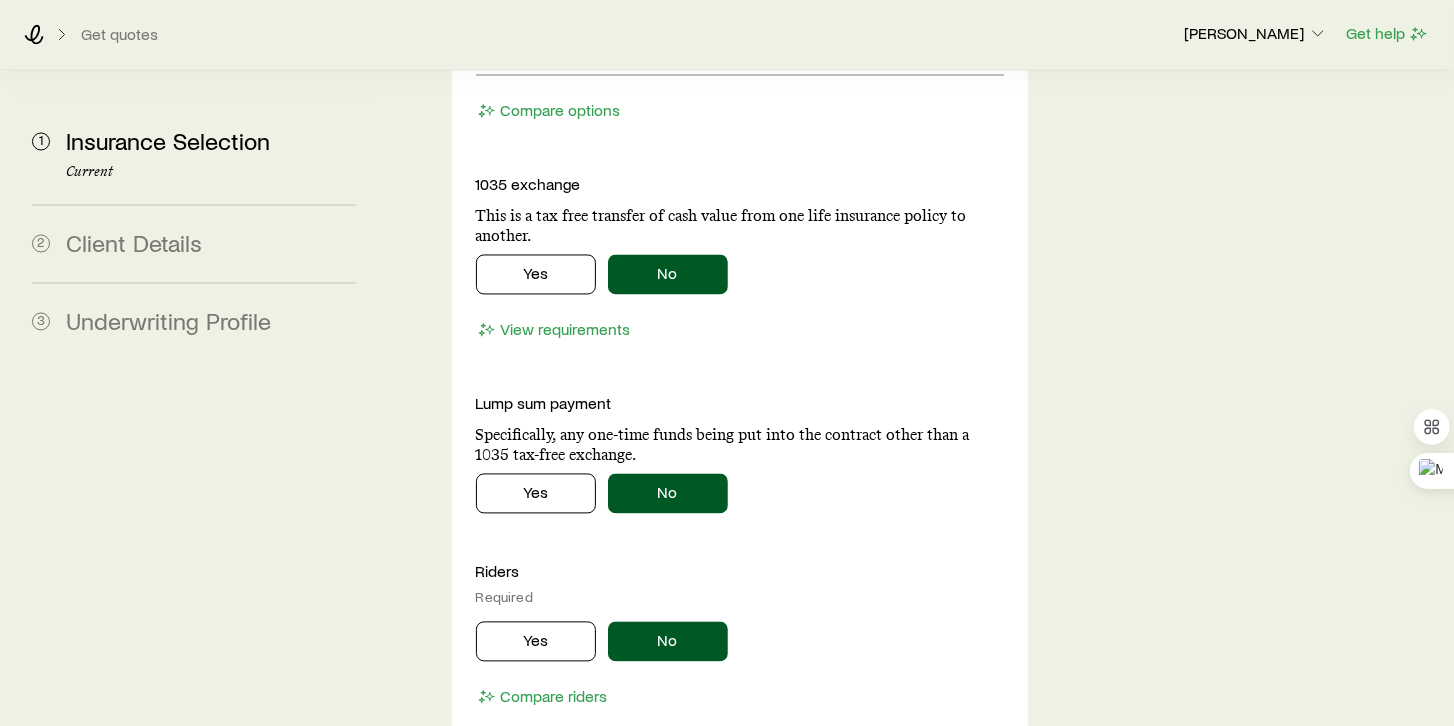 scroll, scrollTop: 2628, scrollLeft: 0, axis: vertical 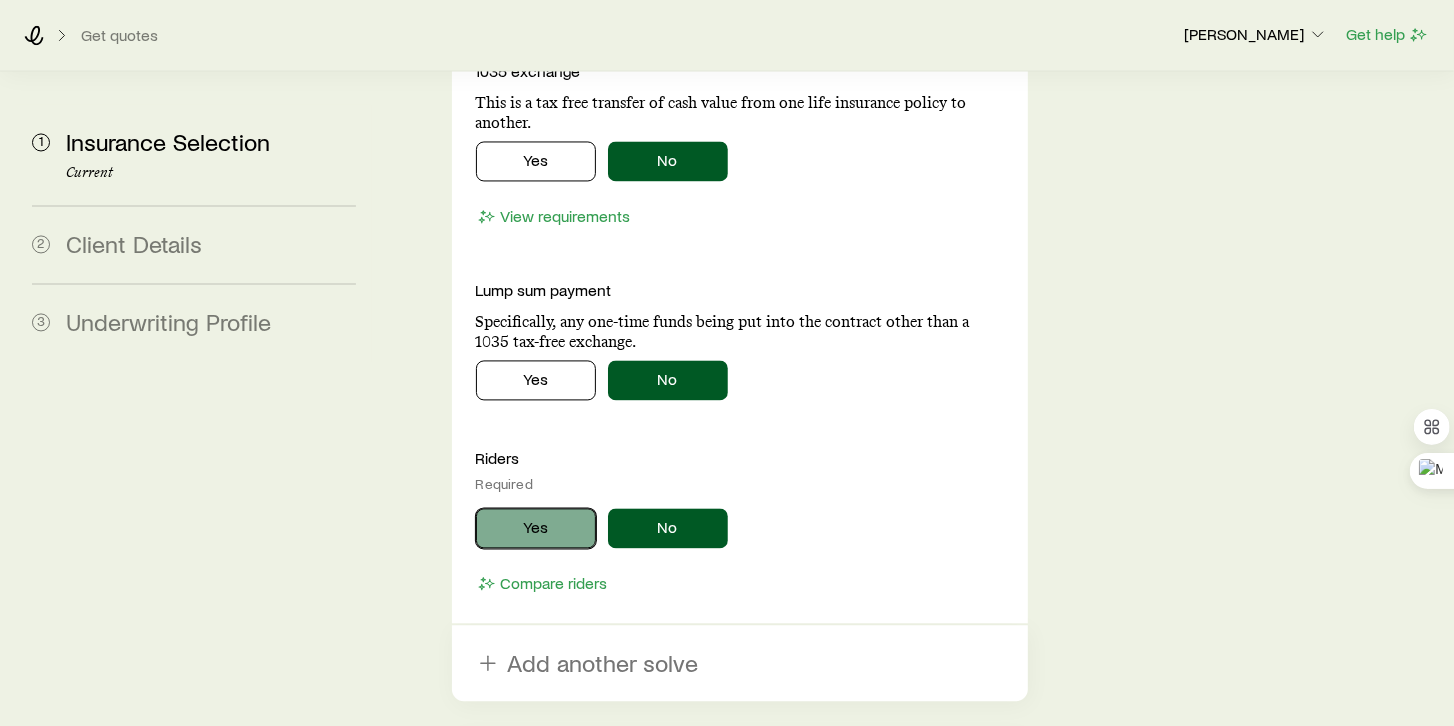 click on "Yes" at bounding box center (536, 528) 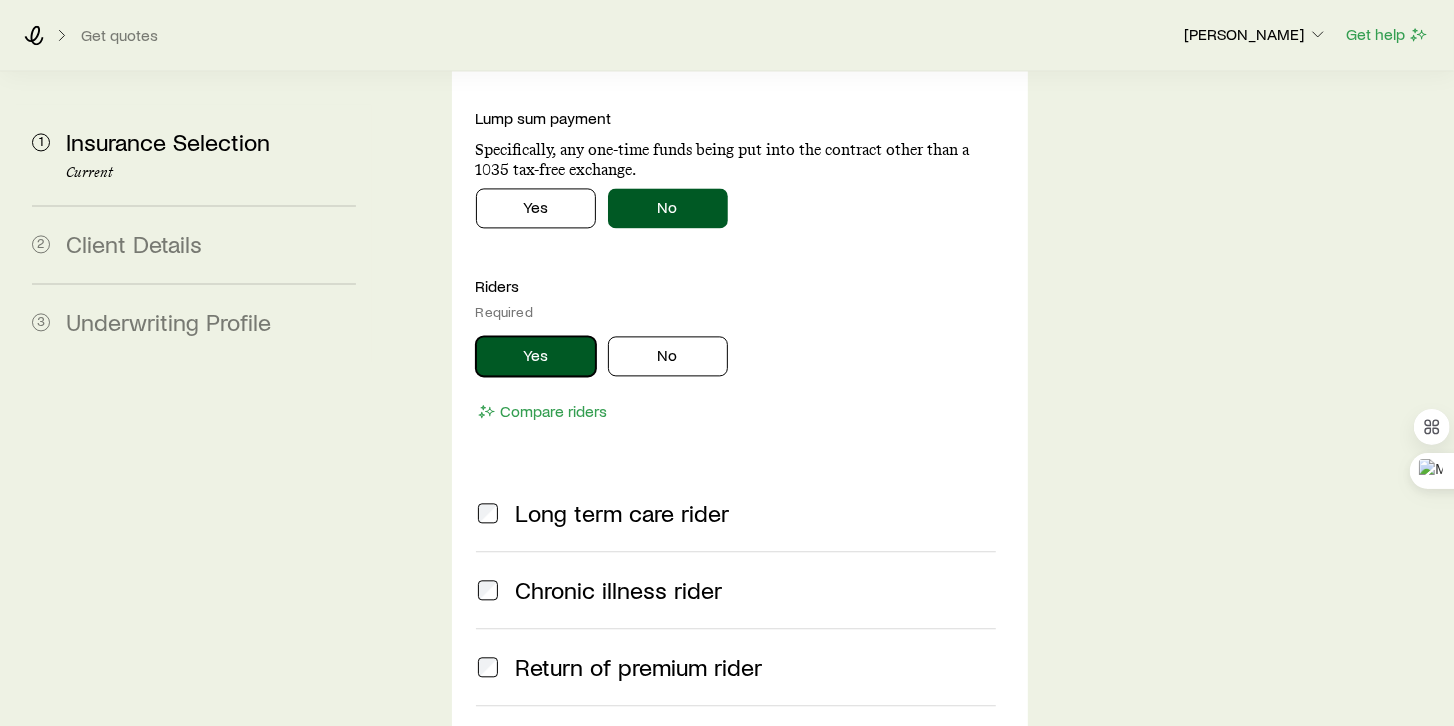 scroll, scrollTop: 2742, scrollLeft: 0, axis: vertical 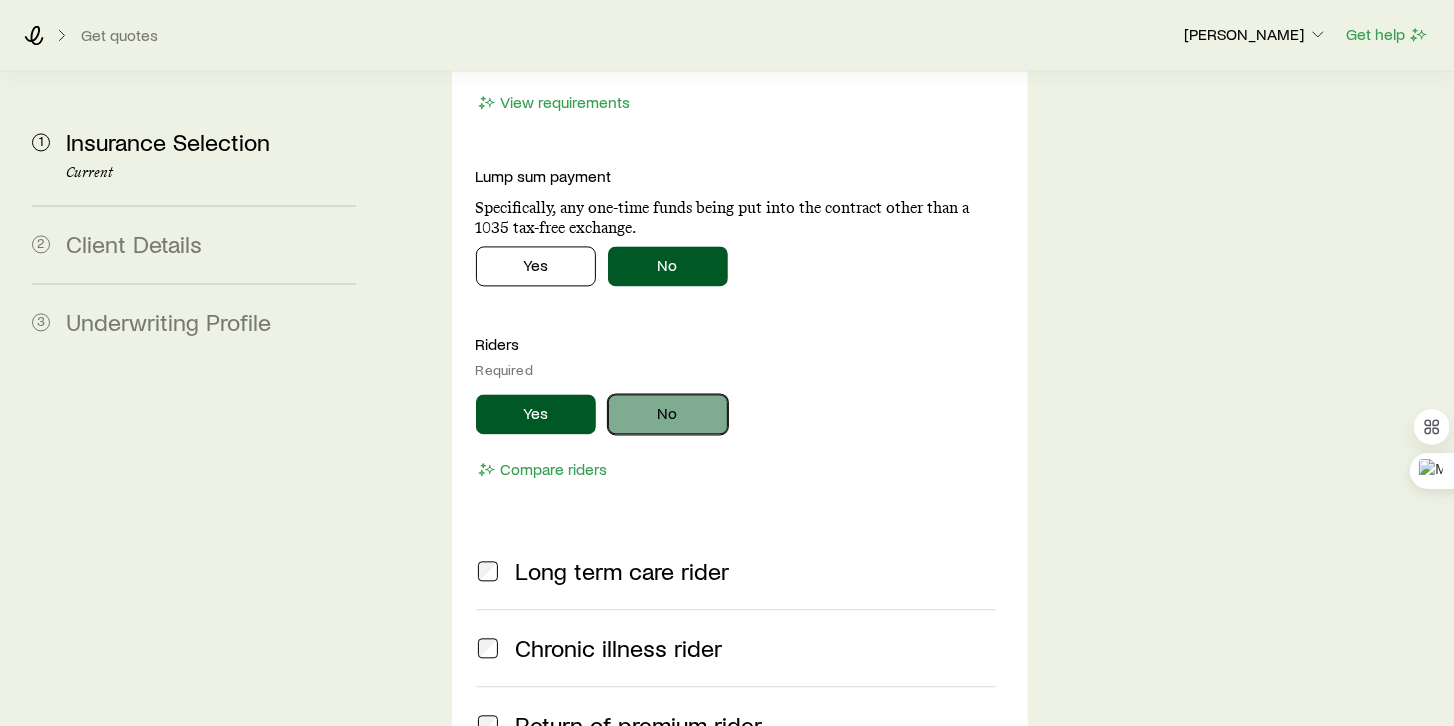 click on "No" at bounding box center (668, 414) 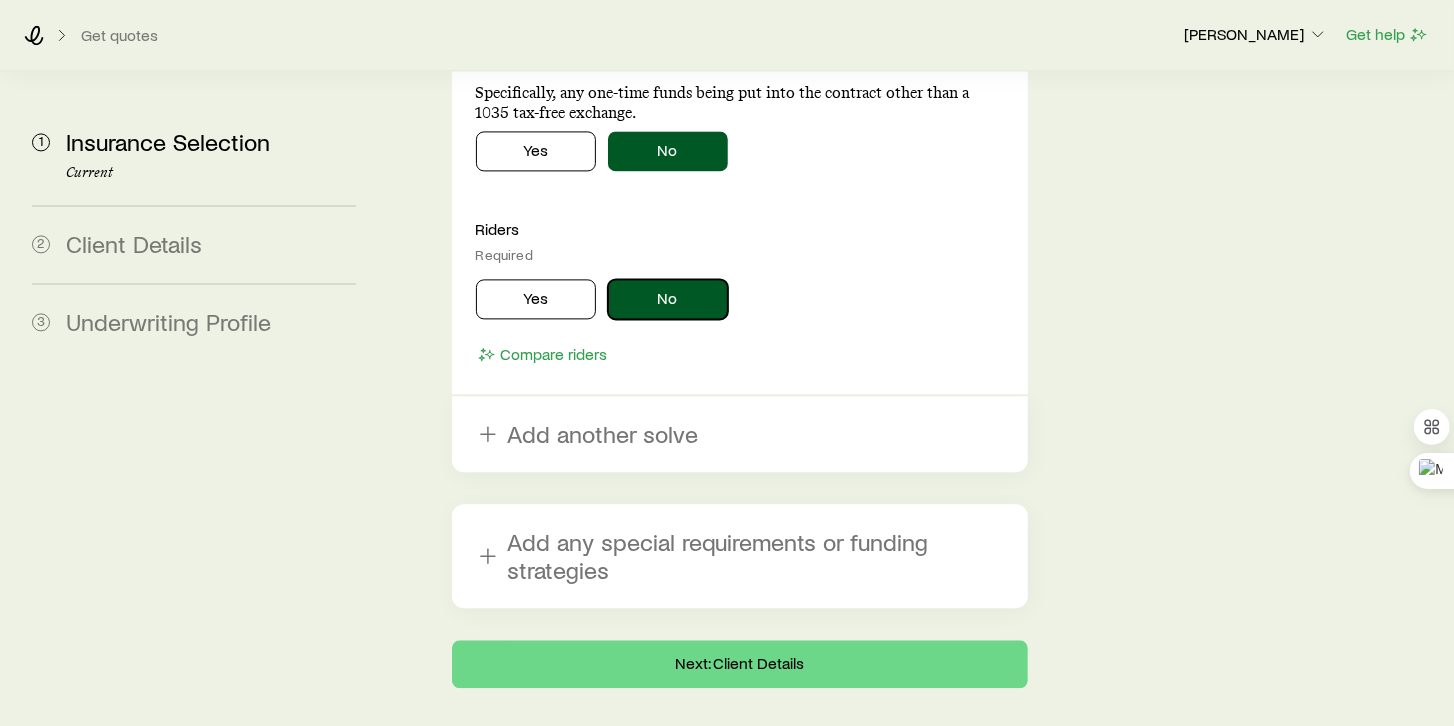 scroll, scrollTop: 2906, scrollLeft: 0, axis: vertical 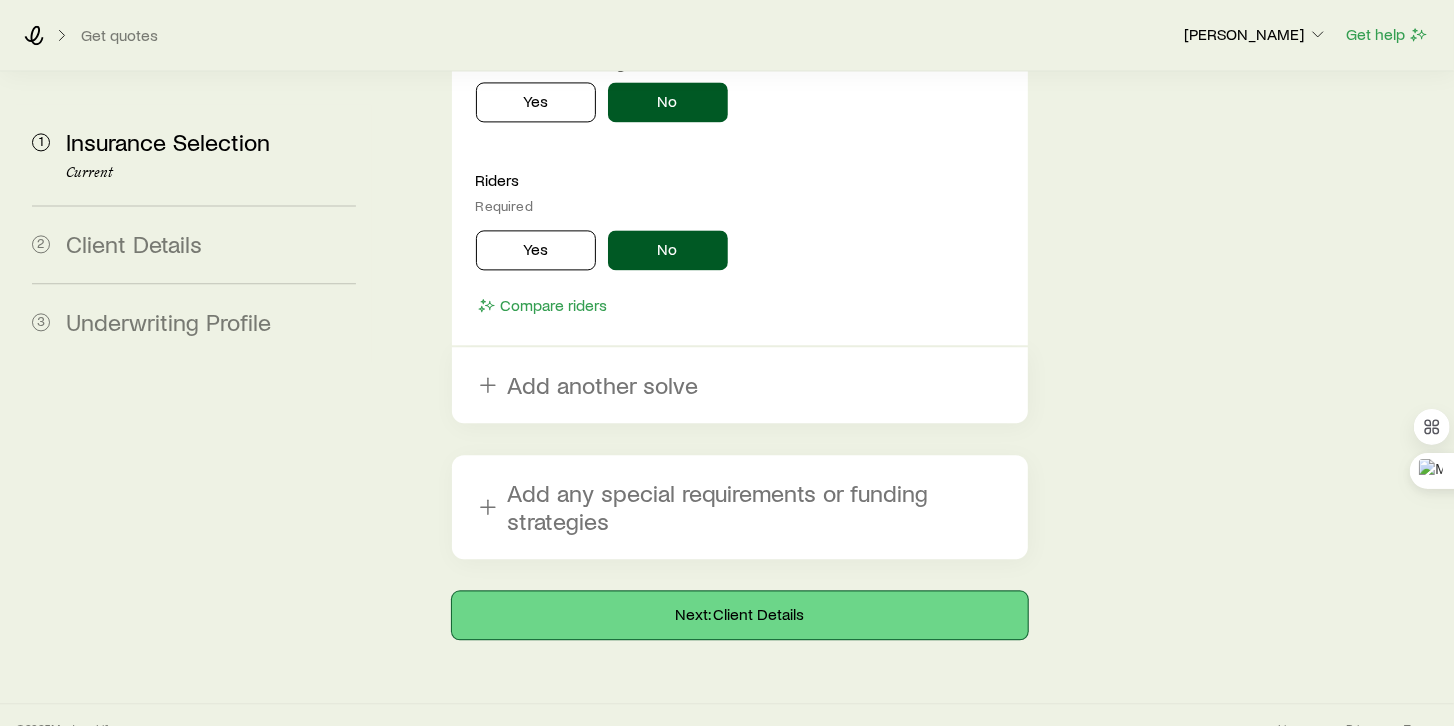 click on "Next: Client Details" at bounding box center [740, 615] 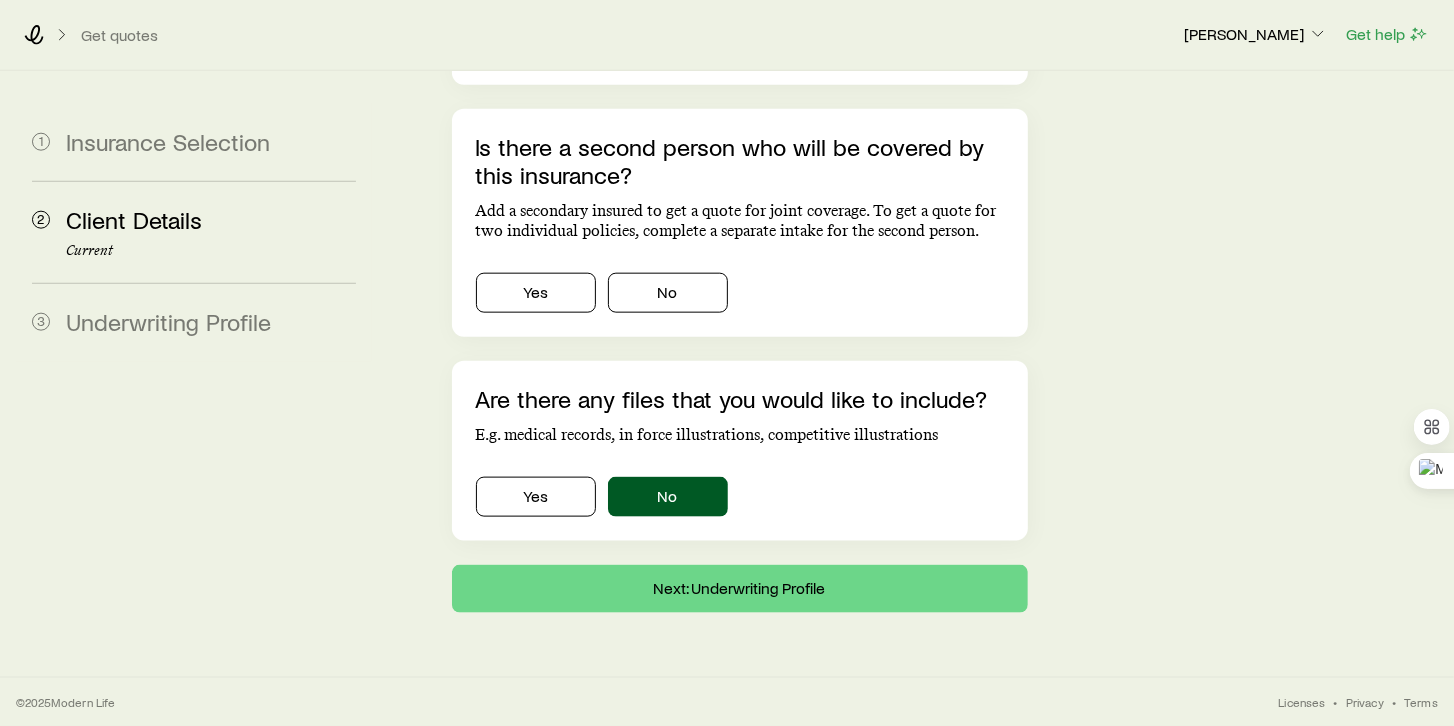 scroll, scrollTop: 0, scrollLeft: 0, axis: both 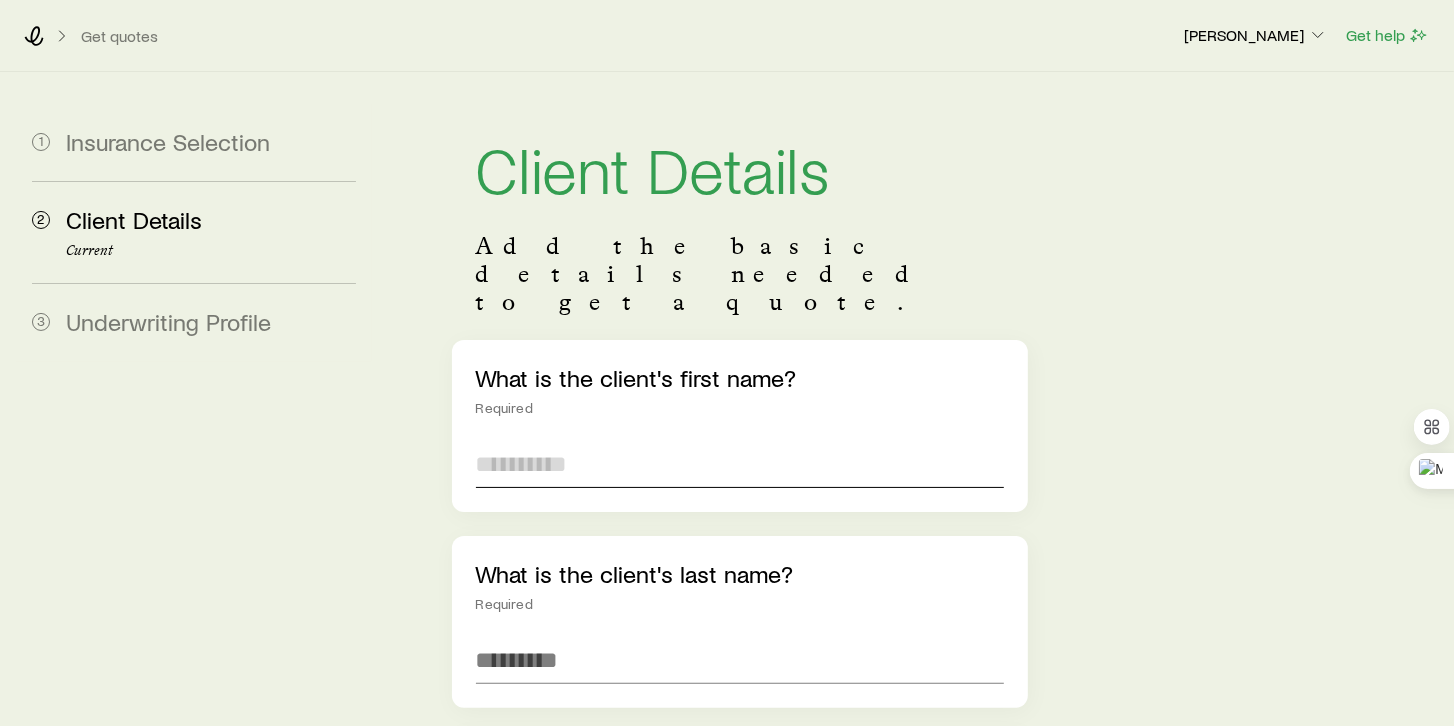 click at bounding box center [740, 464] 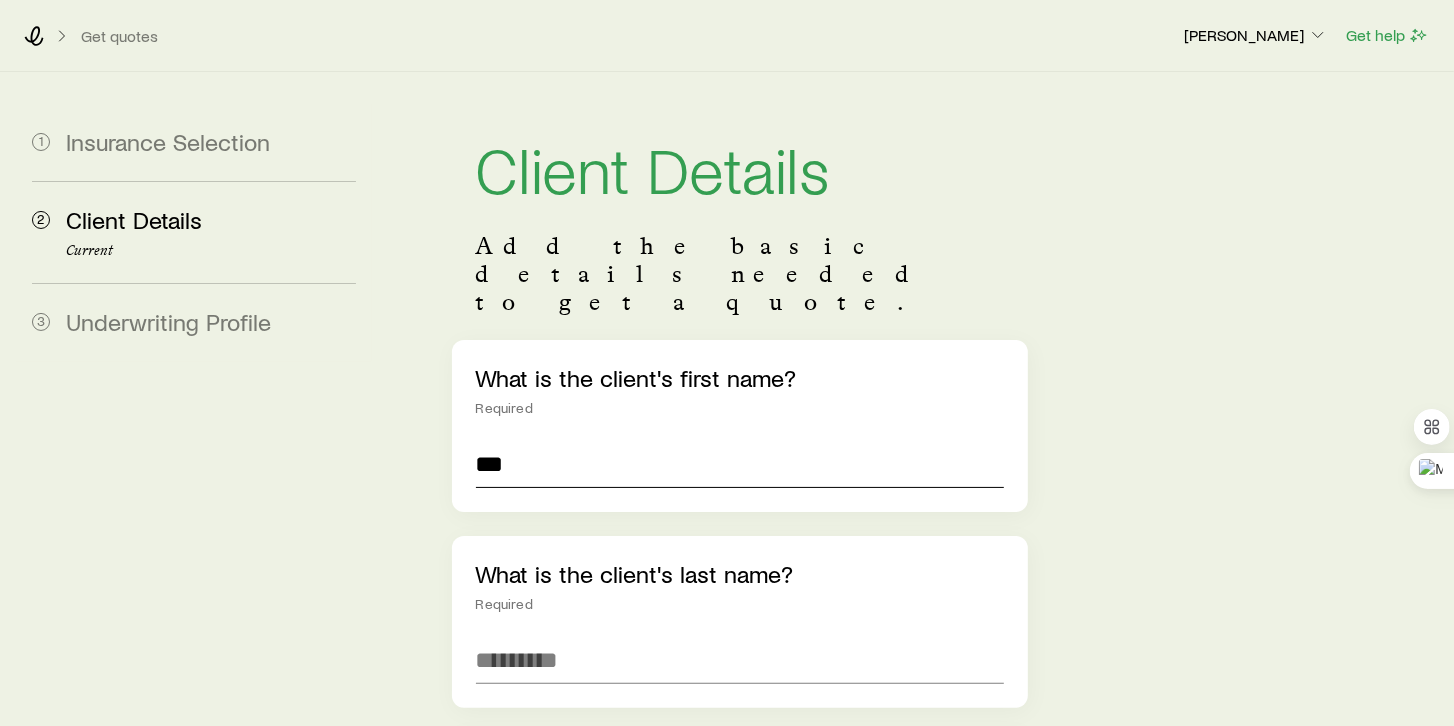 type on "***" 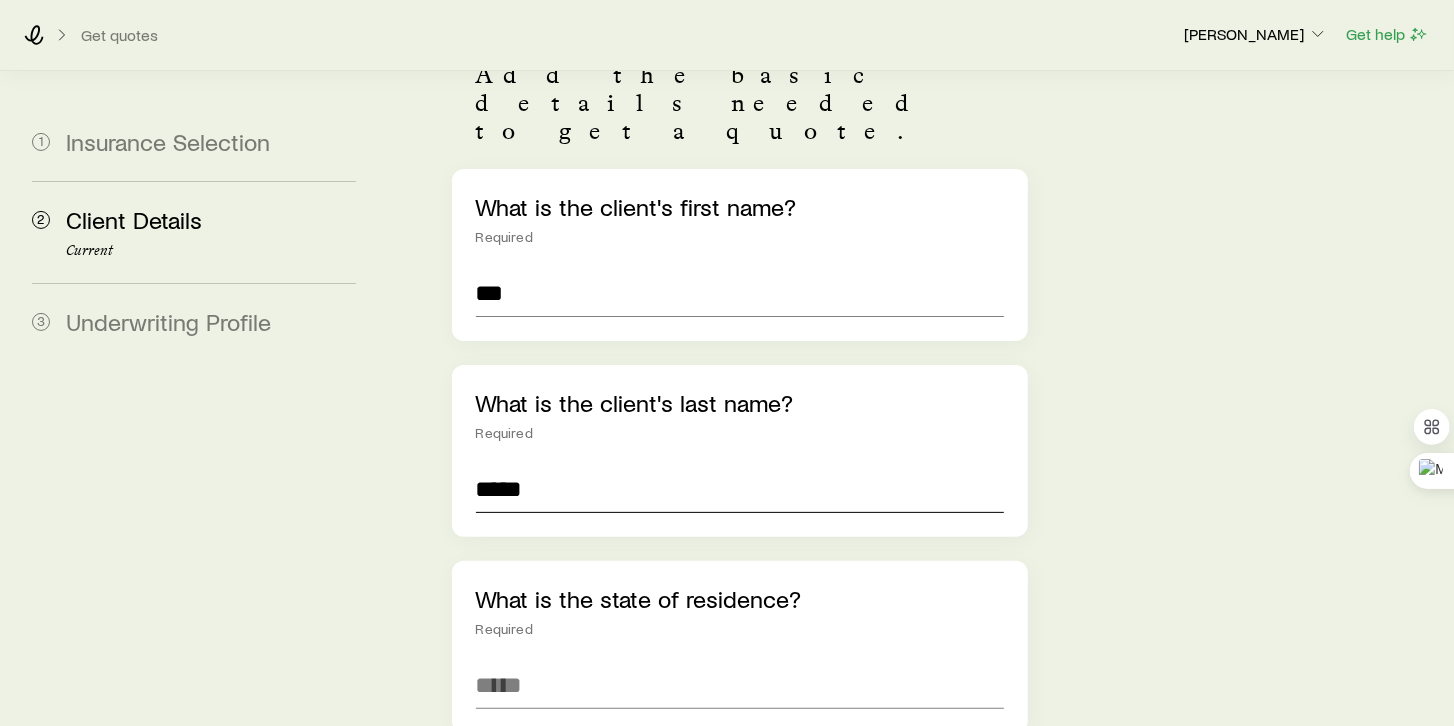scroll, scrollTop: 228, scrollLeft: 0, axis: vertical 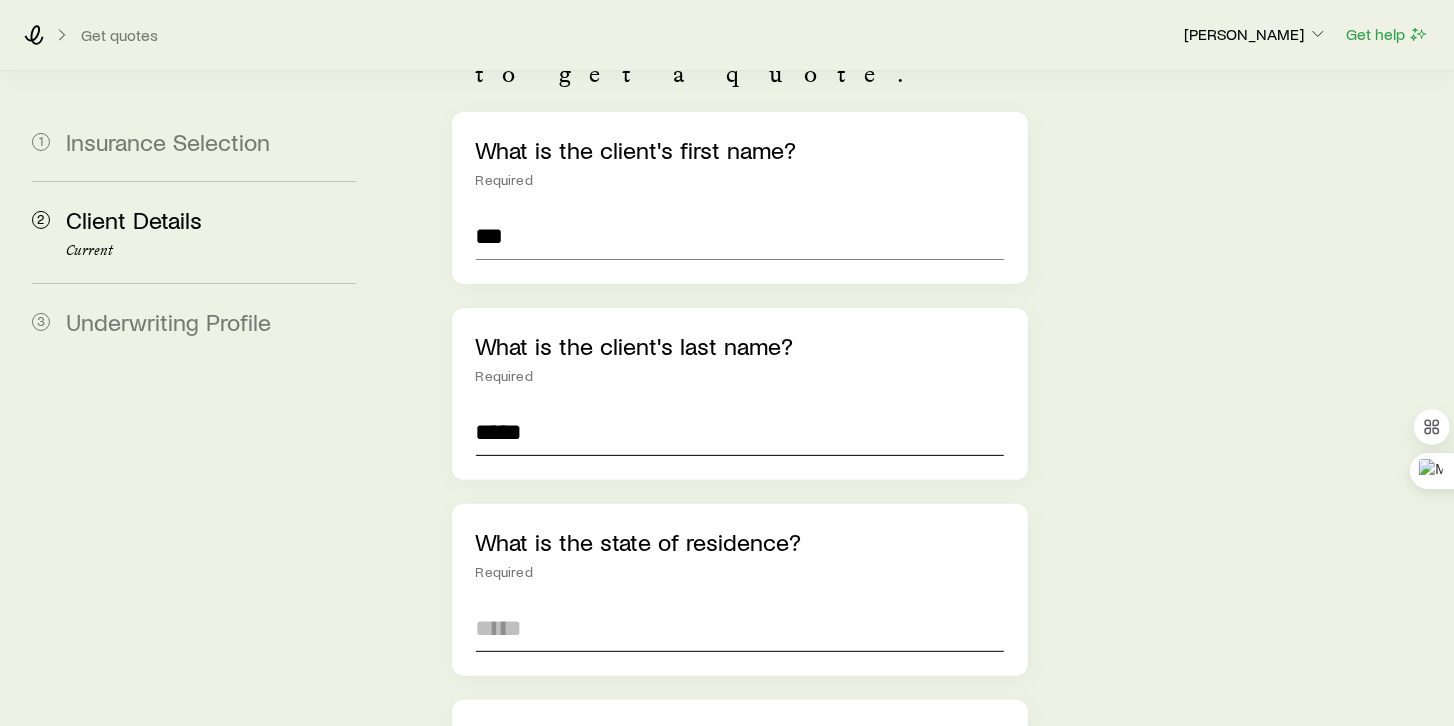 type on "*****" 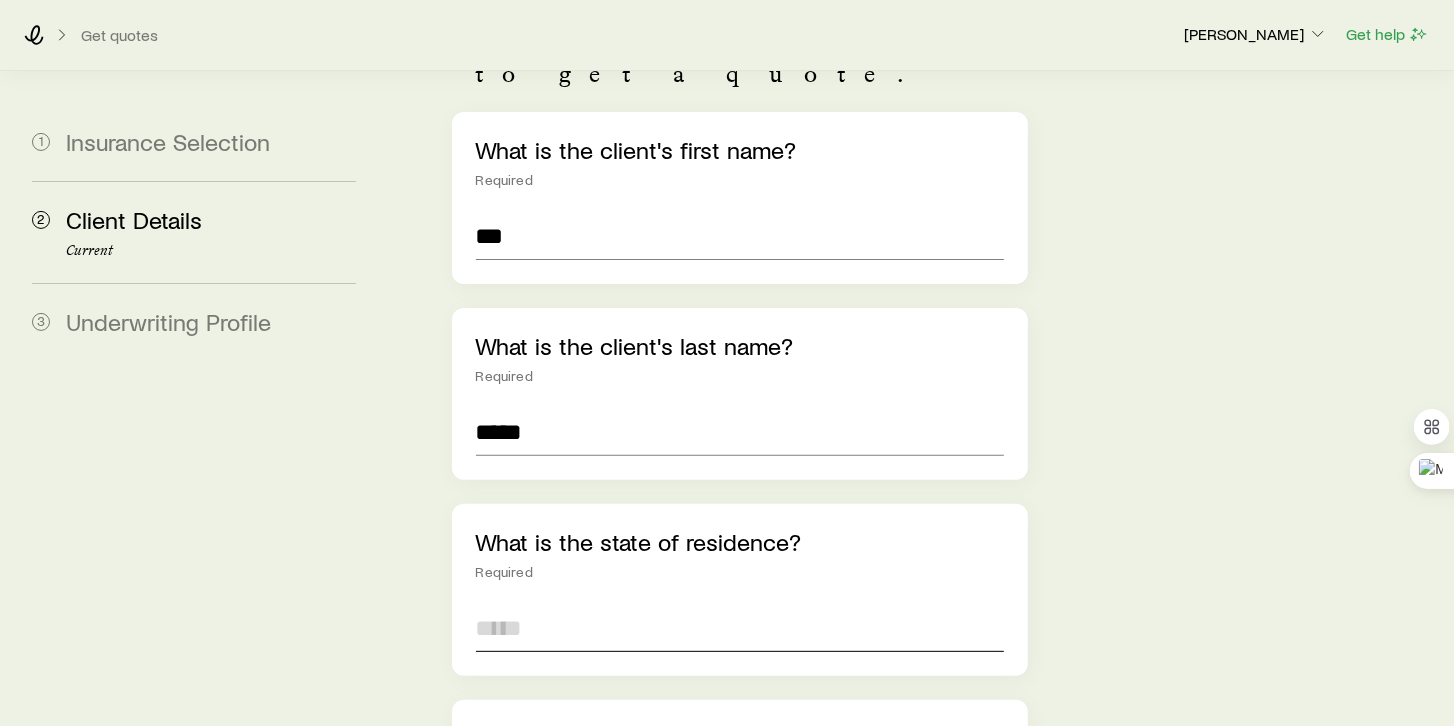 click at bounding box center [740, 628] 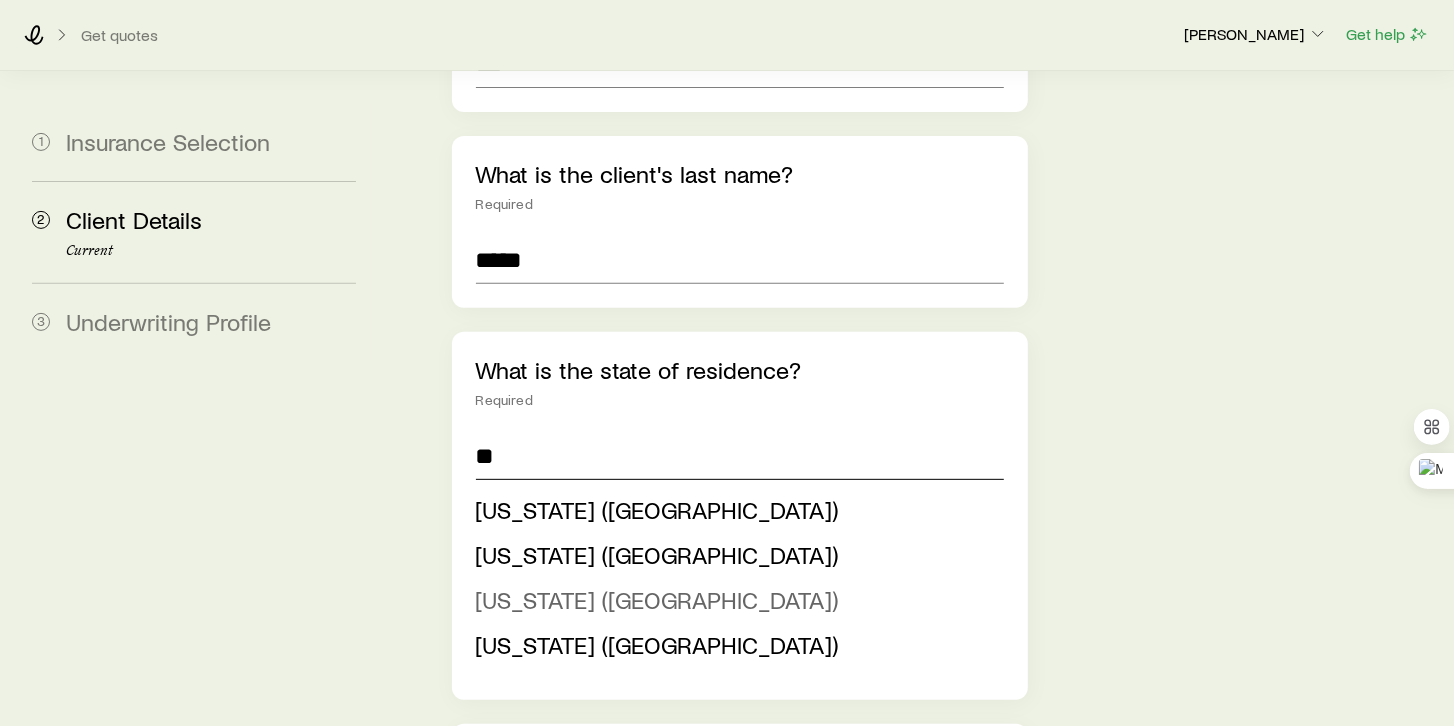 scroll, scrollTop: 457, scrollLeft: 0, axis: vertical 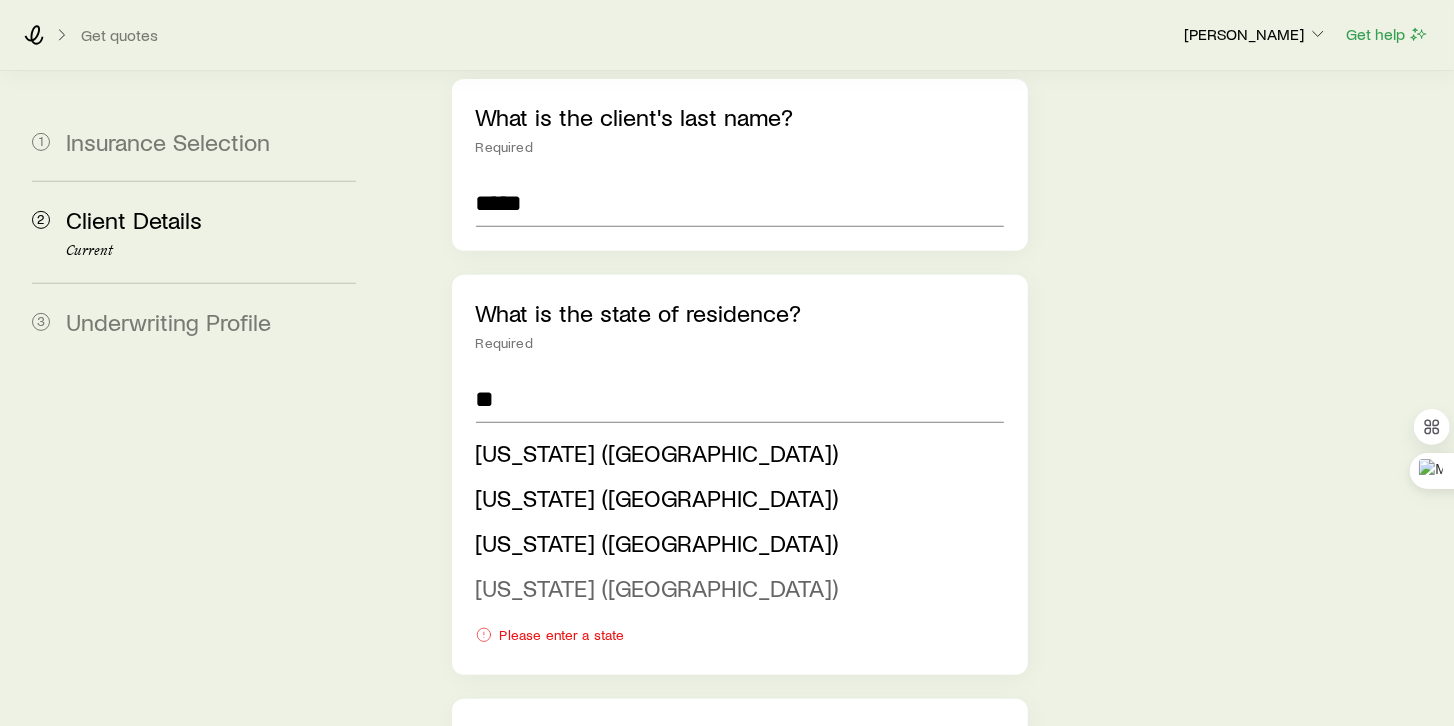click on "[US_STATE] ([GEOGRAPHIC_DATA])" at bounding box center [657, 587] 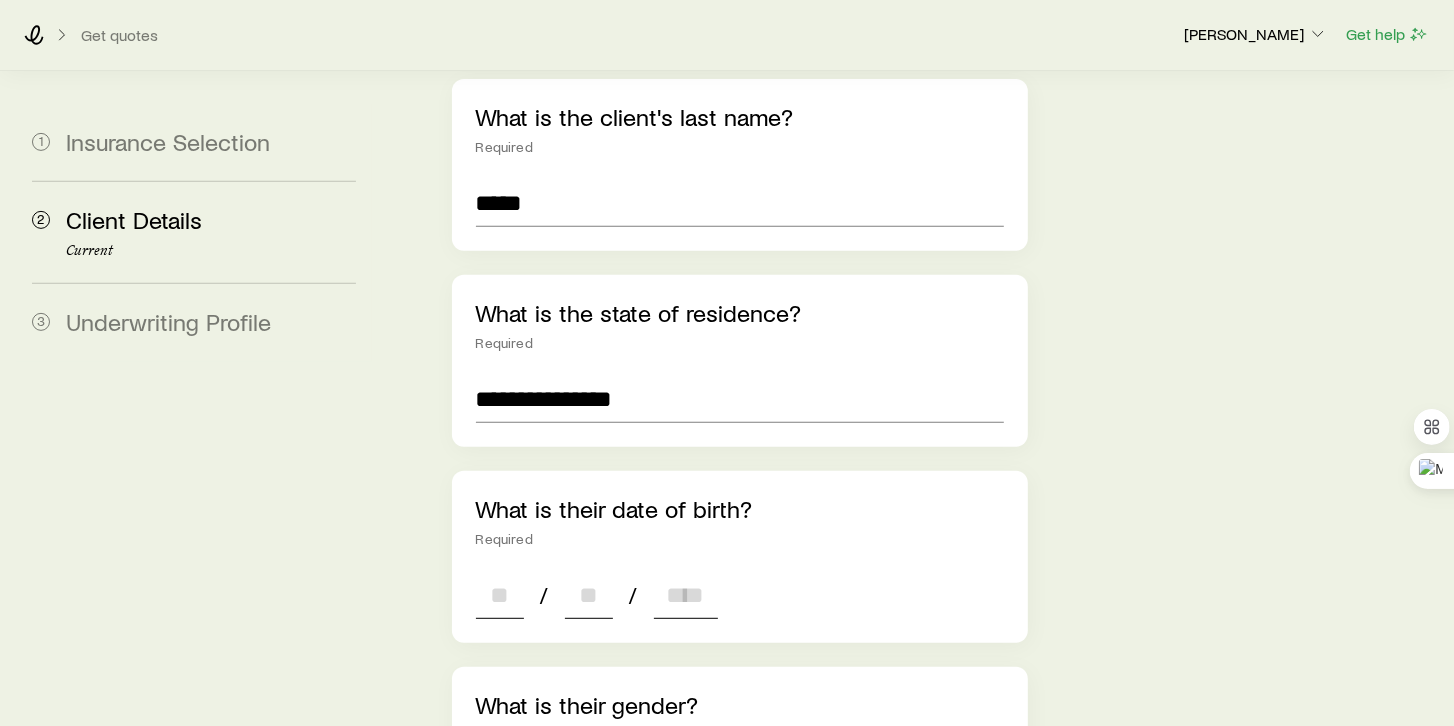 click at bounding box center (500, 595) 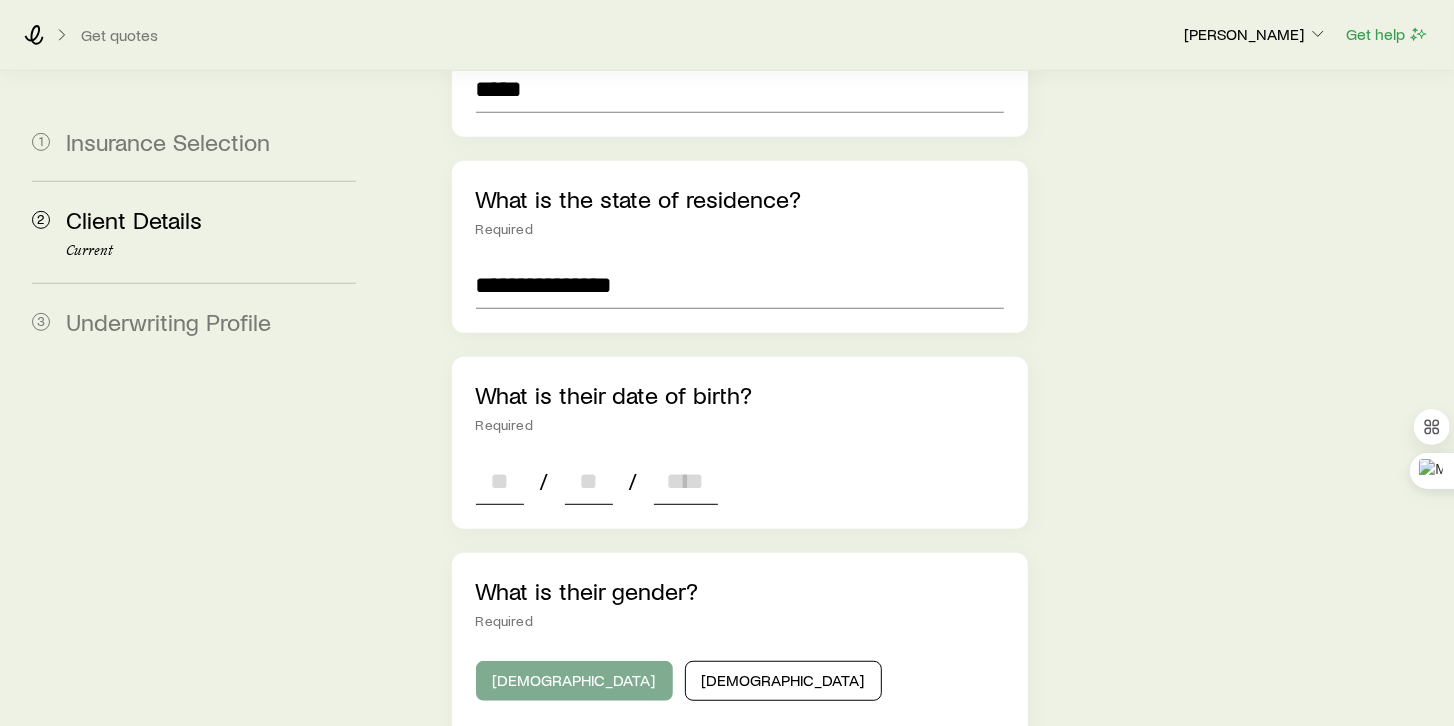 scroll, scrollTop: 628, scrollLeft: 0, axis: vertical 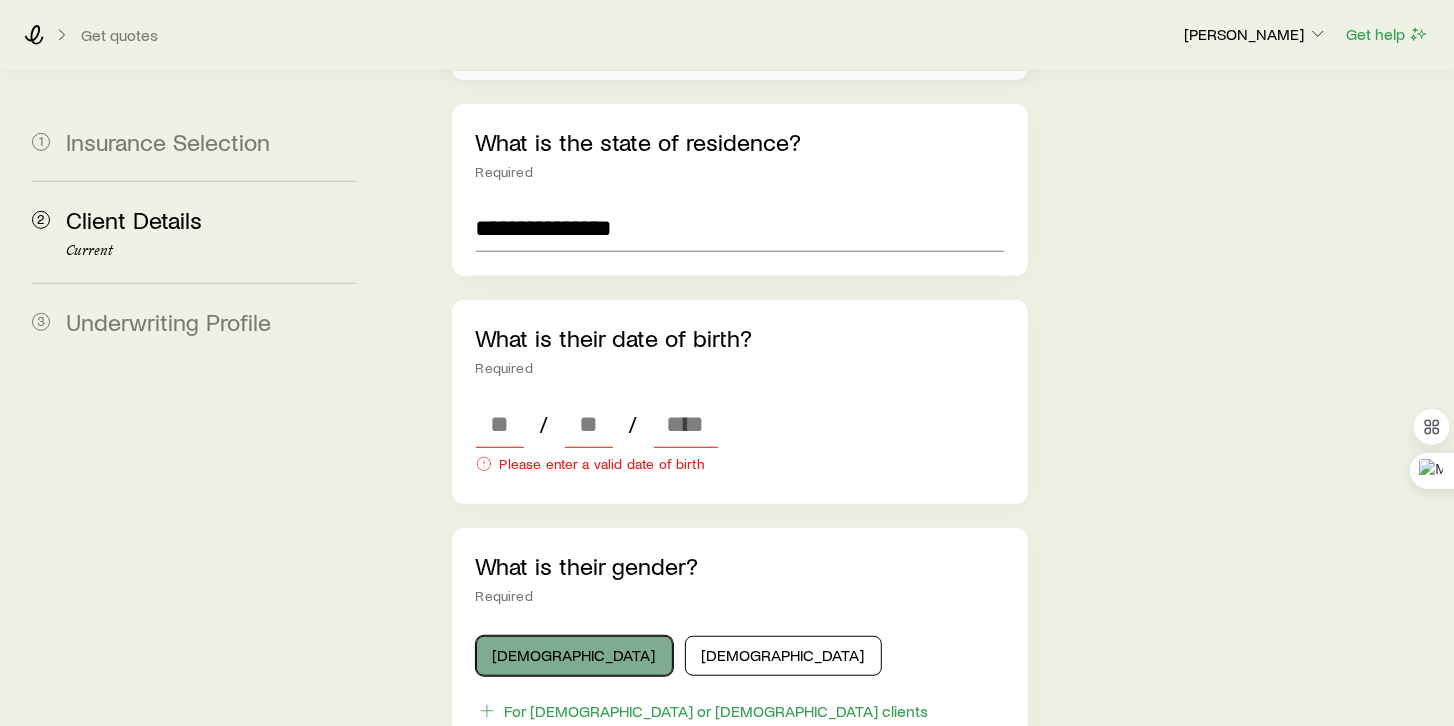 click on "What is their gender? Required [DEMOGRAPHIC_DATA] [DEMOGRAPHIC_DATA] For [DEMOGRAPHIC_DATA] or [DEMOGRAPHIC_DATA] clients" at bounding box center (740, 639) 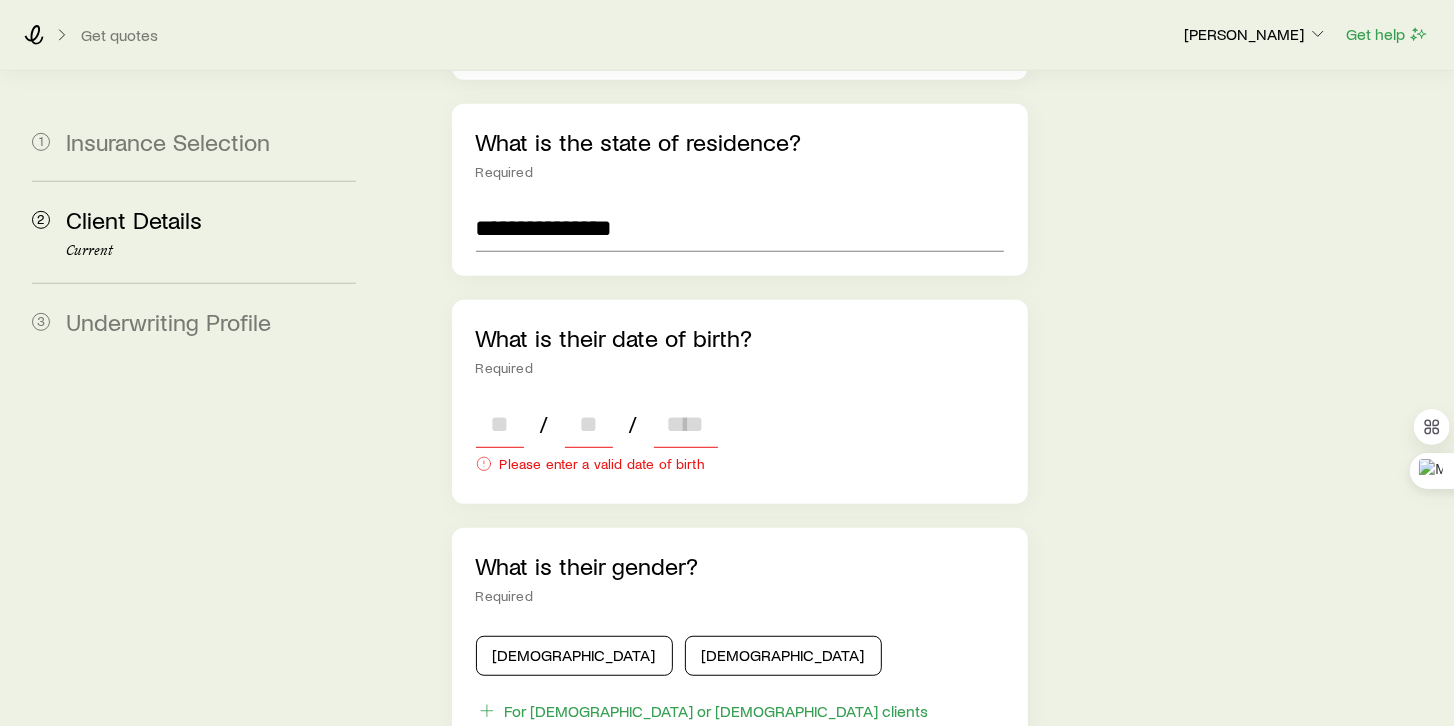 click at bounding box center (500, 424) 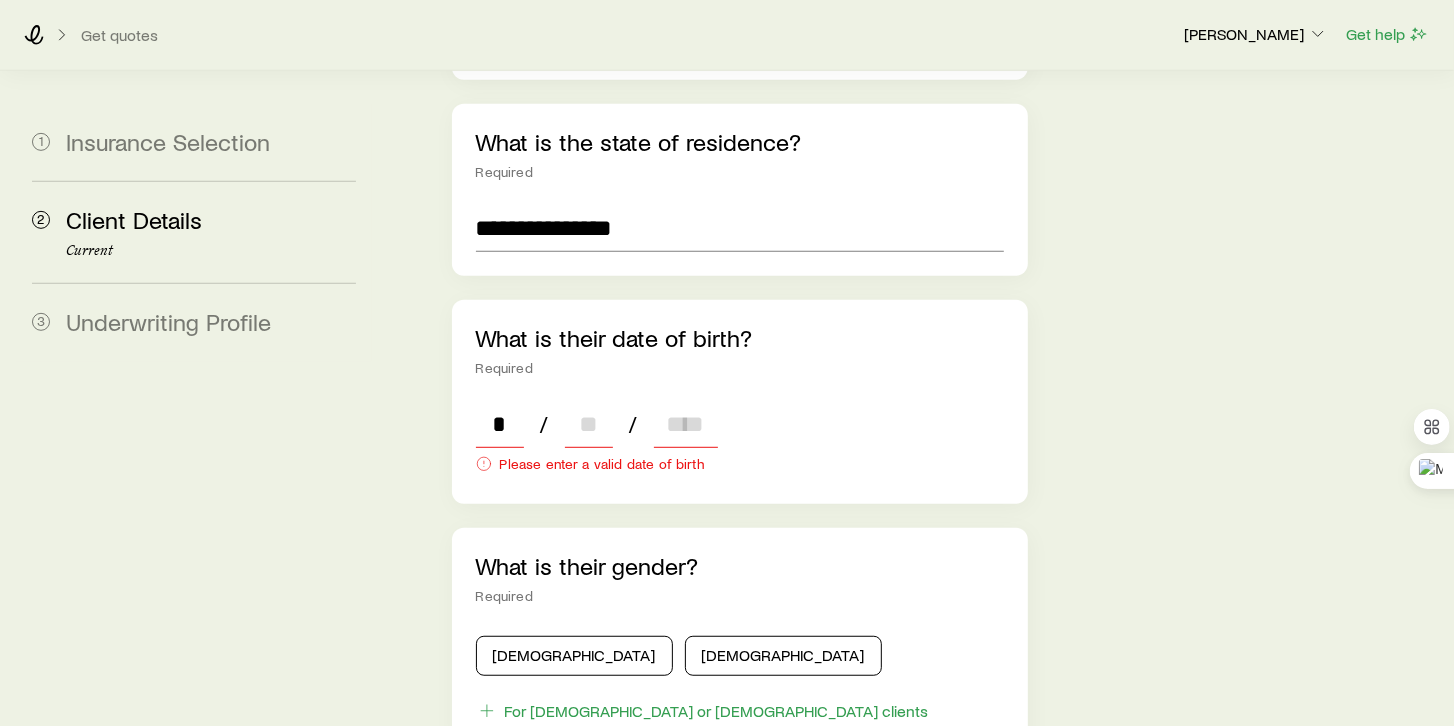 type on "**" 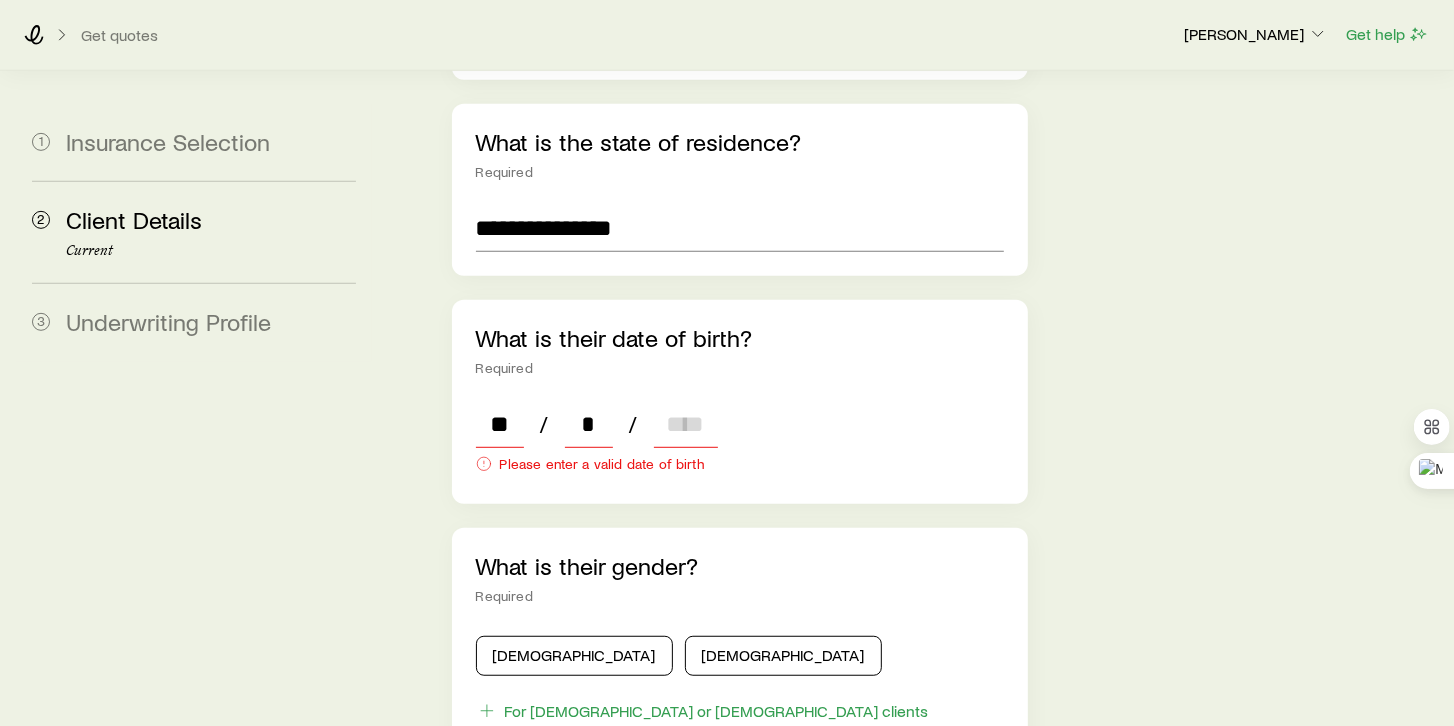 type on "**" 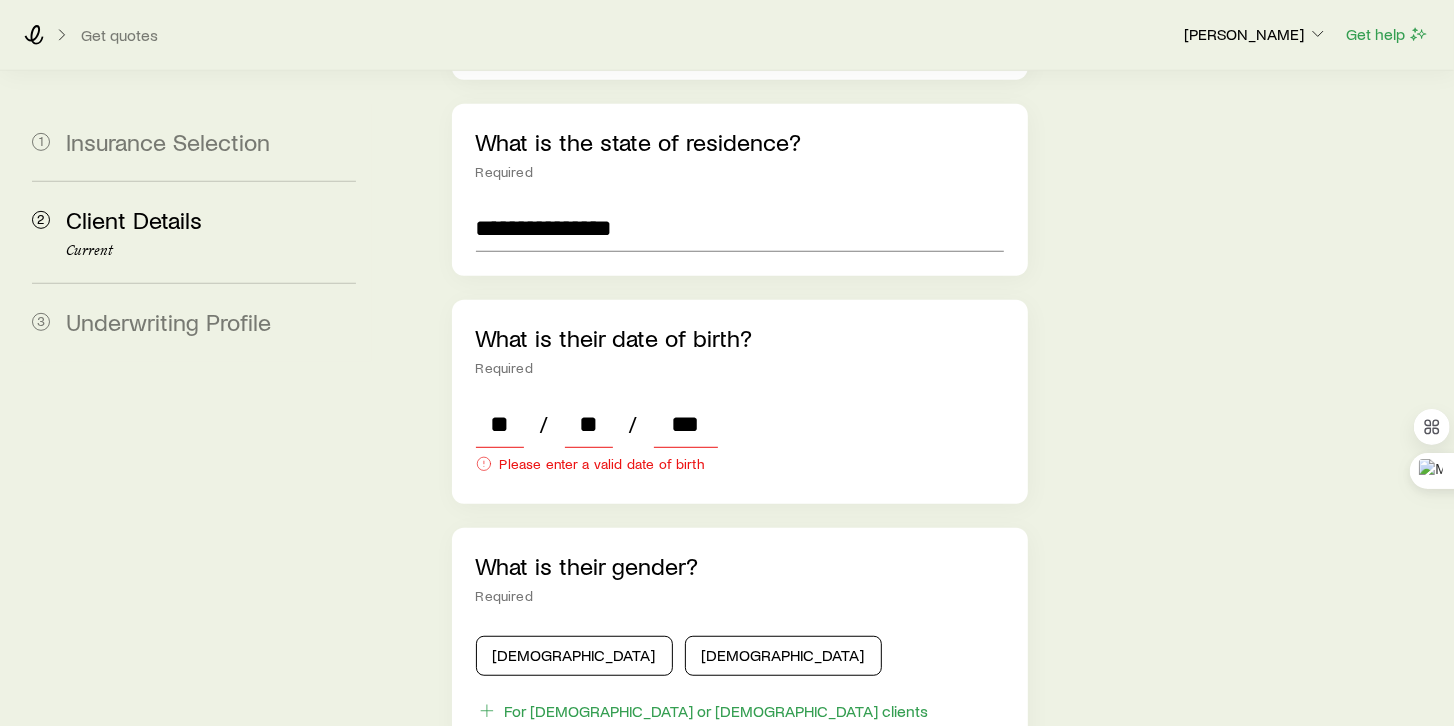 type on "****" 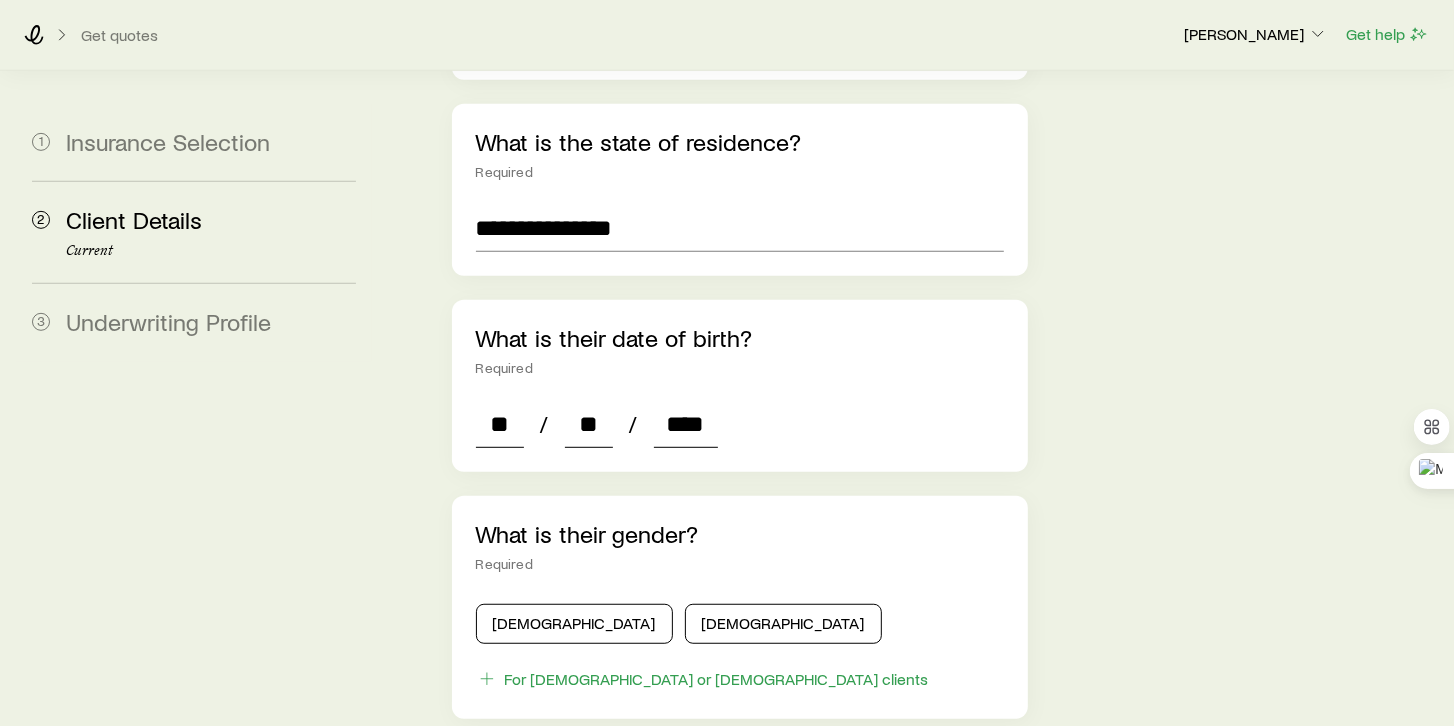 type on "*" 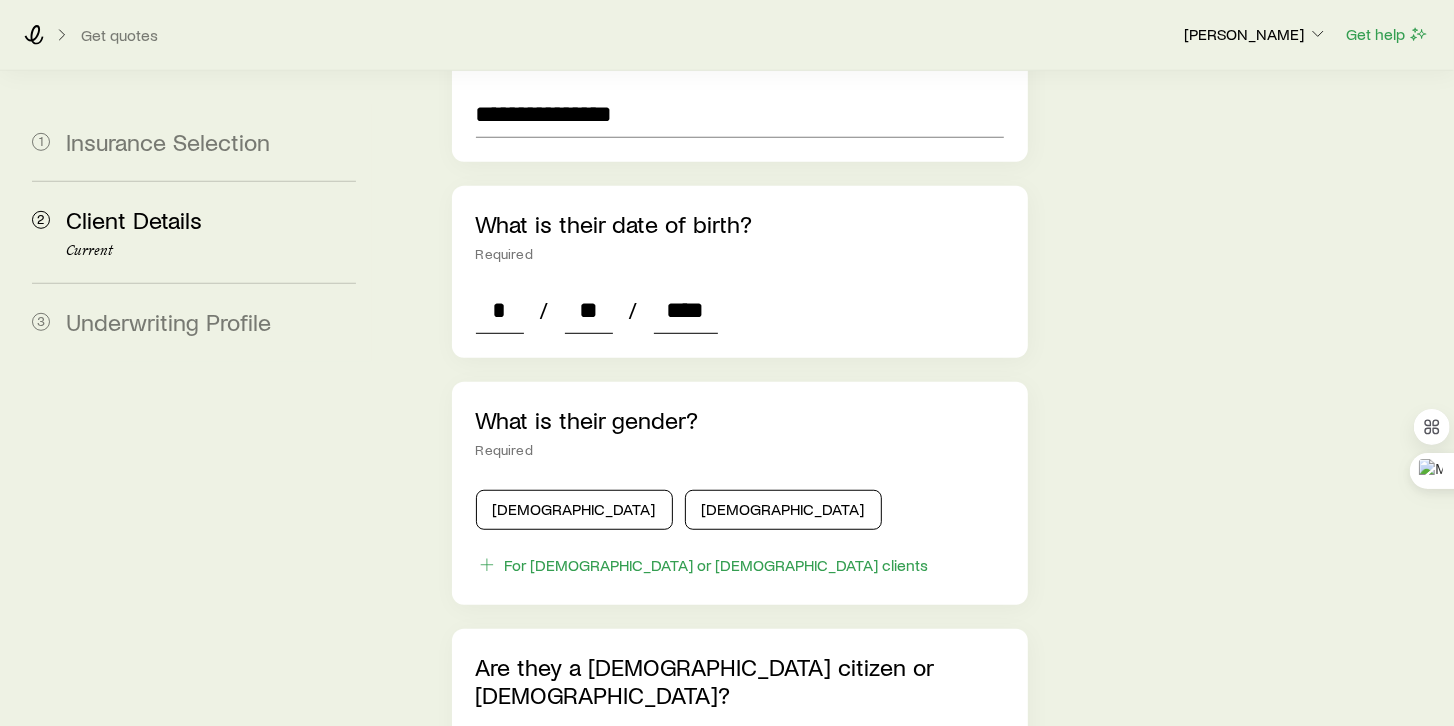 scroll, scrollTop: 800, scrollLeft: 0, axis: vertical 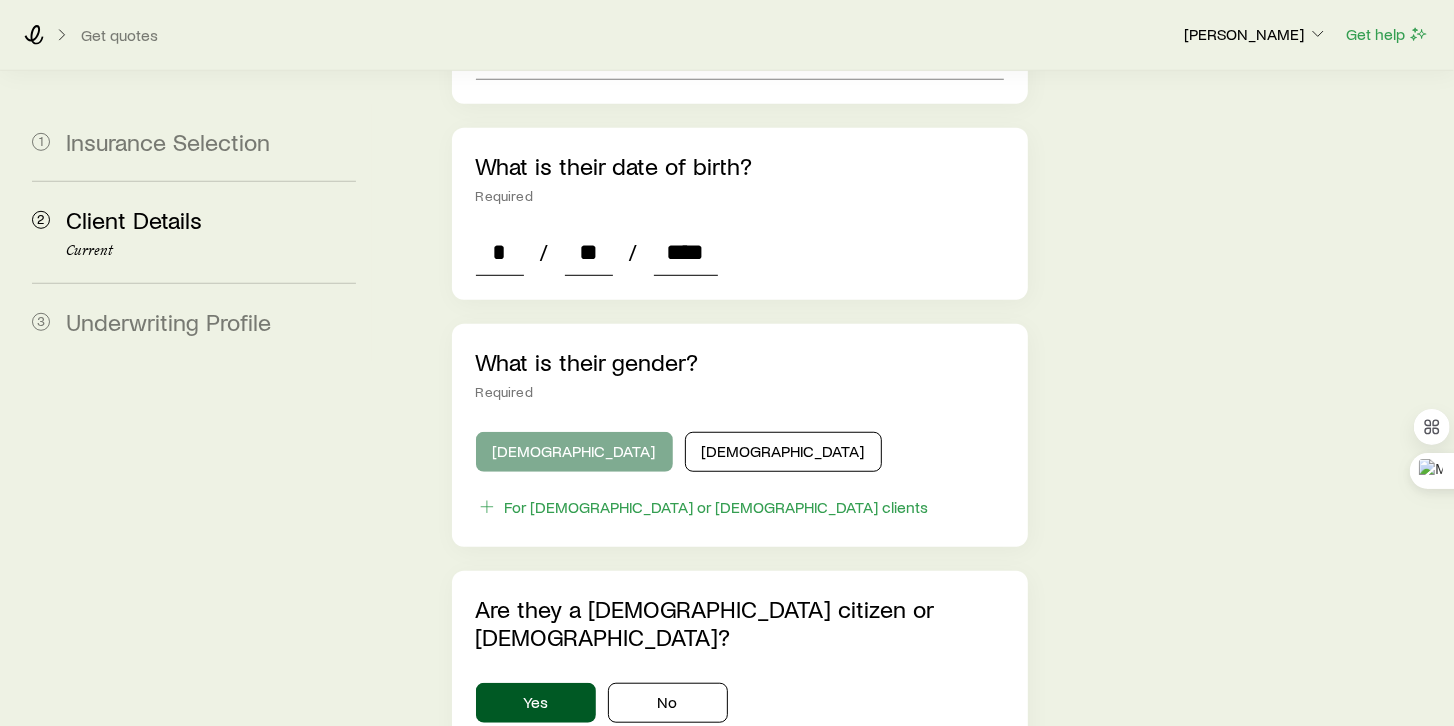 type on "****" 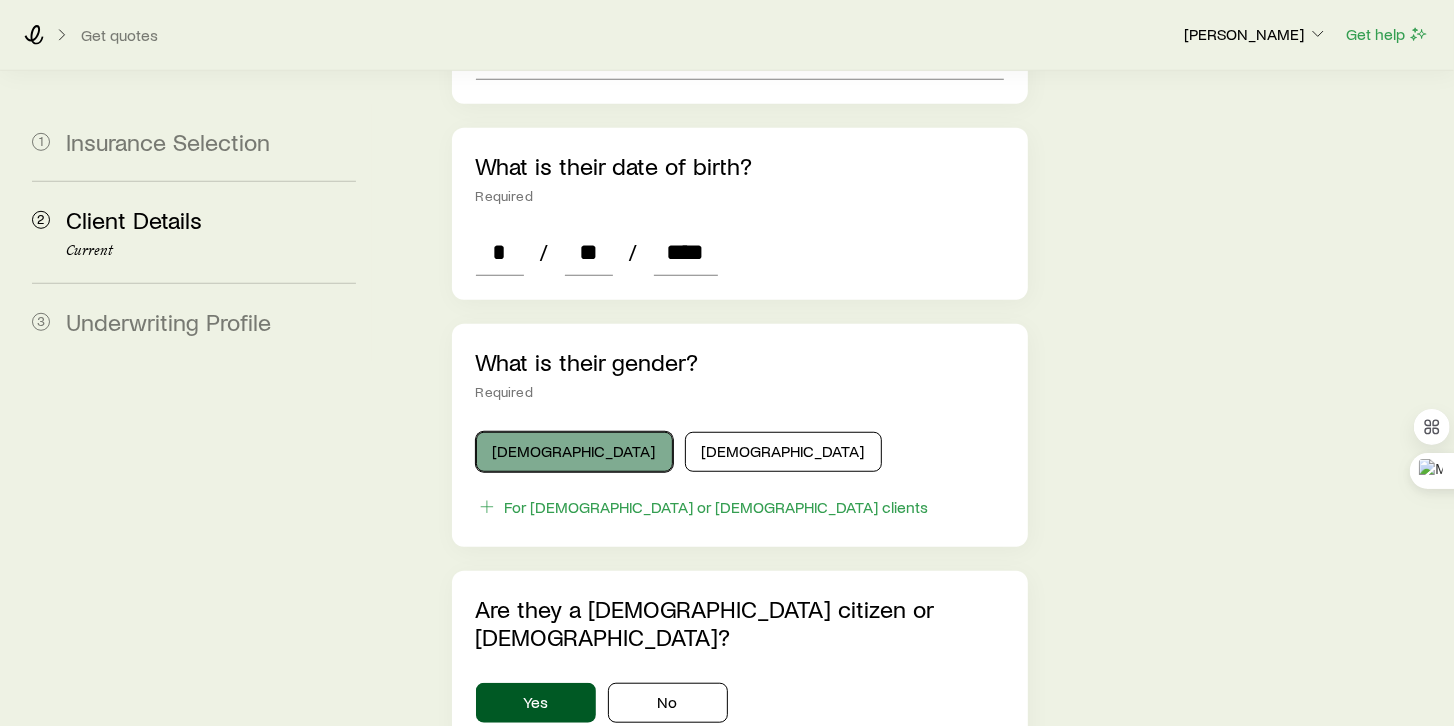 click on "[DEMOGRAPHIC_DATA]" at bounding box center [574, 452] 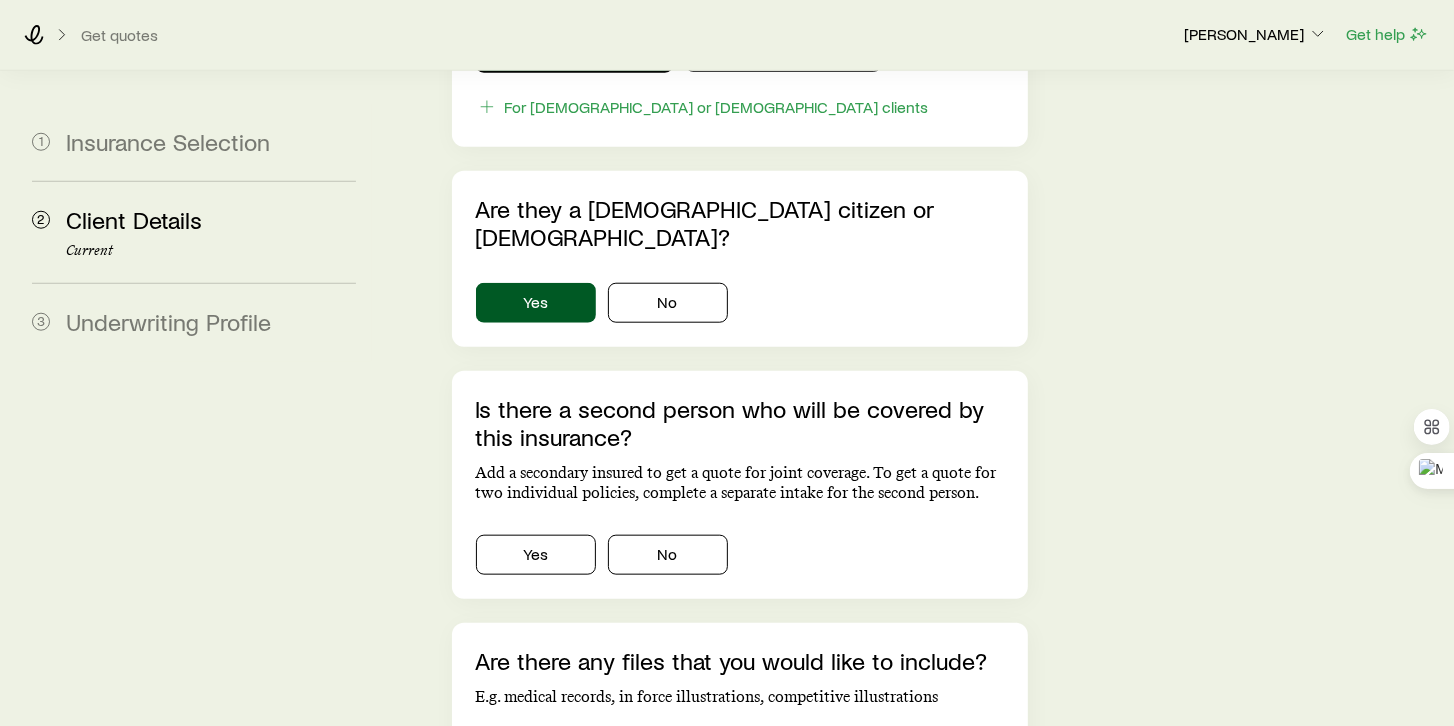 scroll, scrollTop: 1257, scrollLeft: 0, axis: vertical 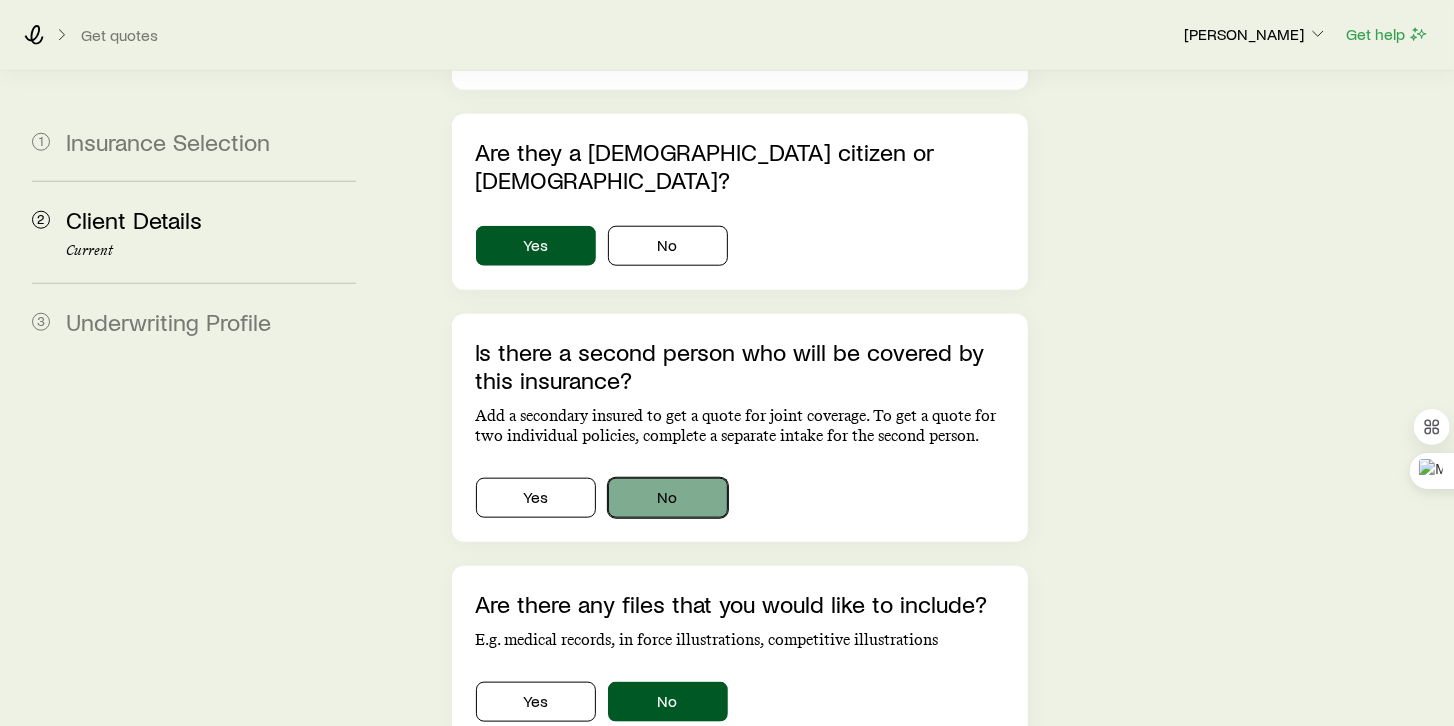 click on "No" at bounding box center (668, 498) 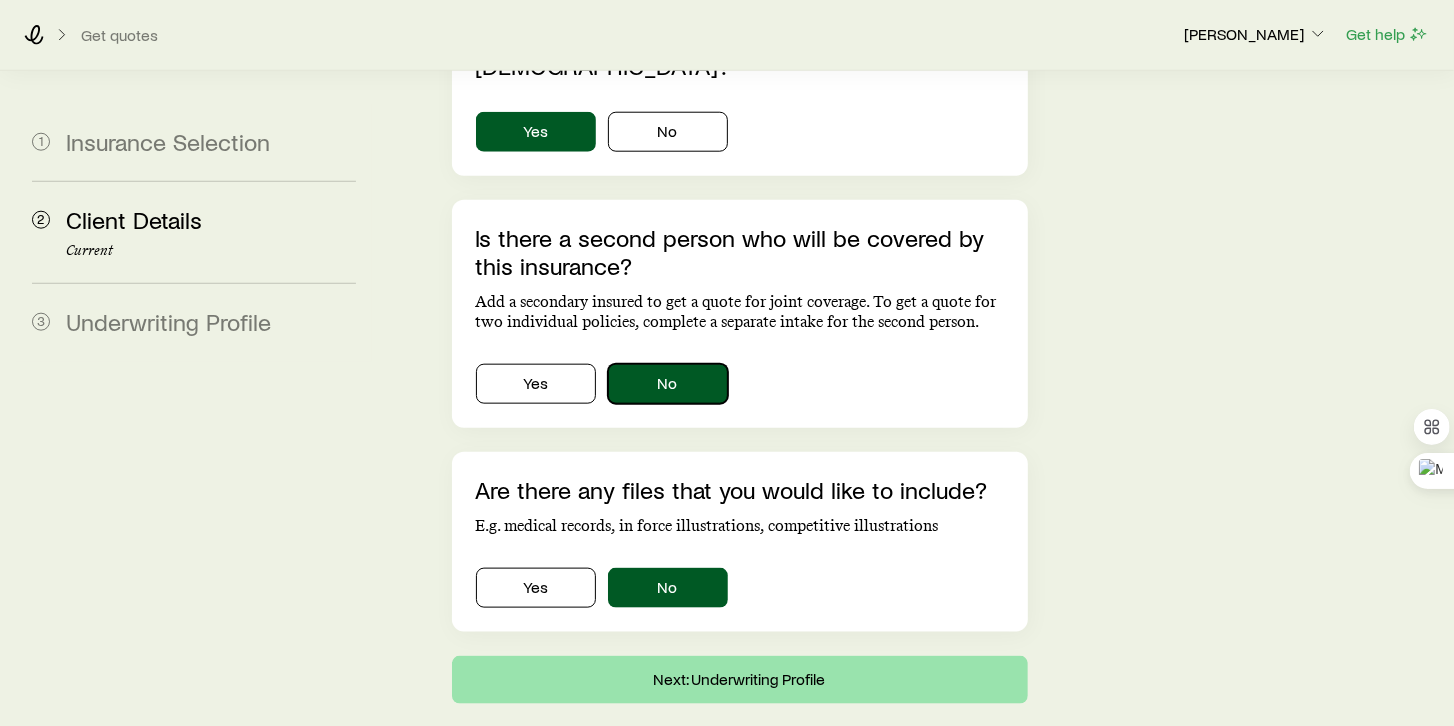 scroll, scrollTop: 1376, scrollLeft: 0, axis: vertical 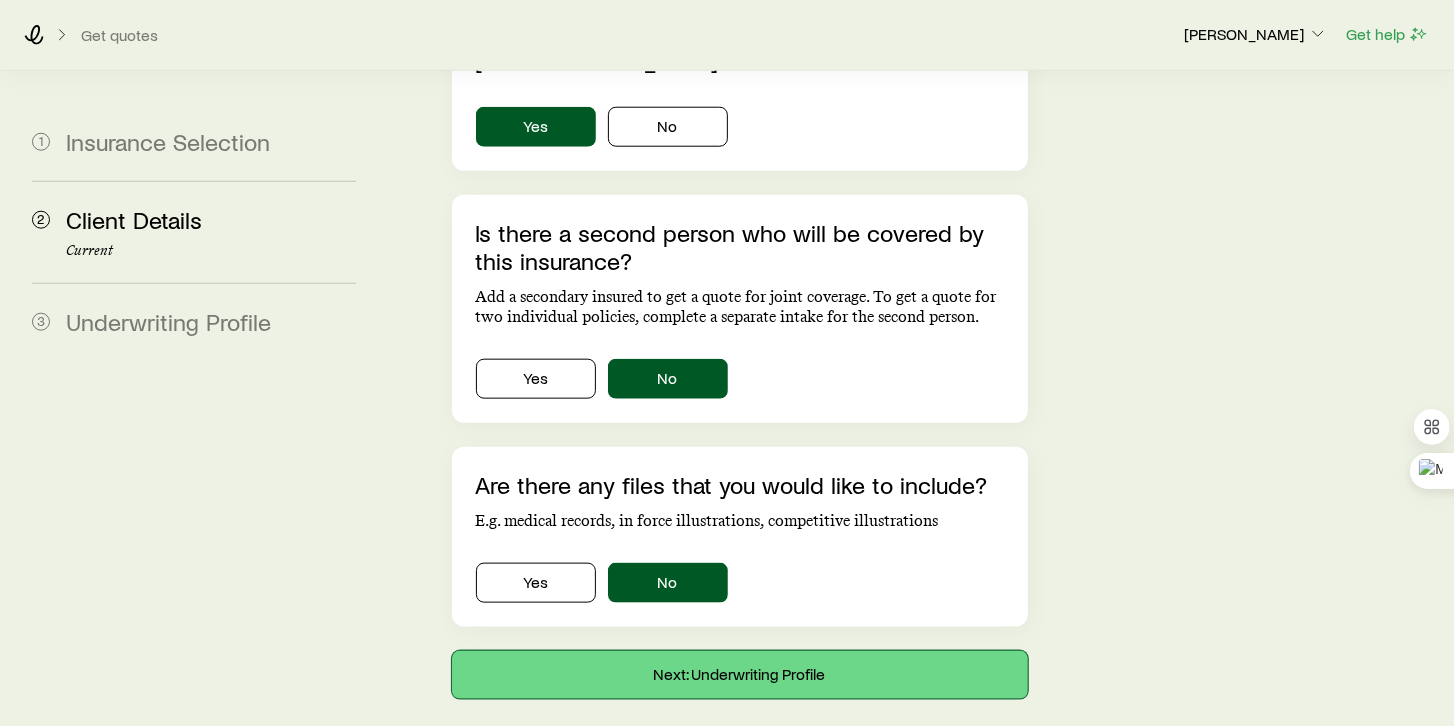click on "Next: Underwriting Profile" at bounding box center (740, 675) 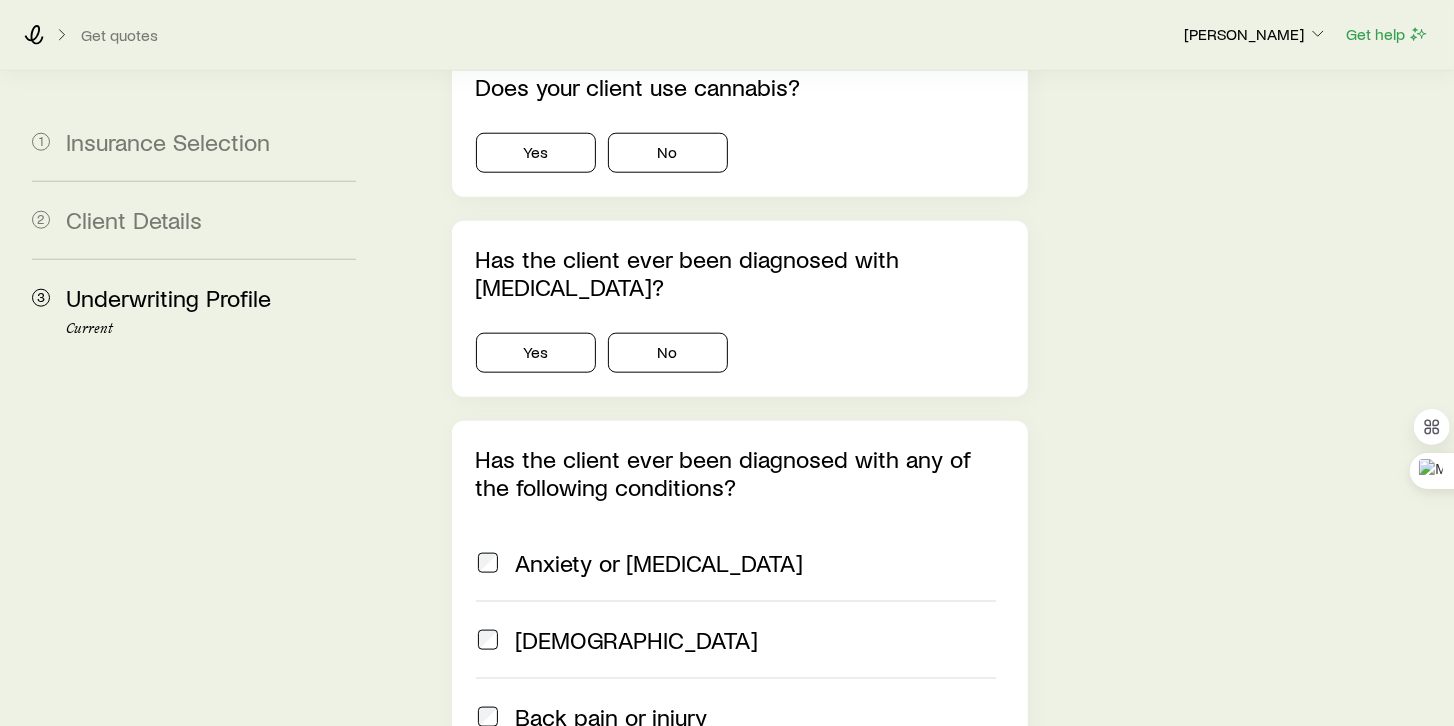 scroll, scrollTop: 0, scrollLeft: 0, axis: both 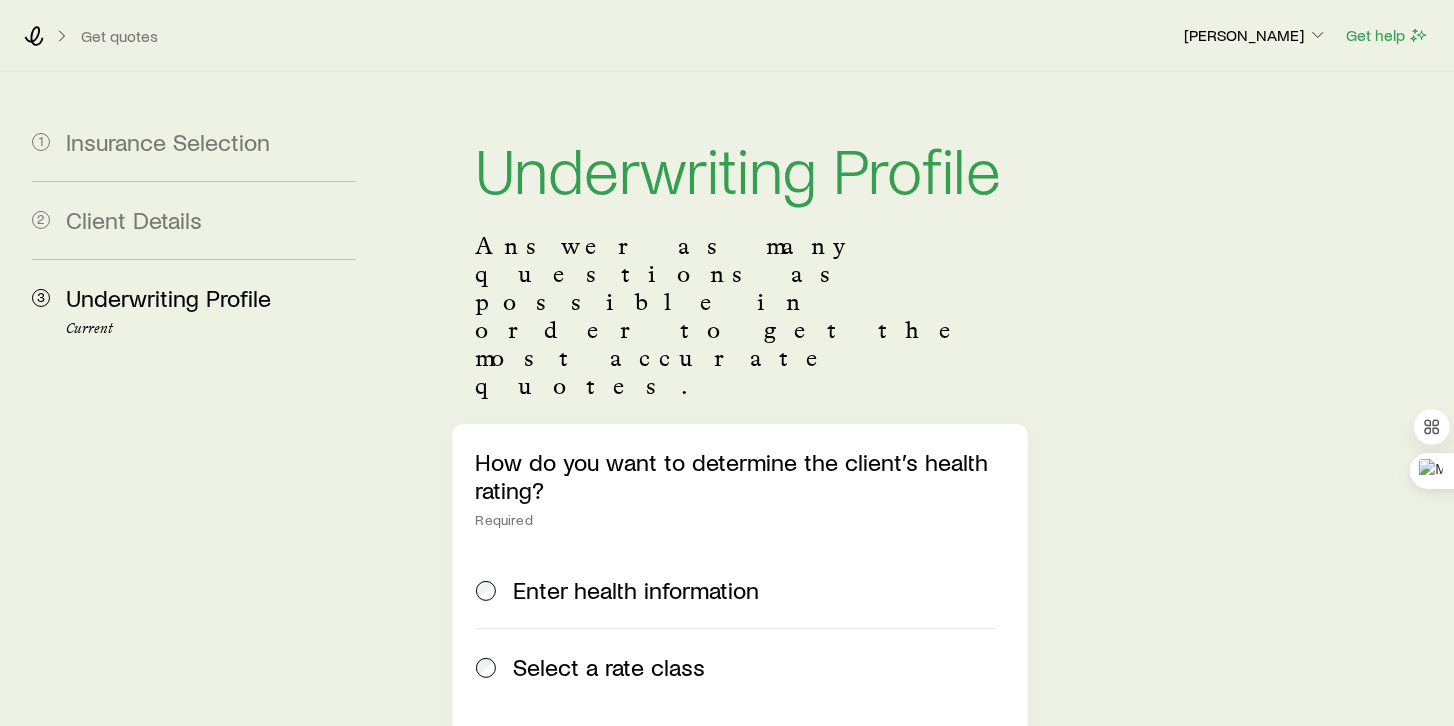 click on "Select a rate class" at bounding box center (610, 667) 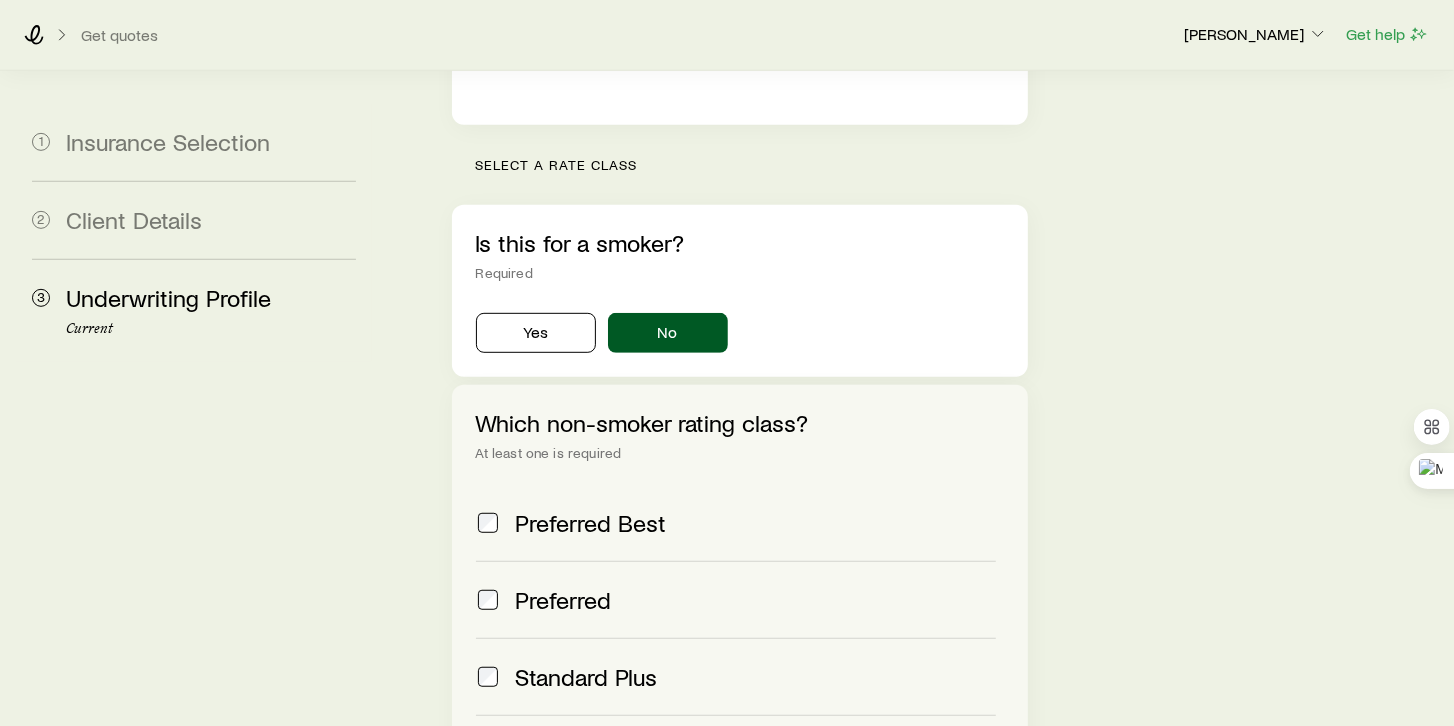 scroll, scrollTop: 685, scrollLeft: 0, axis: vertical 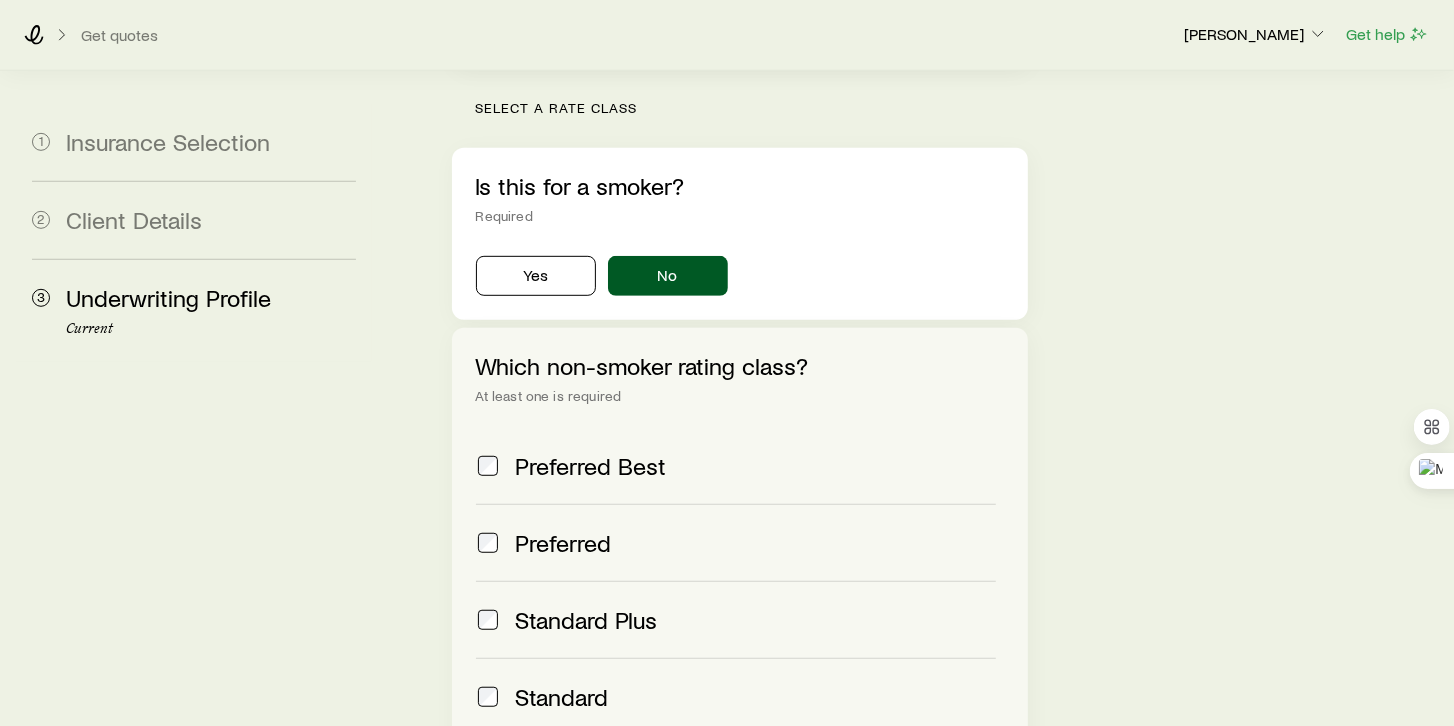 click on "Submit" at bounding box center (740, 807) 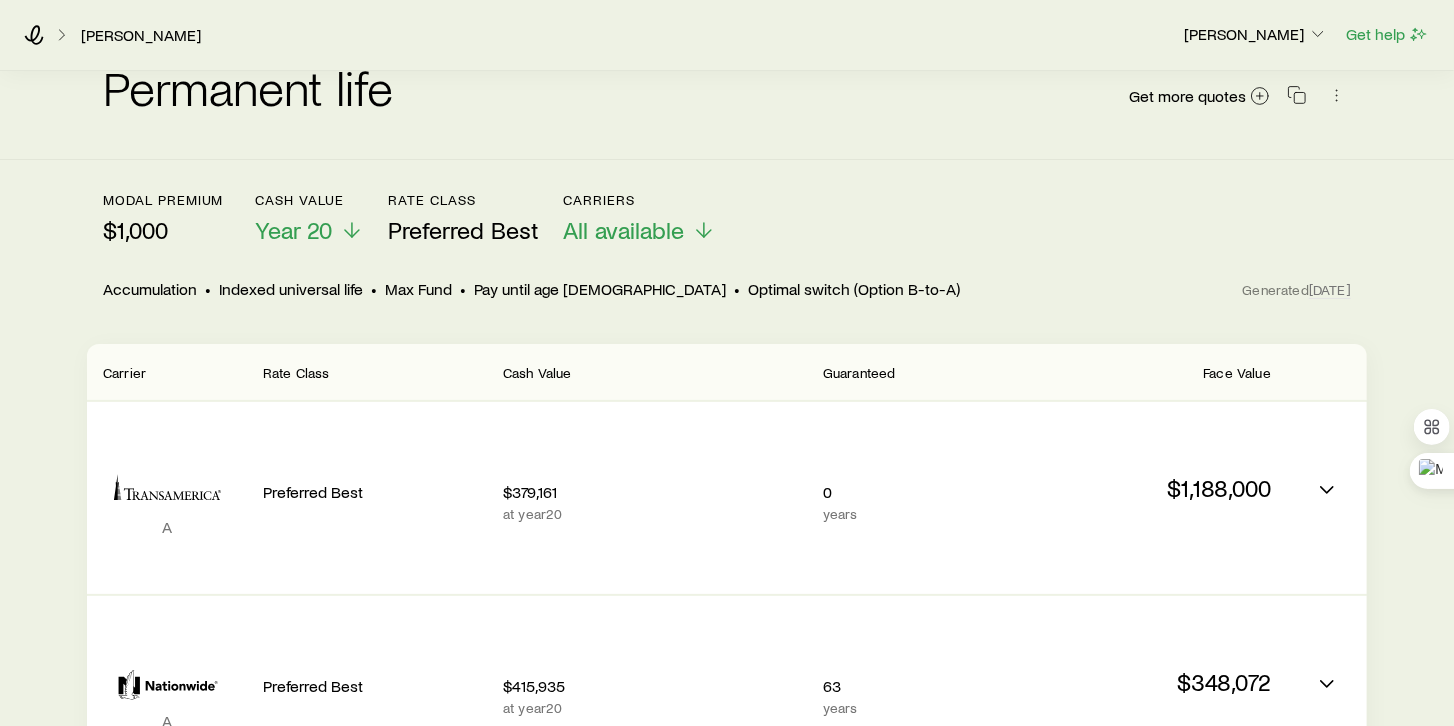 scroll, scrollTop: 114, scrollLeft: 0, axis: vertical 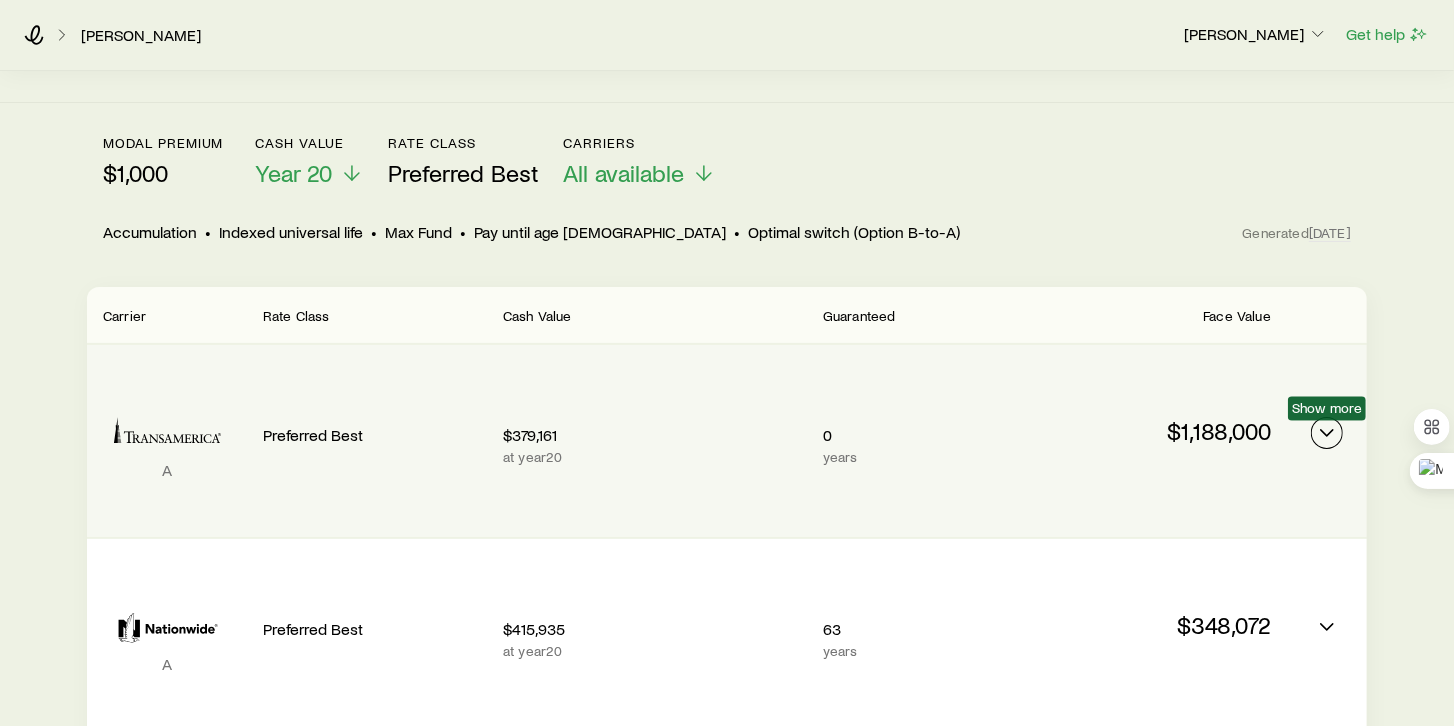 click 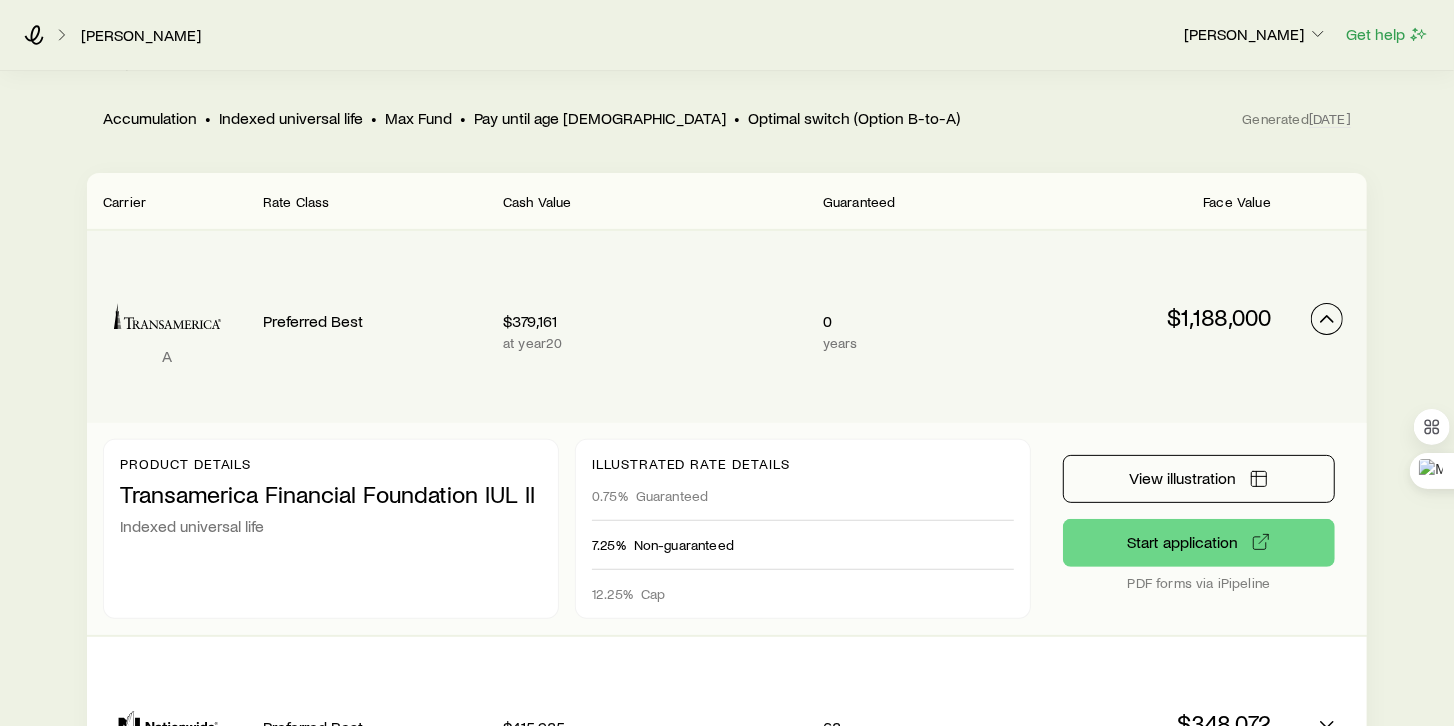 scroll, scrollTop: 285, scrollLeft: 0, axis: vertical 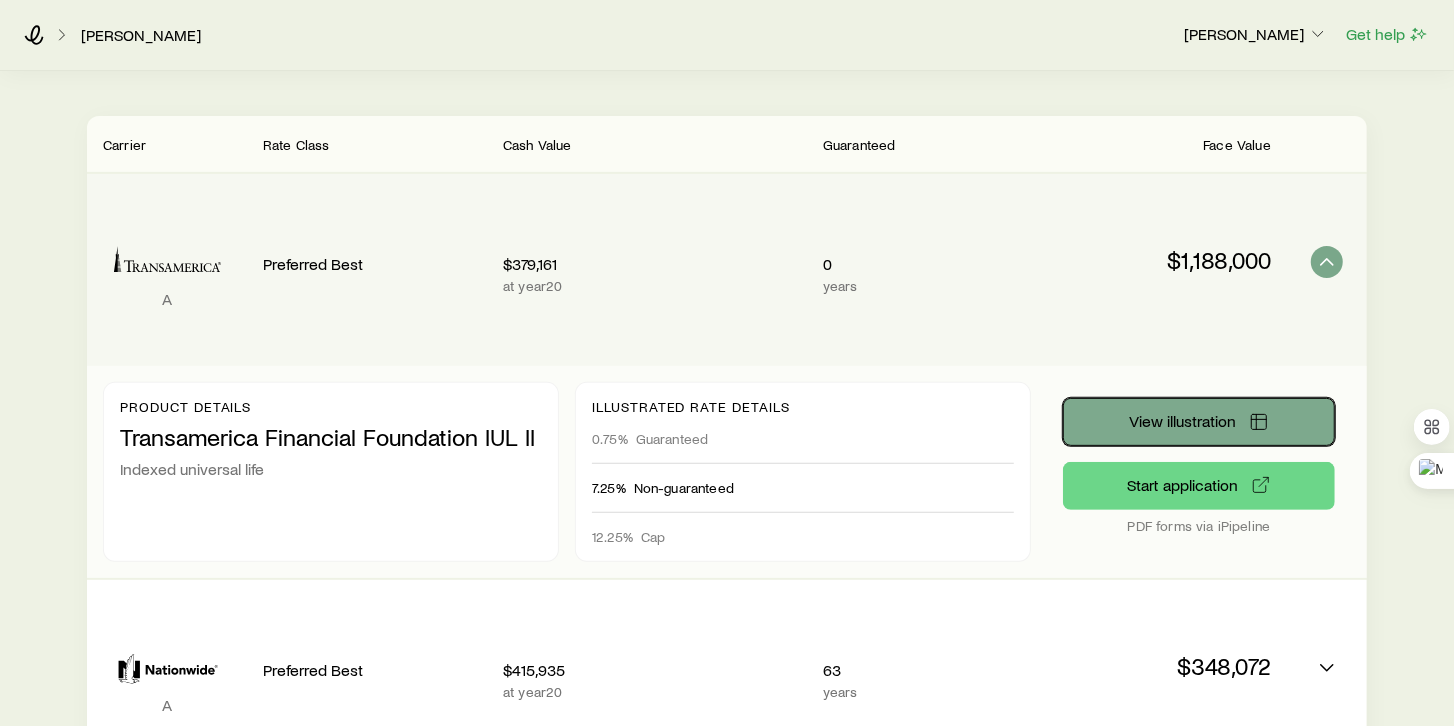 click on "View illustration" at bounding box center (1183, 421) 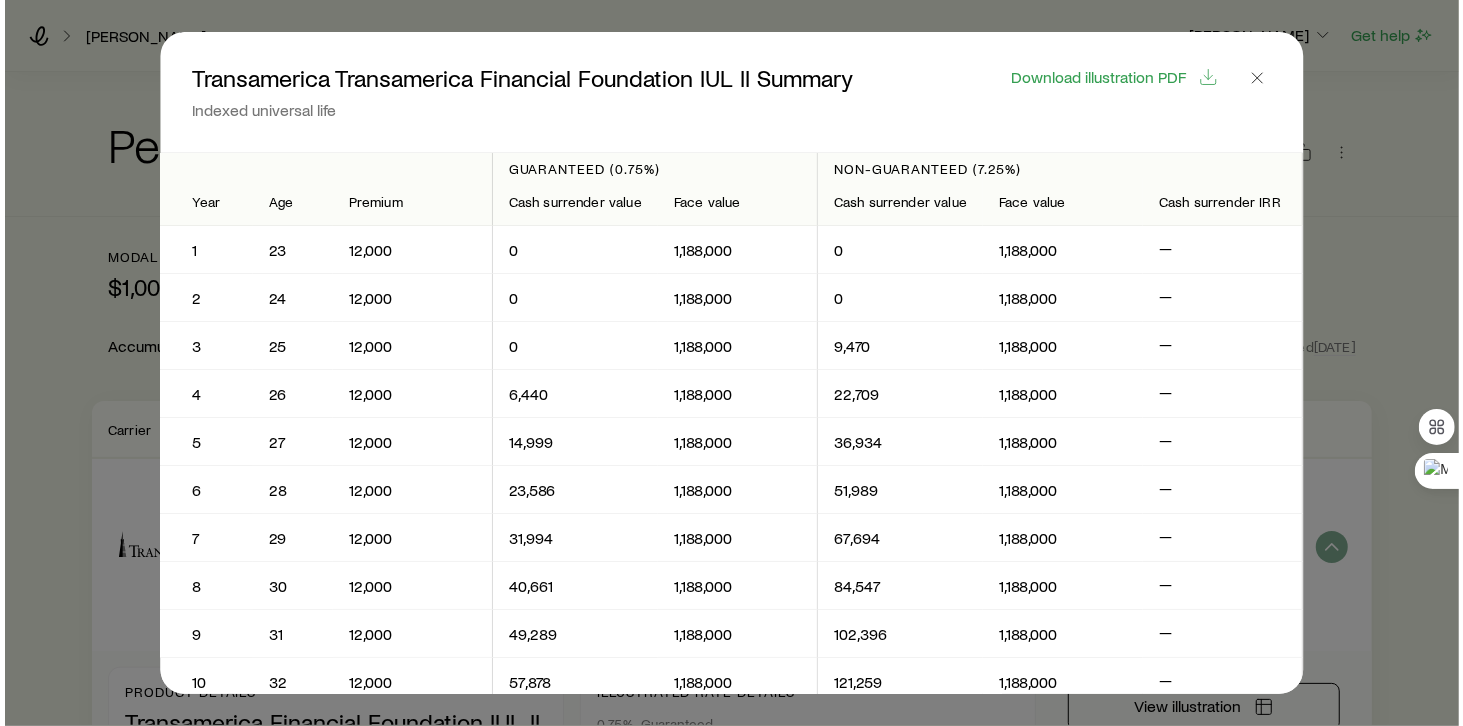 scroll, scrollTop: 0, scrollLeft: 0, axis: both 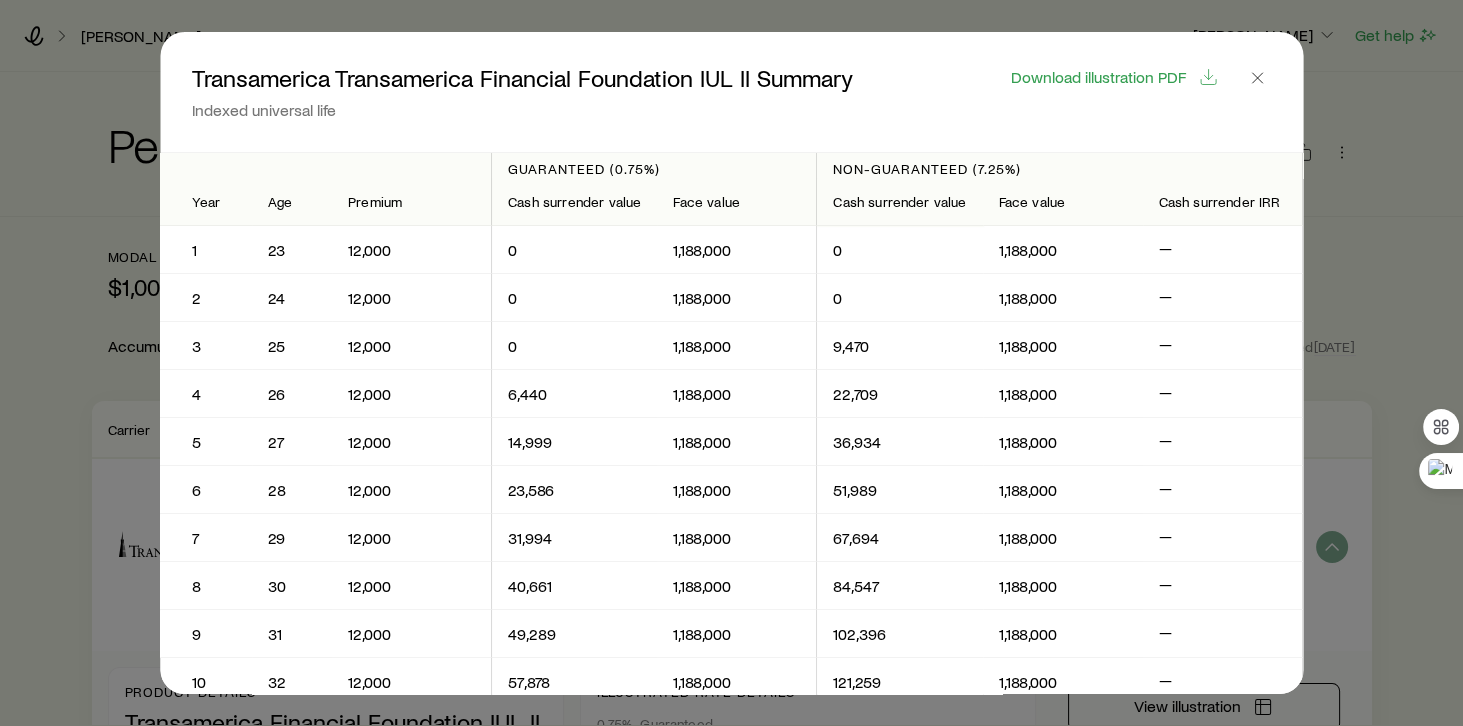 click on "51,989" at bounding box center (900, 490) 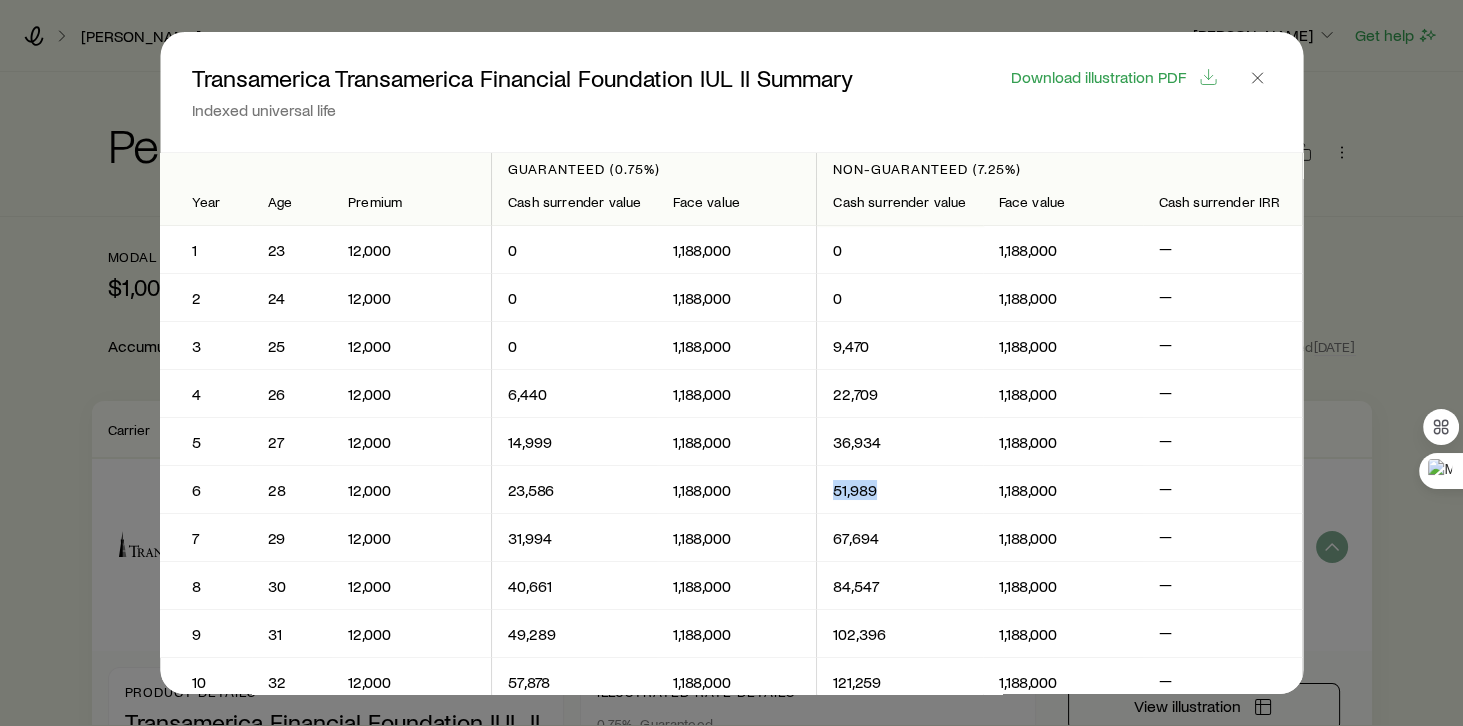 click on "51,989" at bounding box center [900, 490] 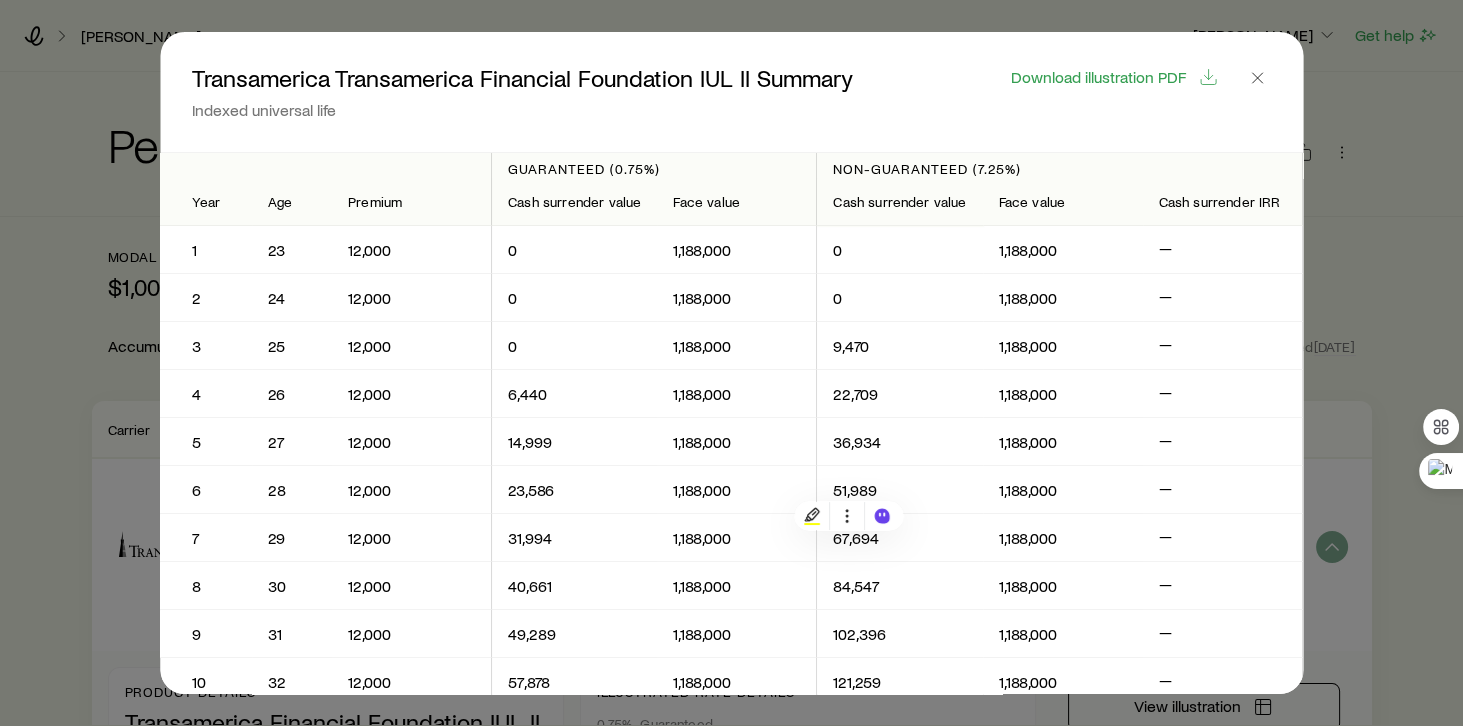 click on "36,934" at bounding box center [900, 442] 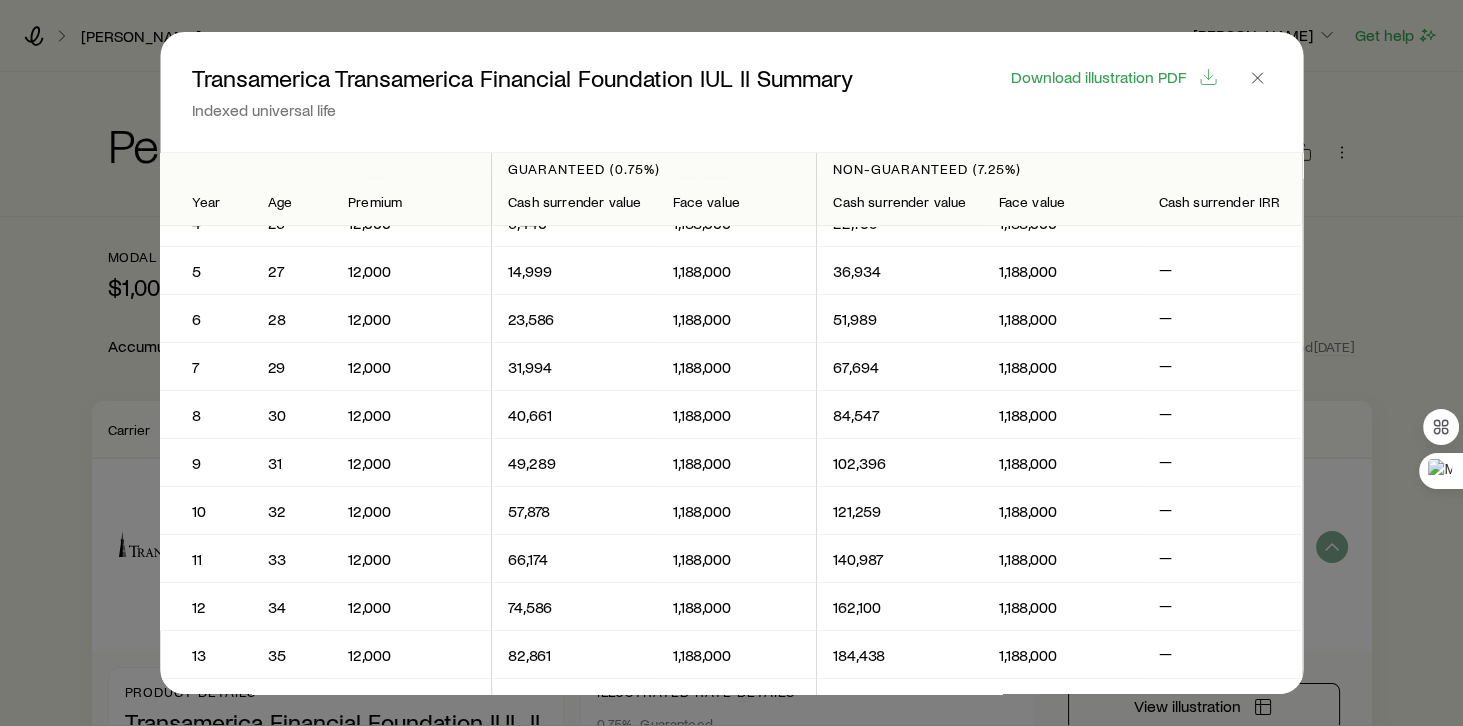 scroll, scrollTop: 0, scrollLeft: 0, axis: both 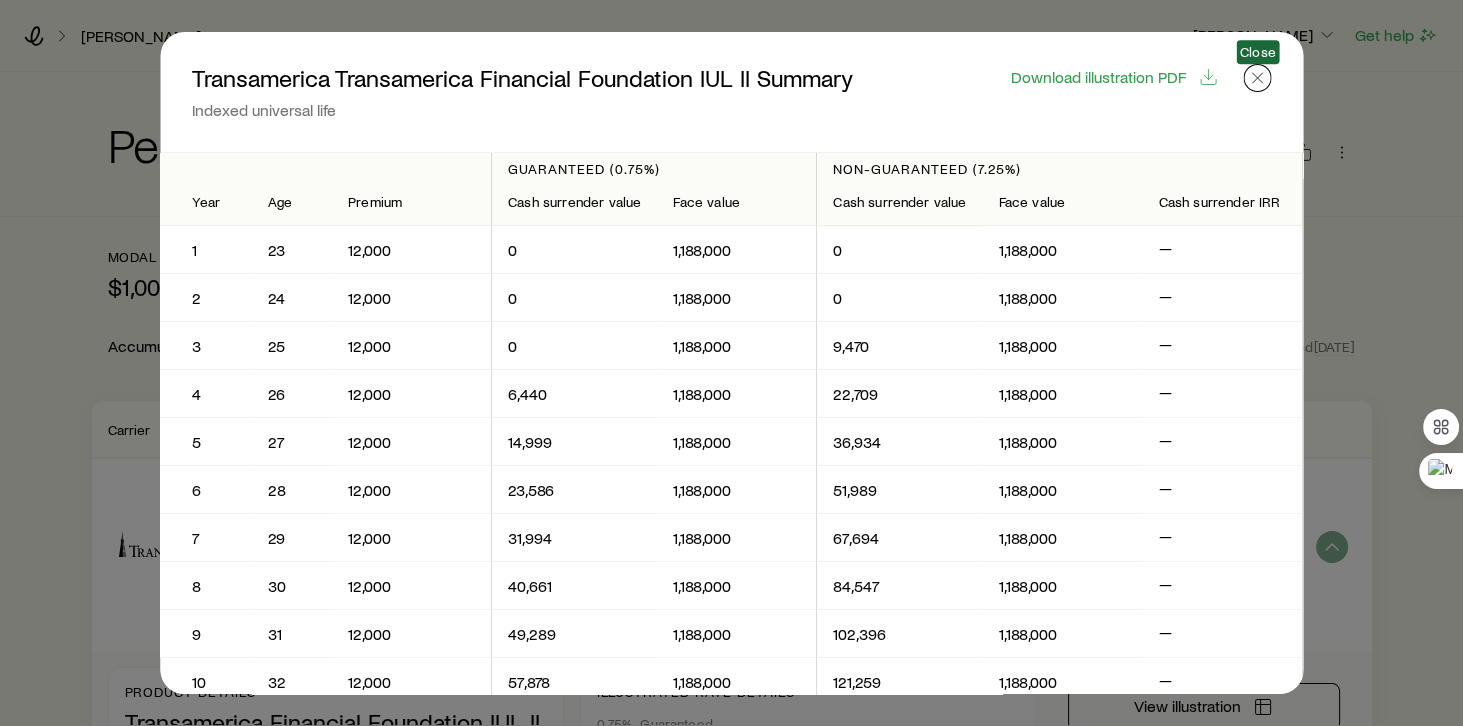 click 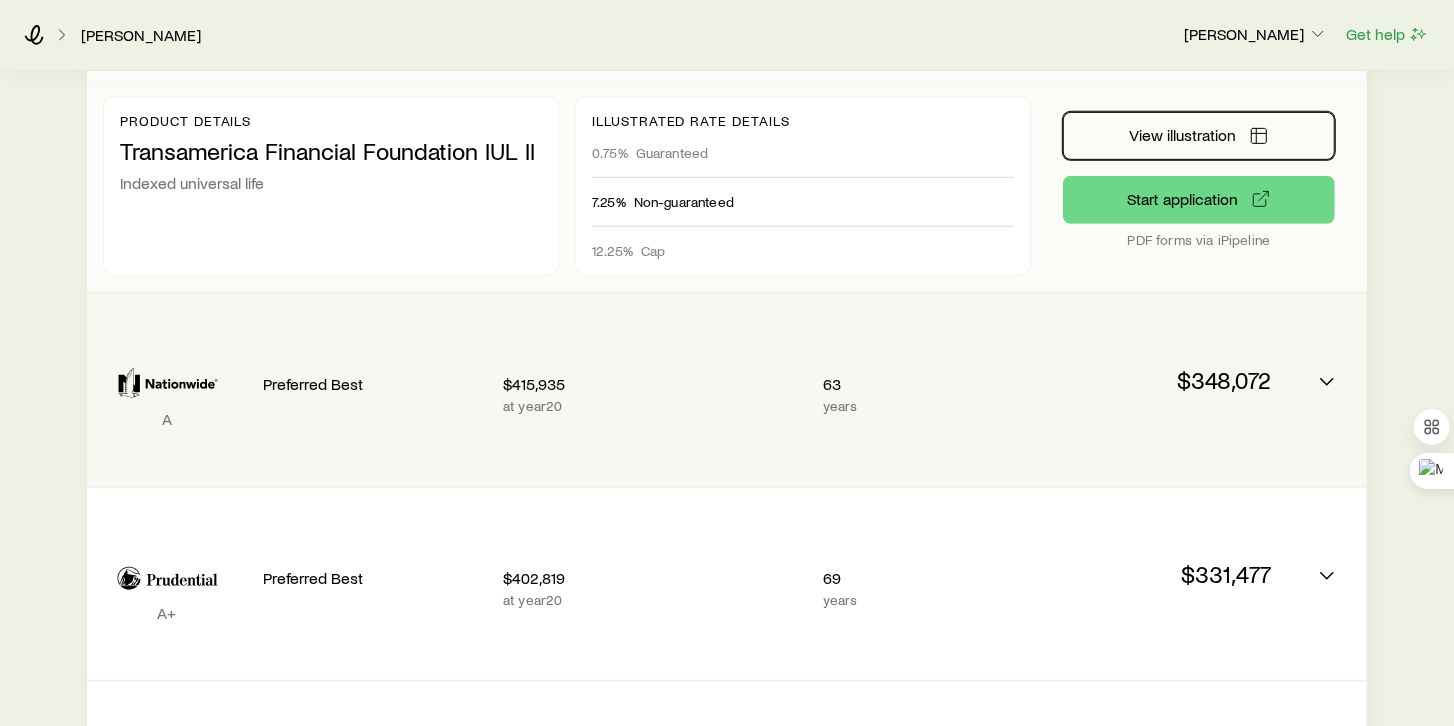 scroll, scrollTop: 628, scrollLeft: 0, axis: vertical 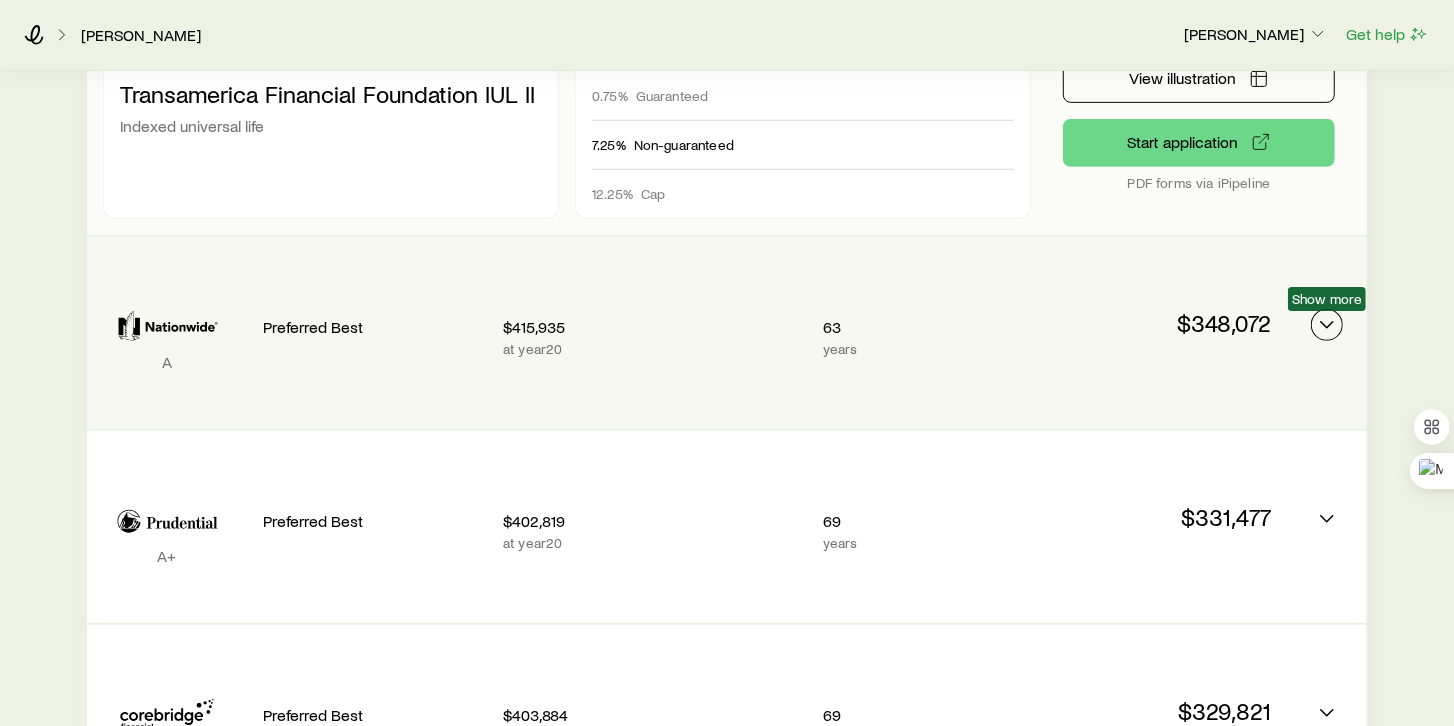 drag, startPoint x: 1321, startPoint y: 323, endPoint x: 1240, endPoint y: 324, distance: 81.00617 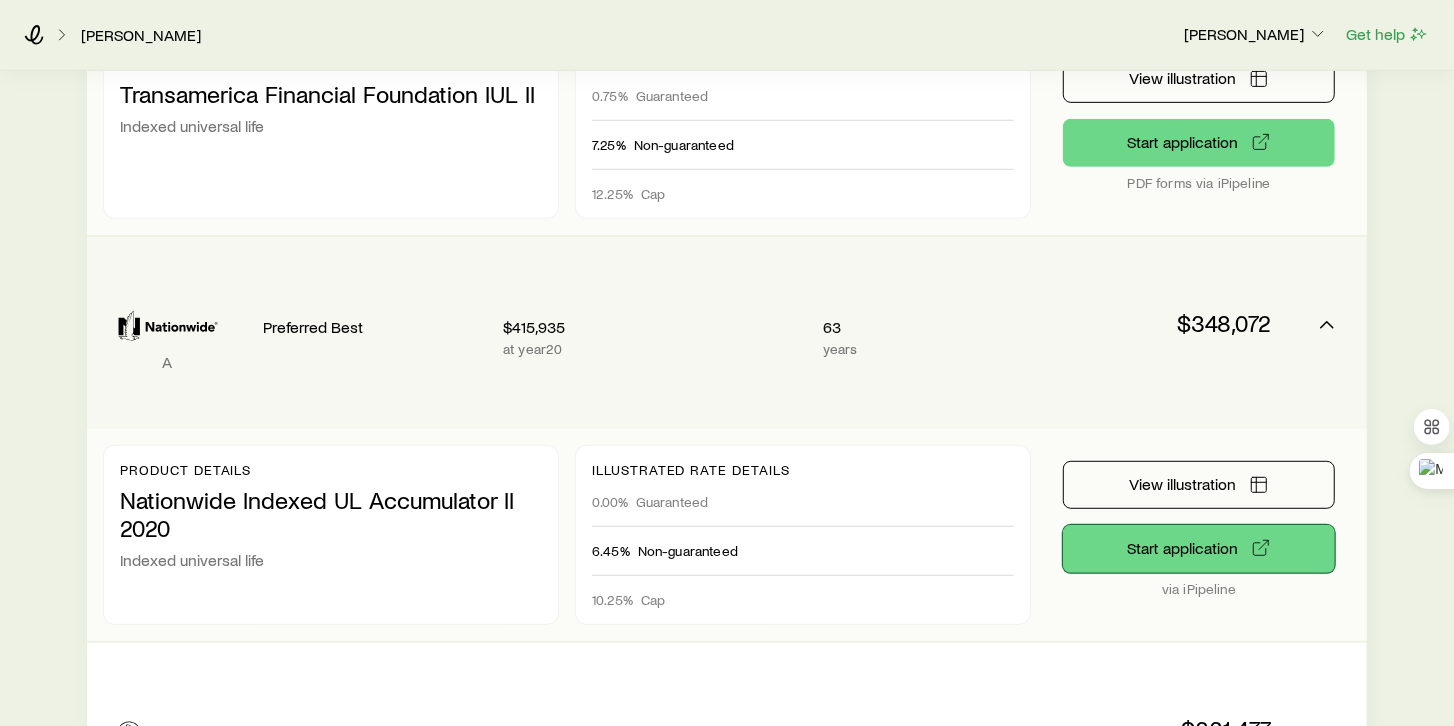 click on "Start application" at bounding box center [1199, 549] 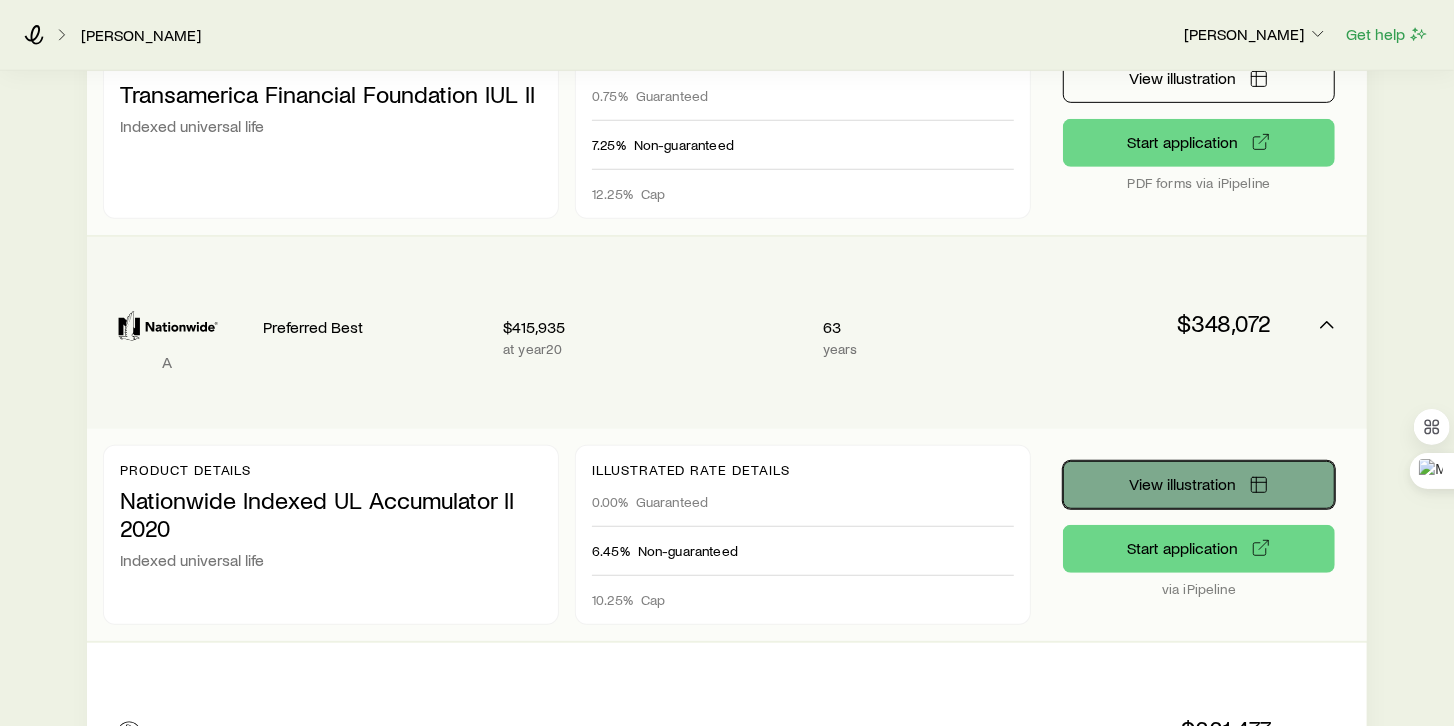 click on "View illustration" at bounding box center [1183, 484] 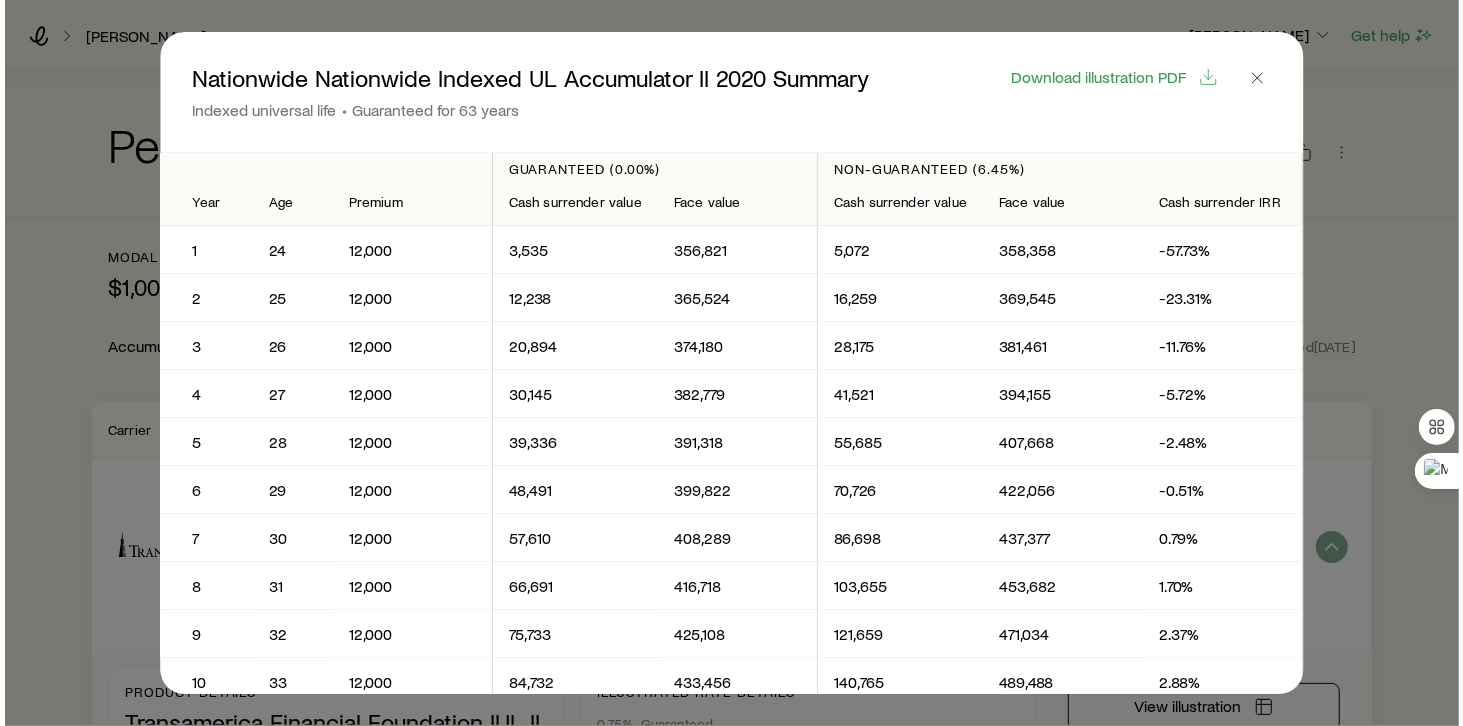 scroll, scrollTop: 0, scrollLeft: 0, axis: both 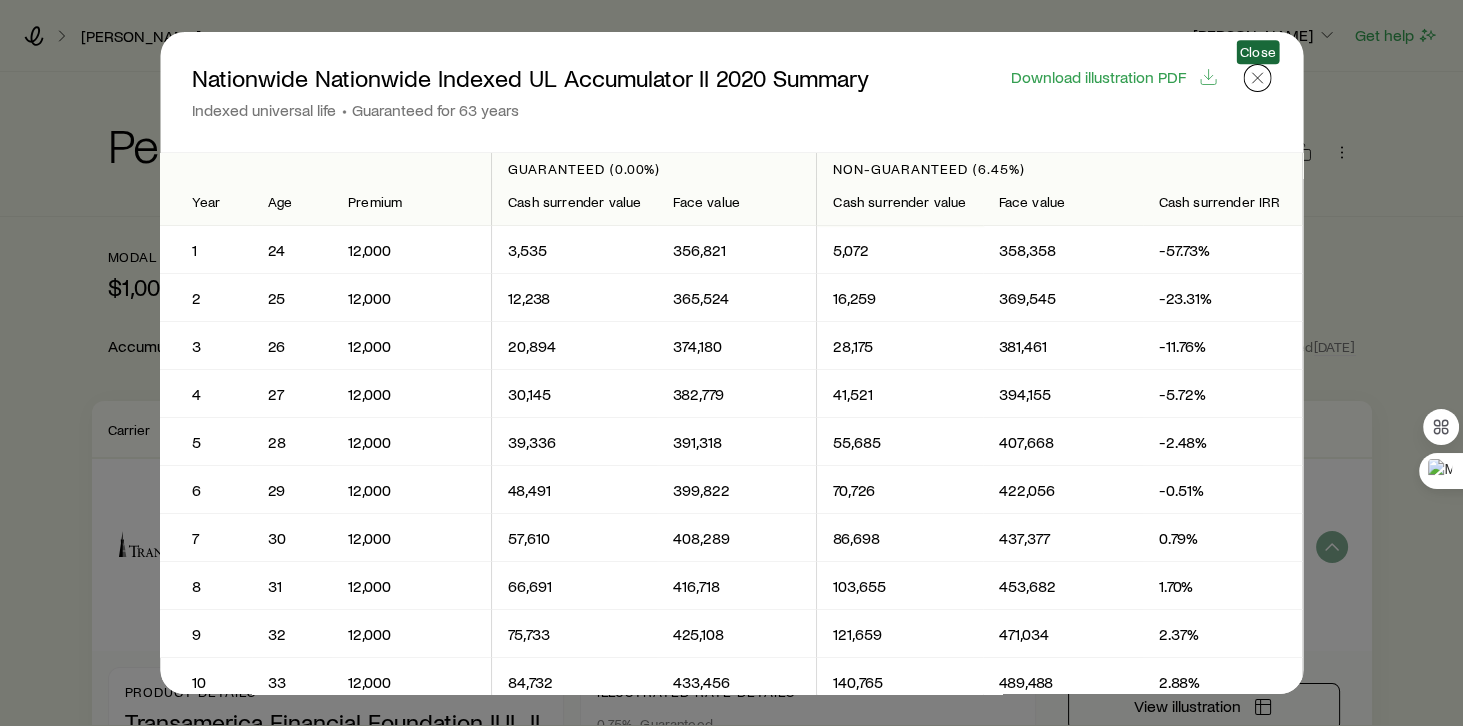 click 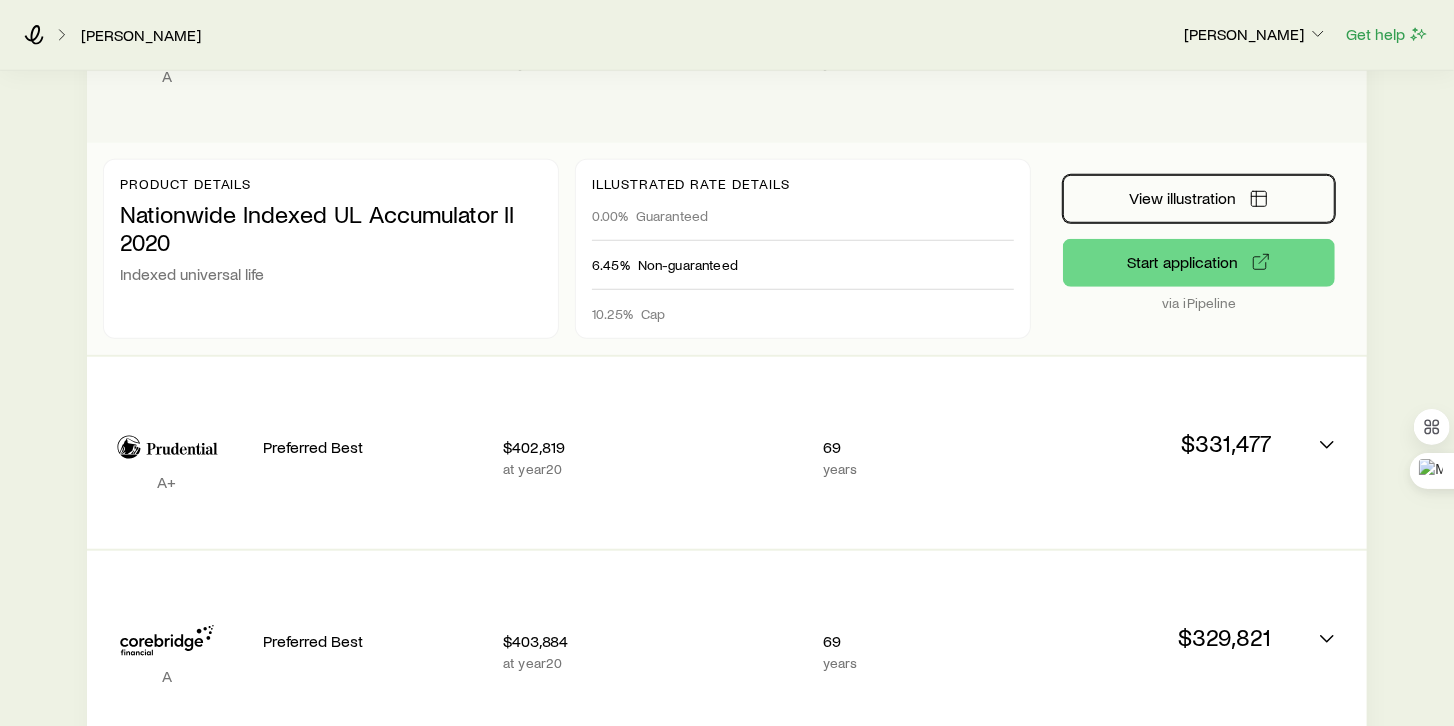 scroll, scrollTop: 971, scrollLeft: 0, axis: vertical 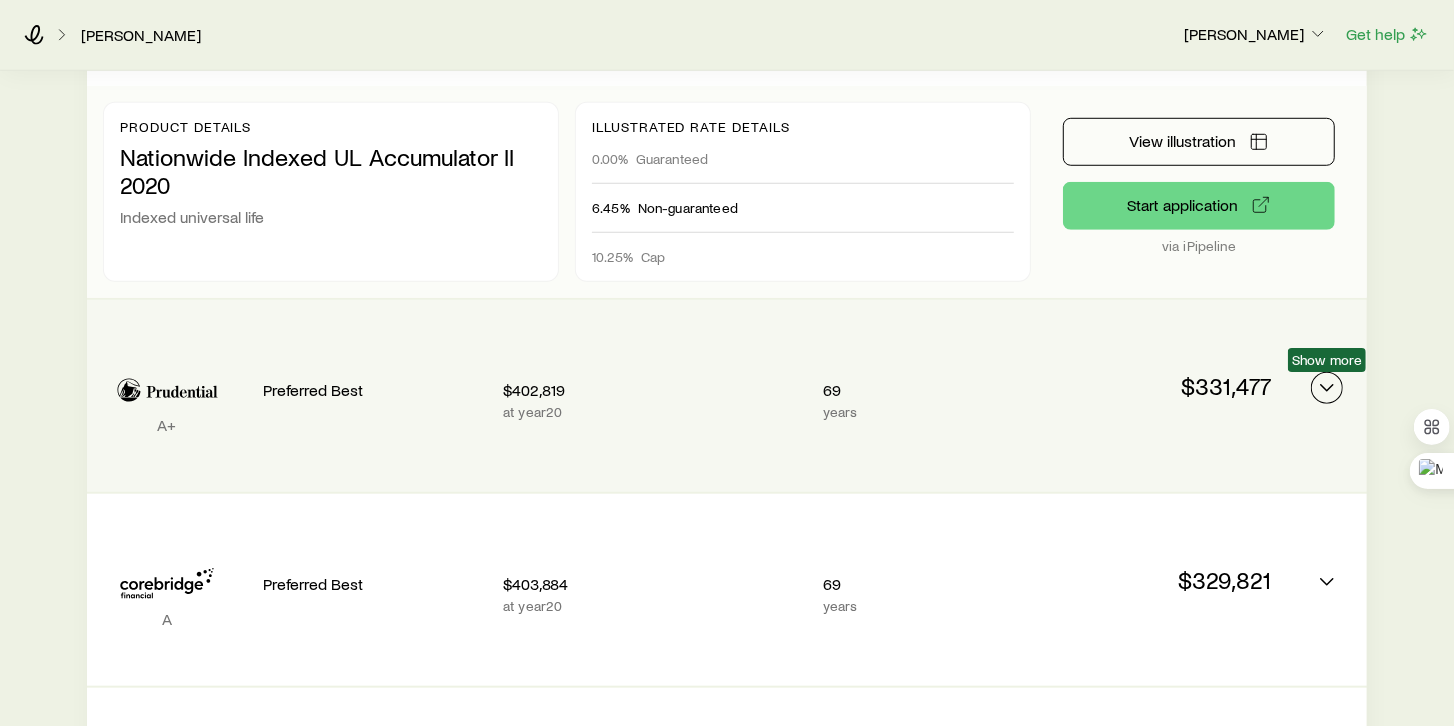 click 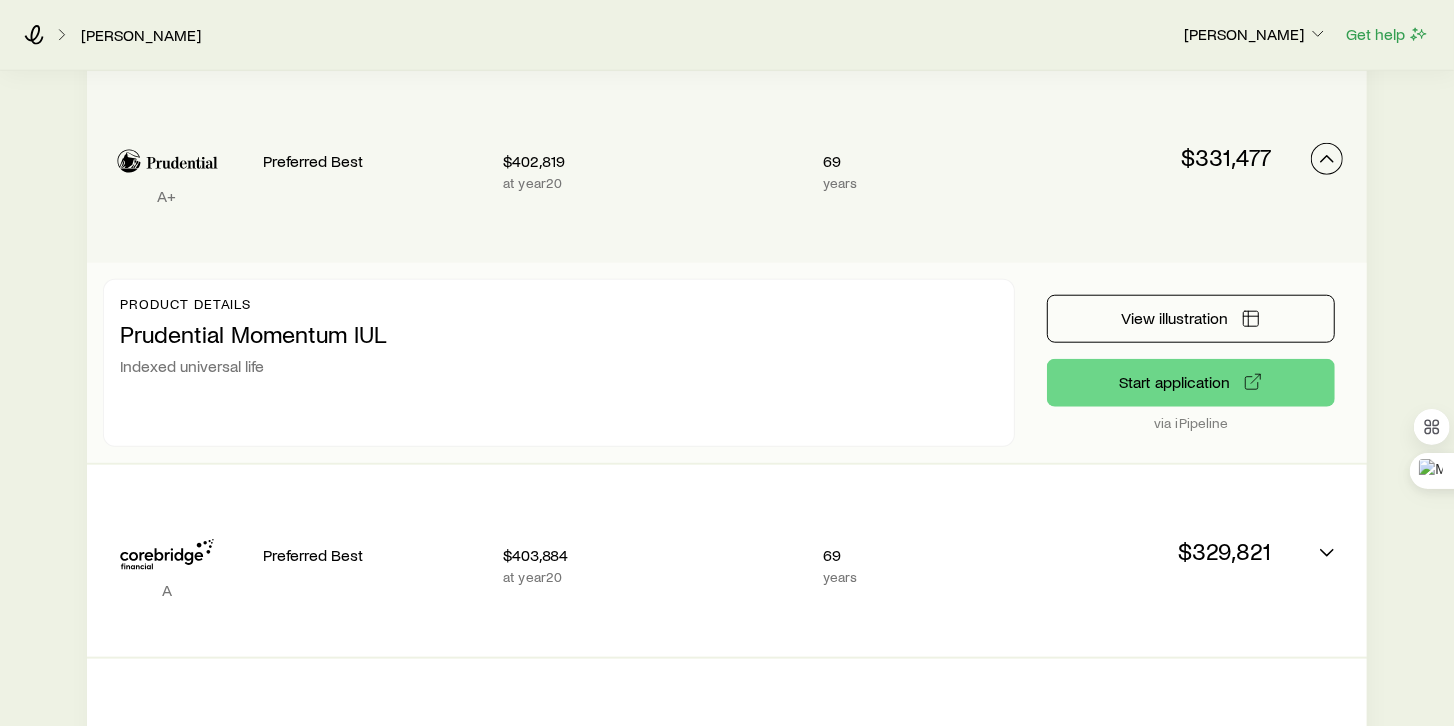 scroll, scrollTop: 1142, scrollLeft: 0, axis: vertical 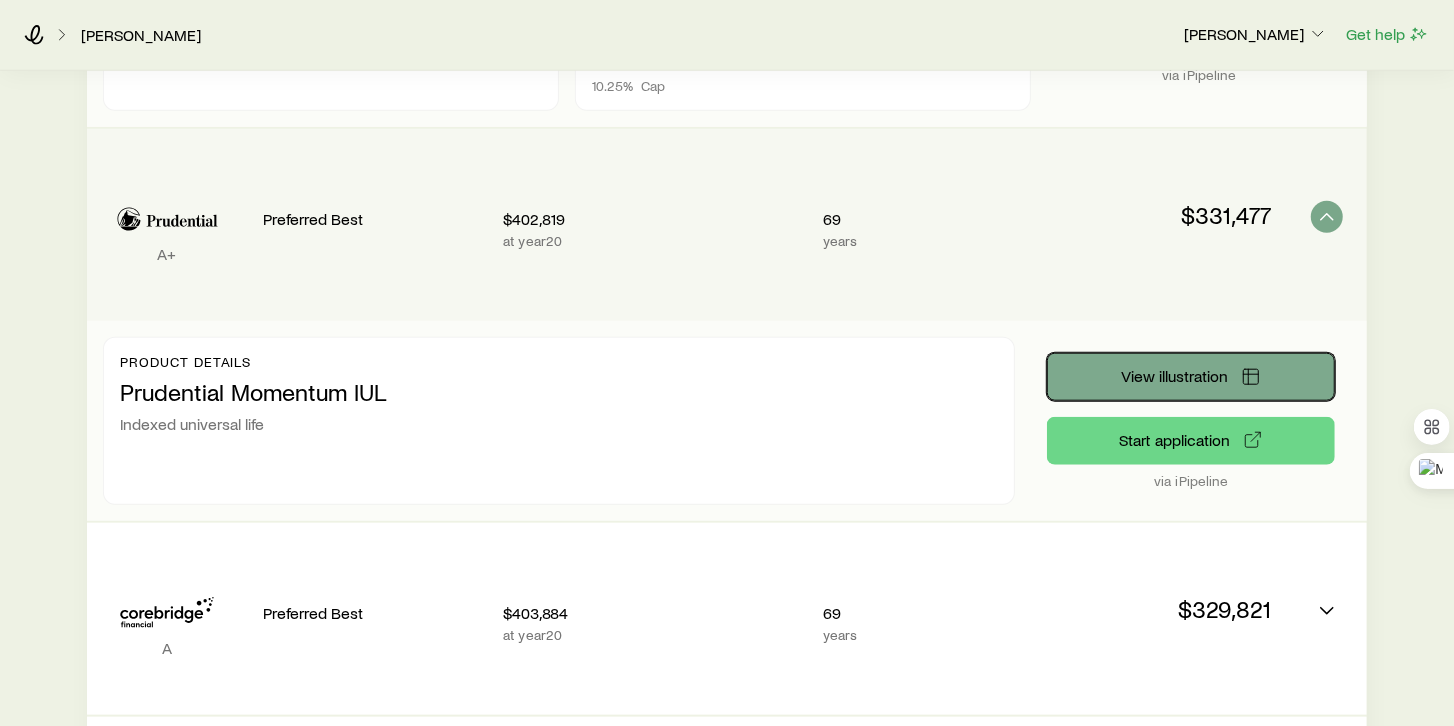 click on "View illustration" at bounding box center (1175, 376) 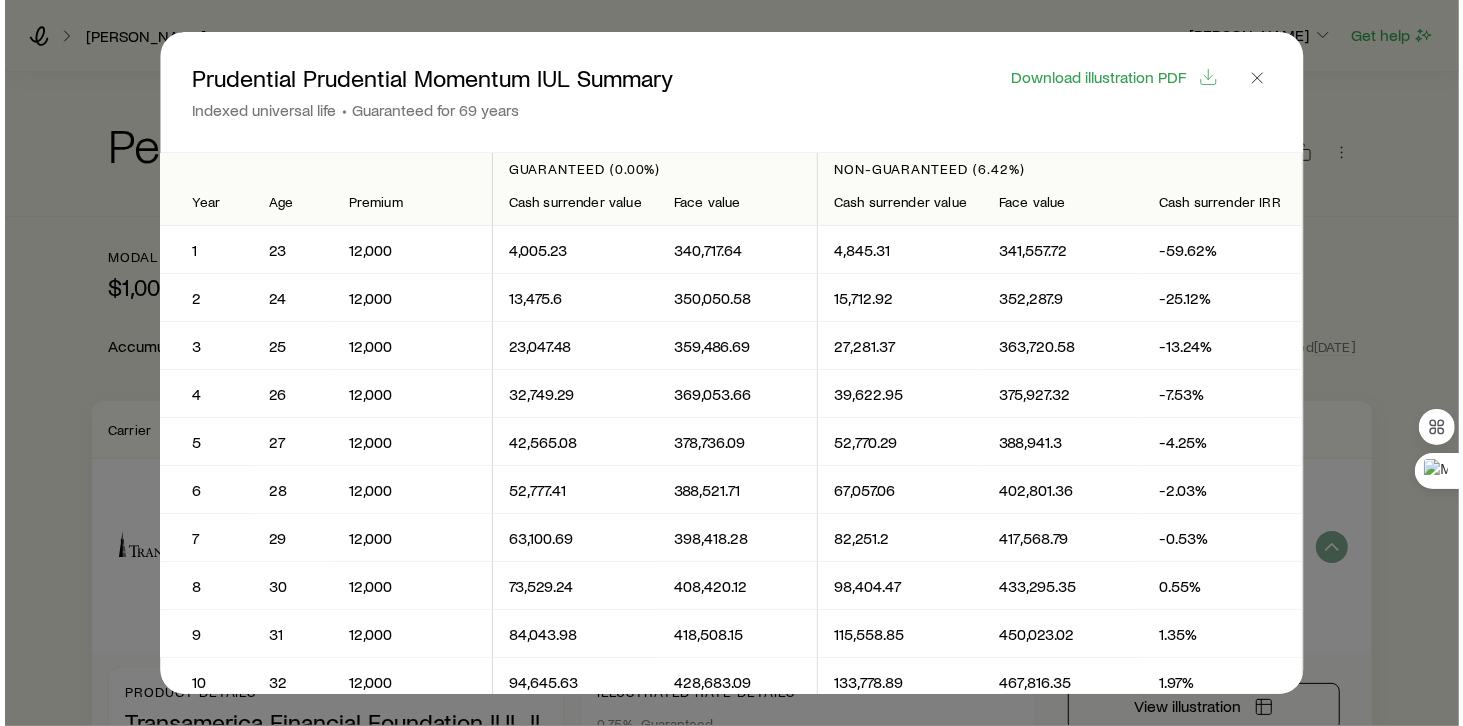 scroll, scrollTop: 0, scrollLeft: 0, axis: both 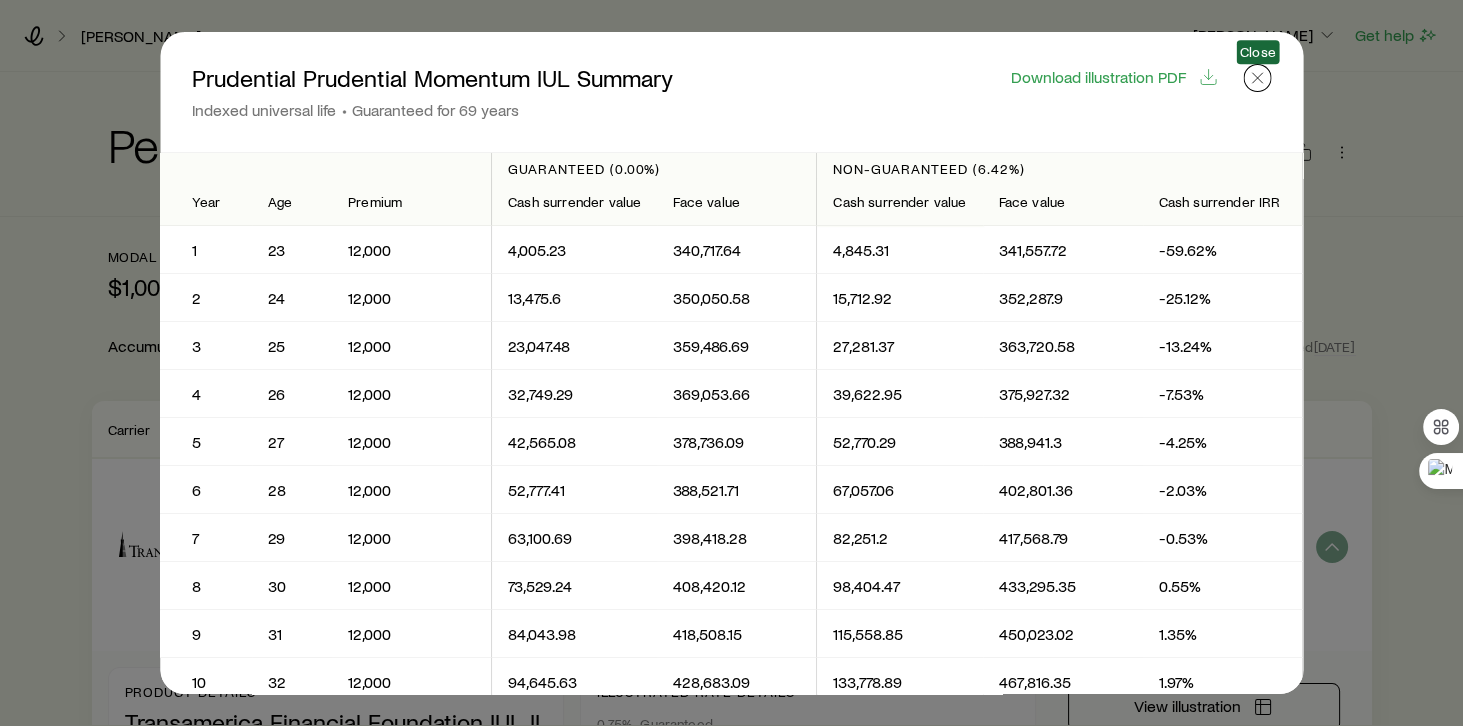 click 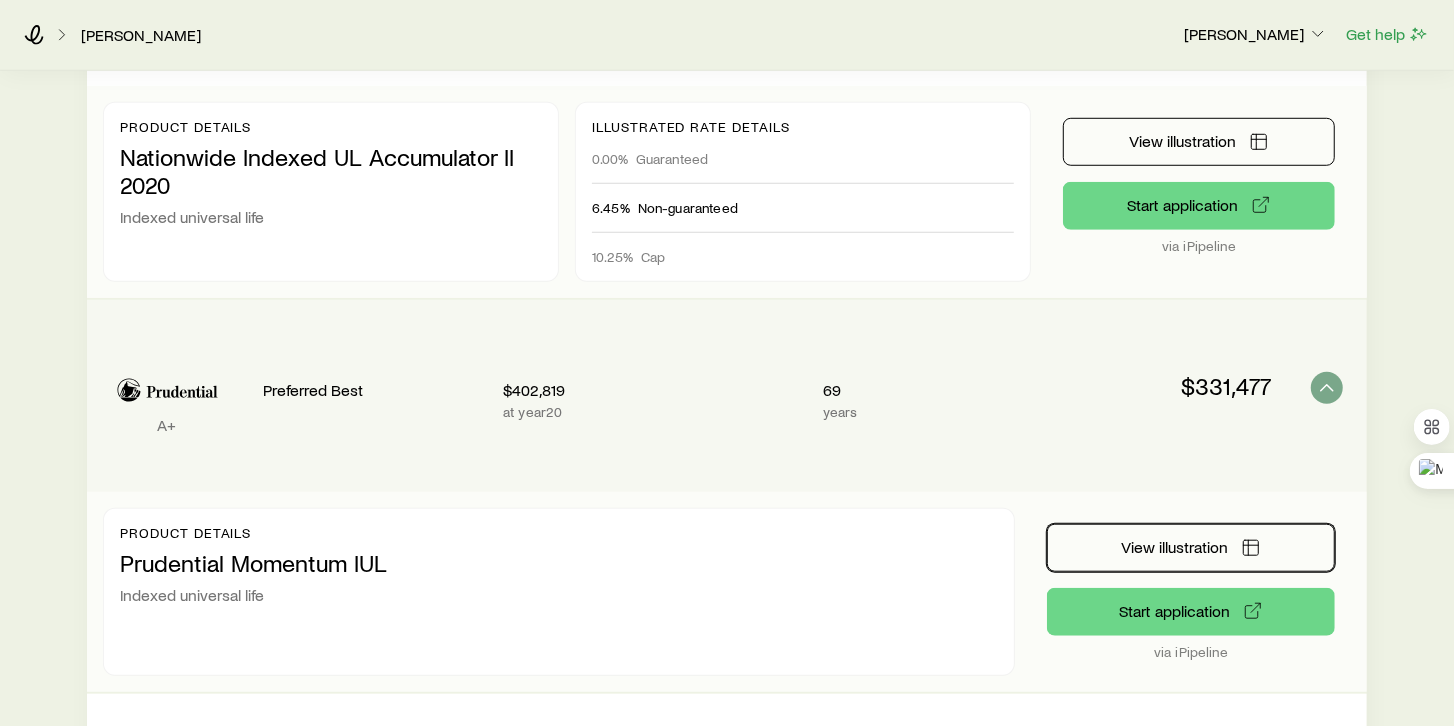 scroll, scrollTop: 914, scrollLeft: 0, axis: vertical 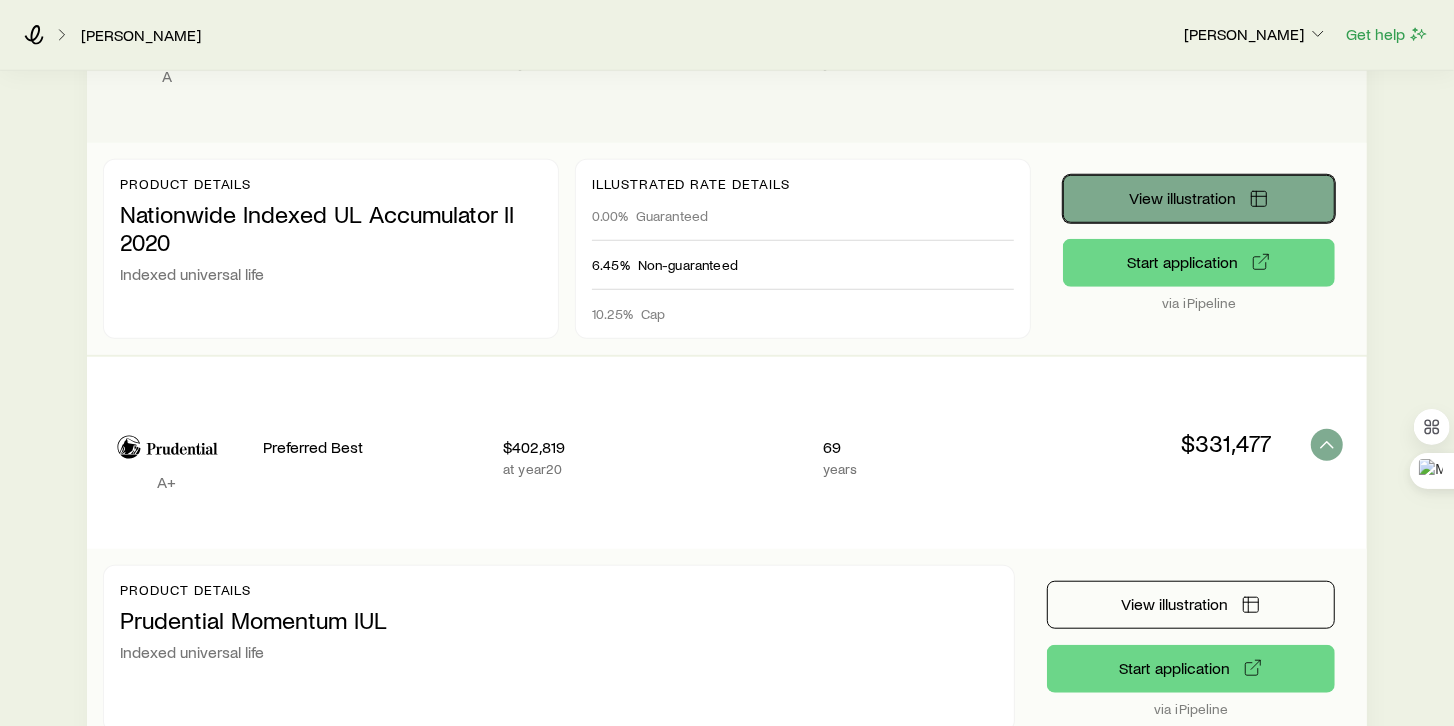 click on "View illustration" at bounding box center (1183, 198) 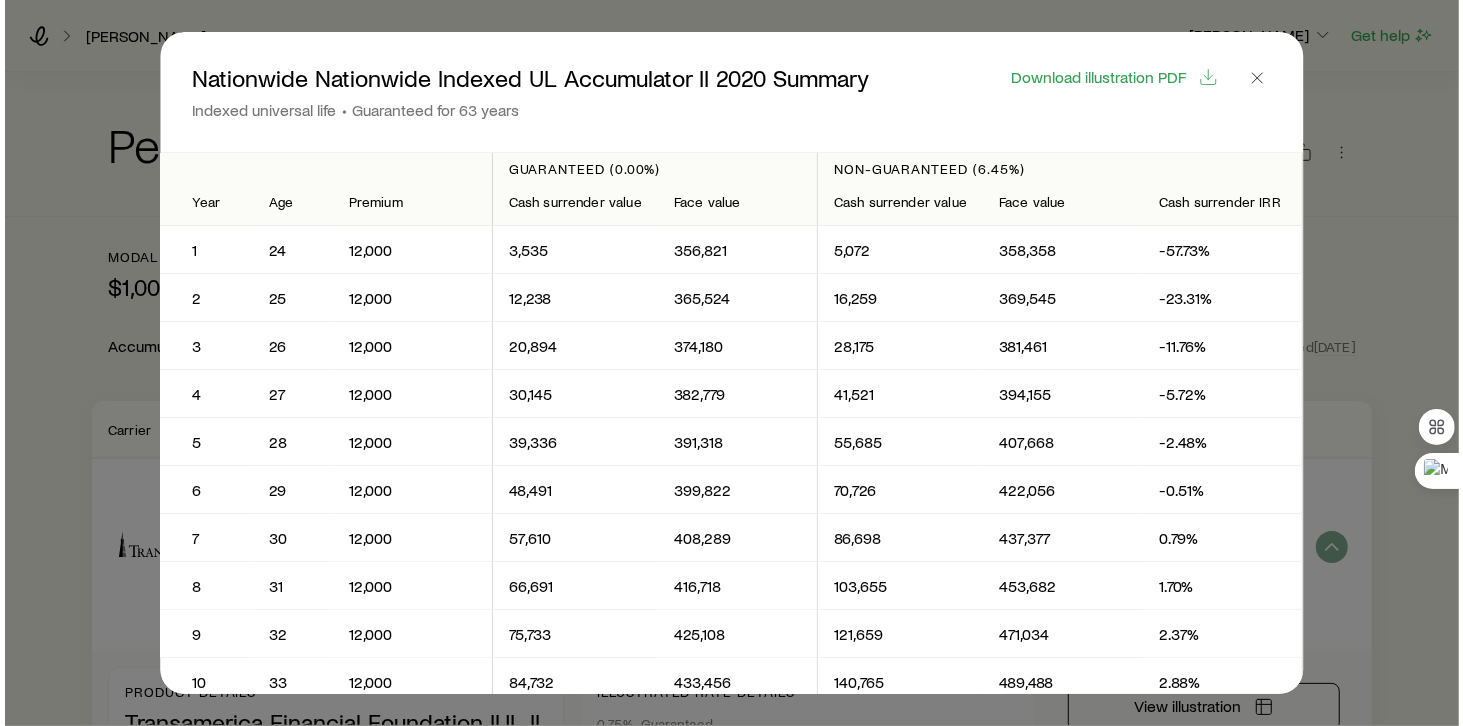 scroll, scrollTop: 0, scrollLeft: 0, axis: both 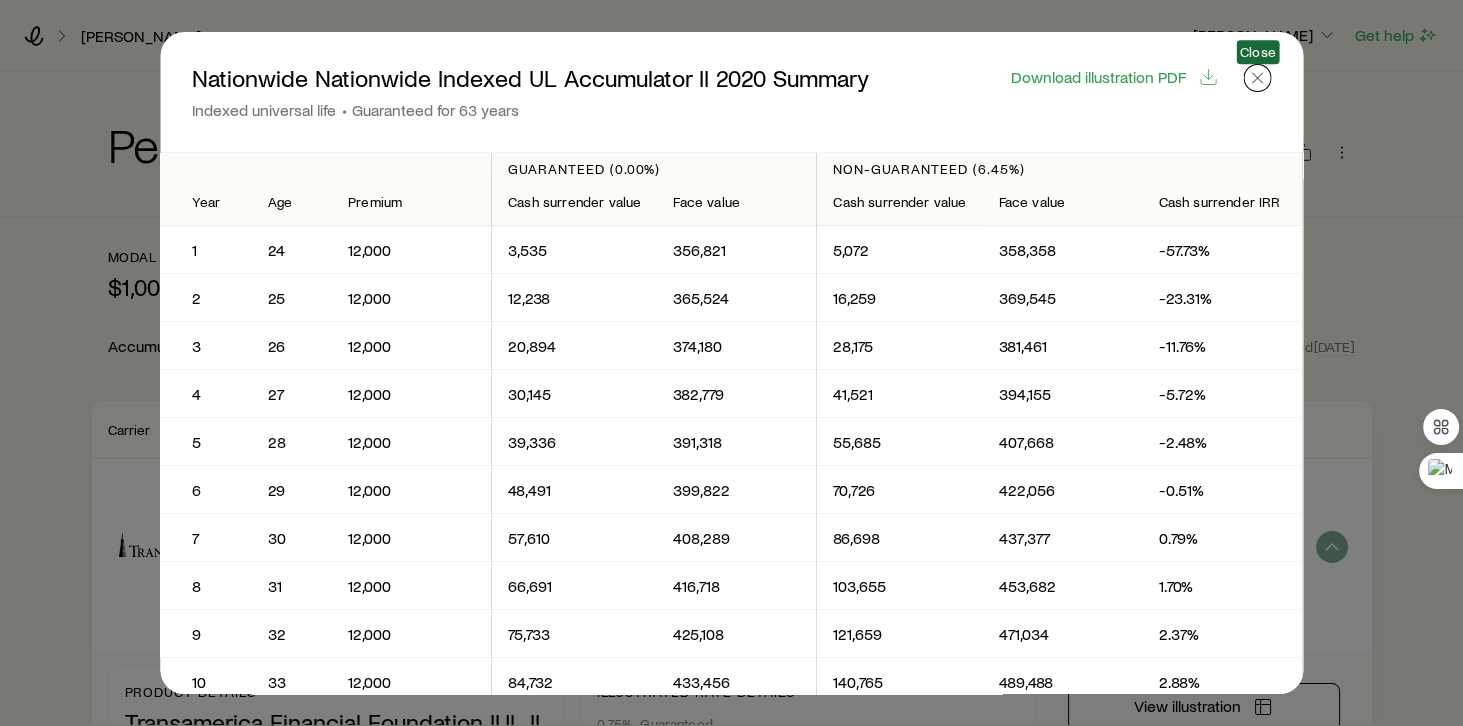 click 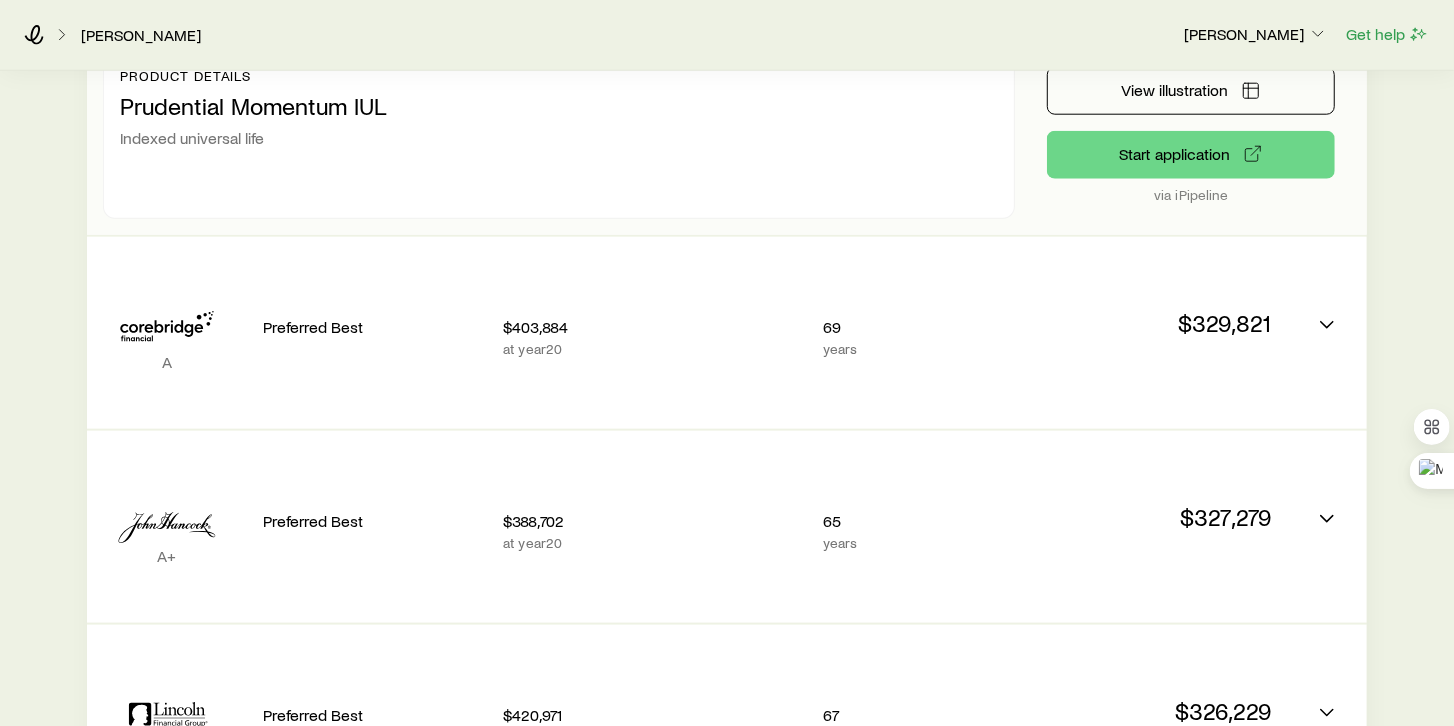 scroll, scrollTop: 1485, scrollLeft: 0, axis: vertical 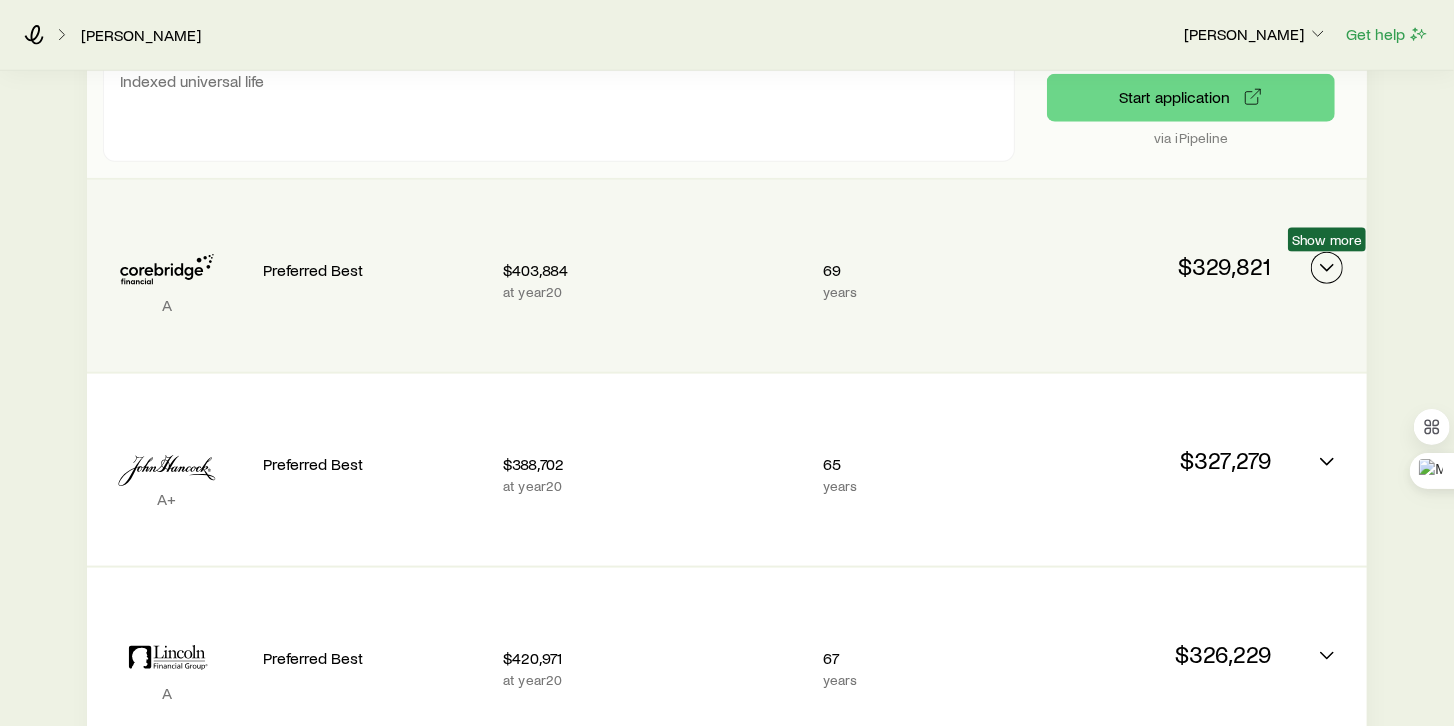 click 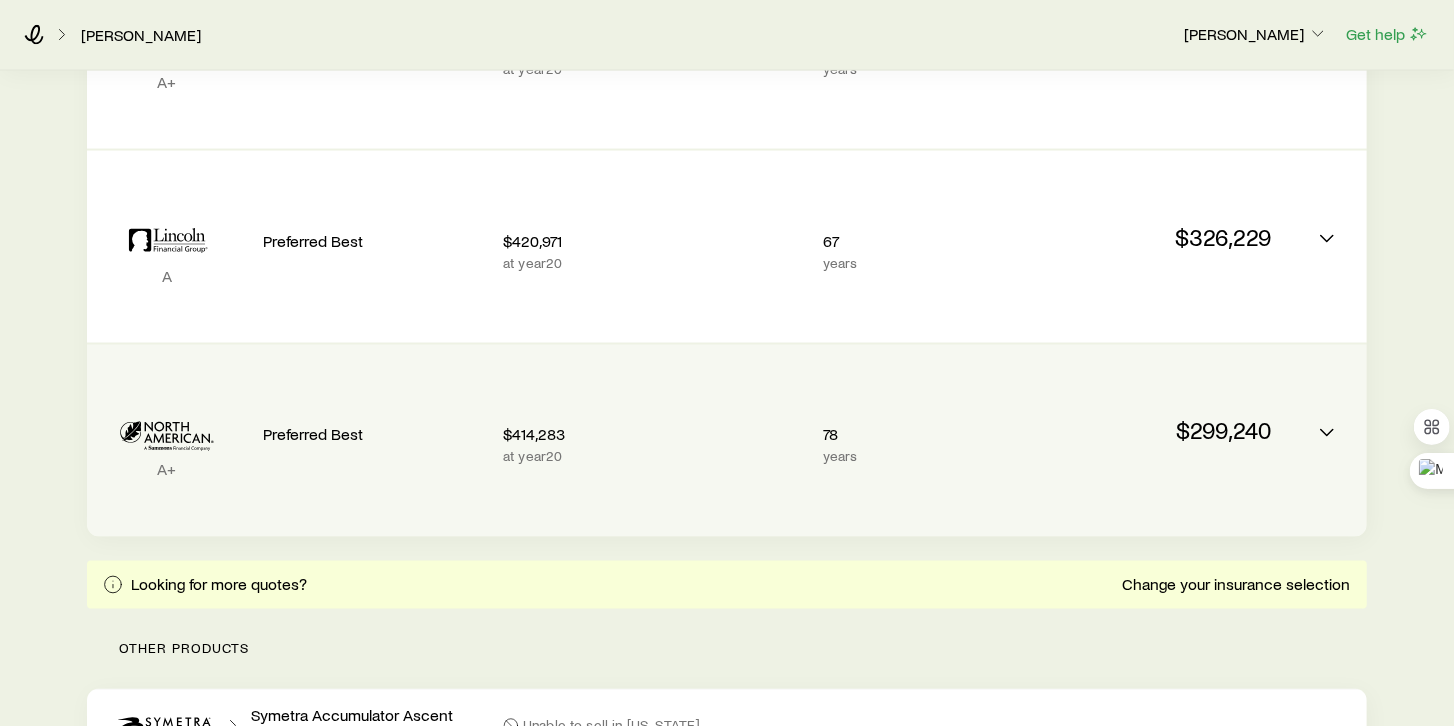 scroll, scrollTop: 2171, scrollLeft: 0, axis: vertical 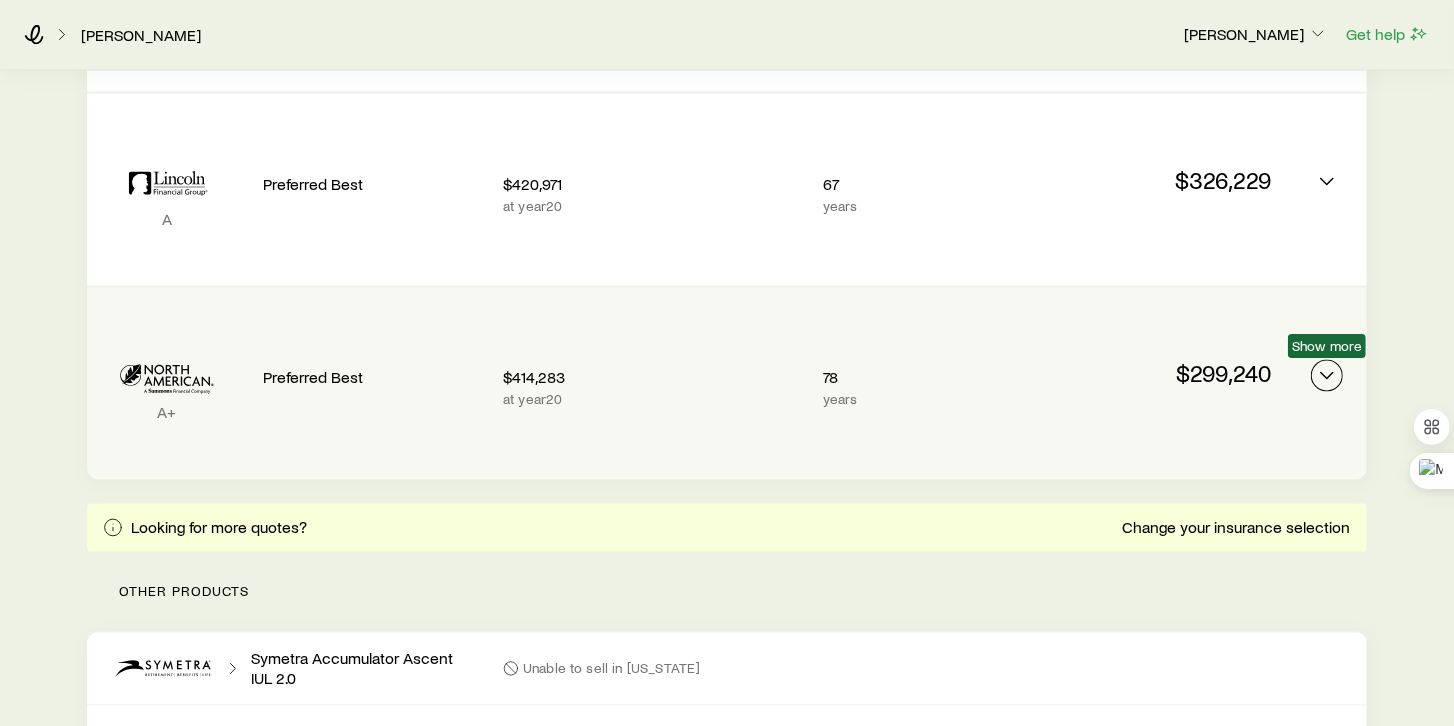 click 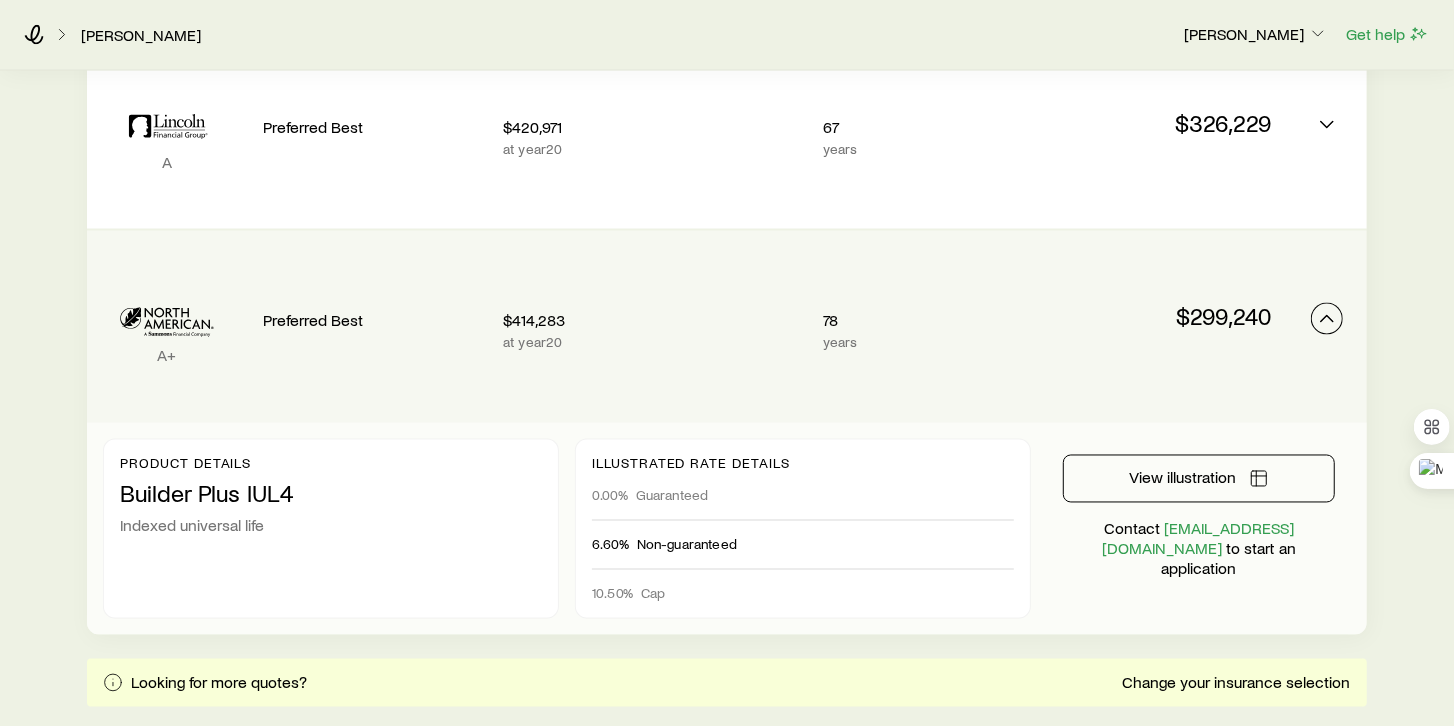 scroll, scrollTop: 2285, scrollLeft: 0, axis: vertical 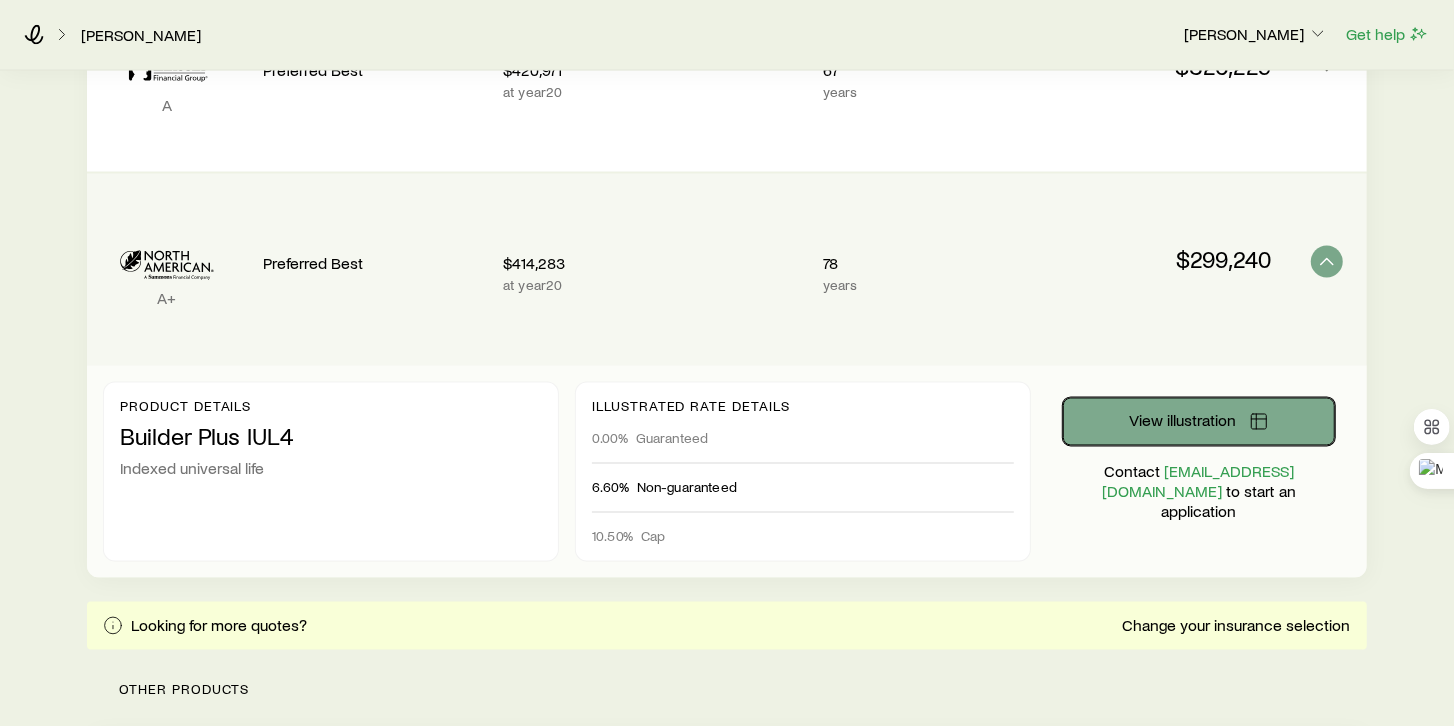 click on "View illustration" at bounding box center (1199, 422) 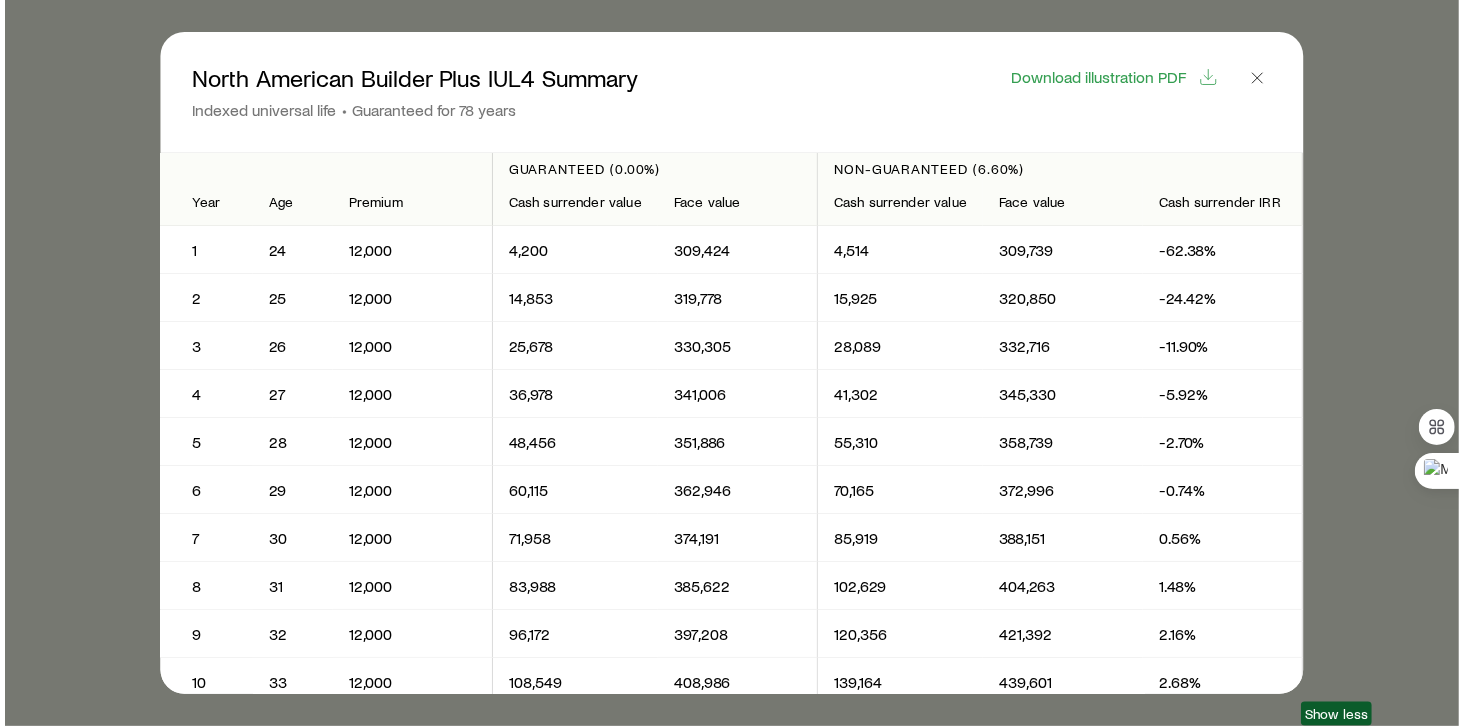 scroll, scrollTop: 1010, scrollLeft: 0, axis: vertical 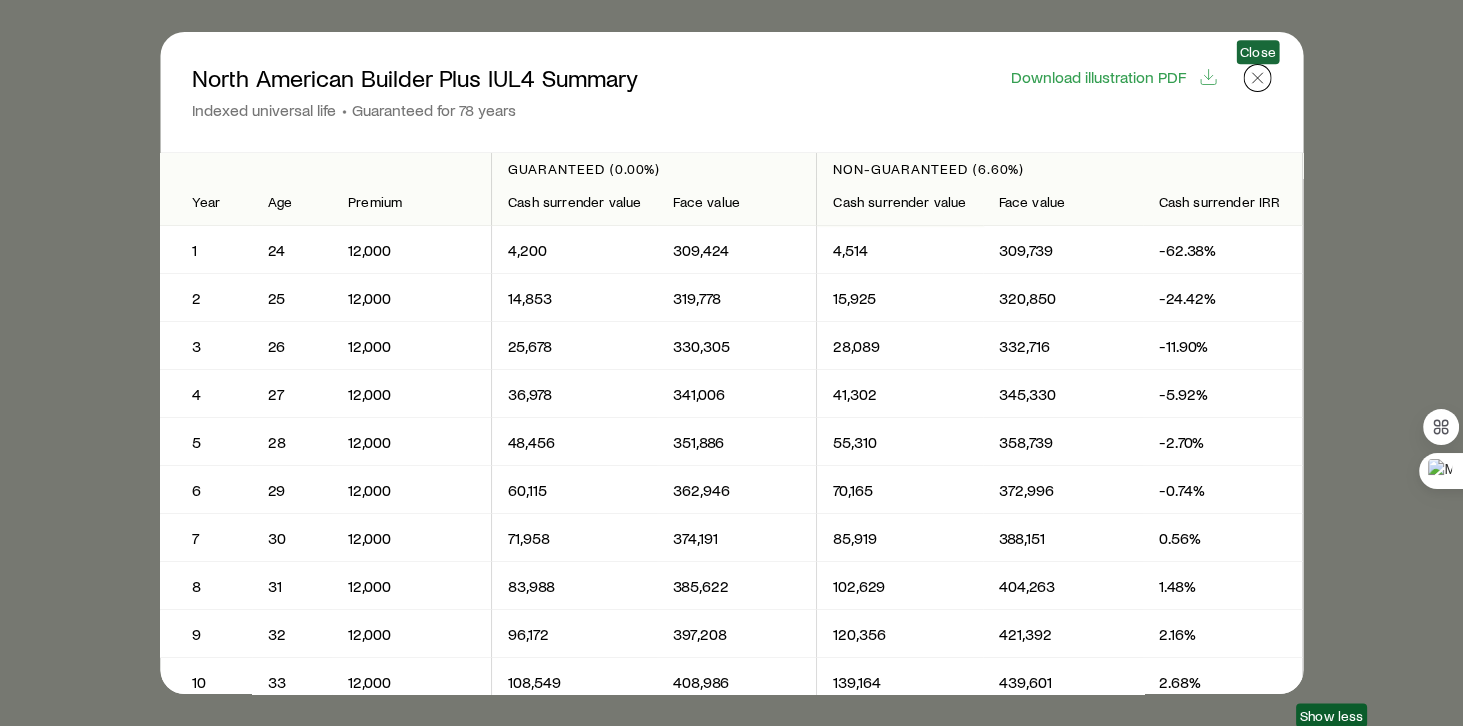 drag, startPoint x: 1259, startPoint y: 74, endPoint x: 1245, endPoint y: 85, distance: 17.804493 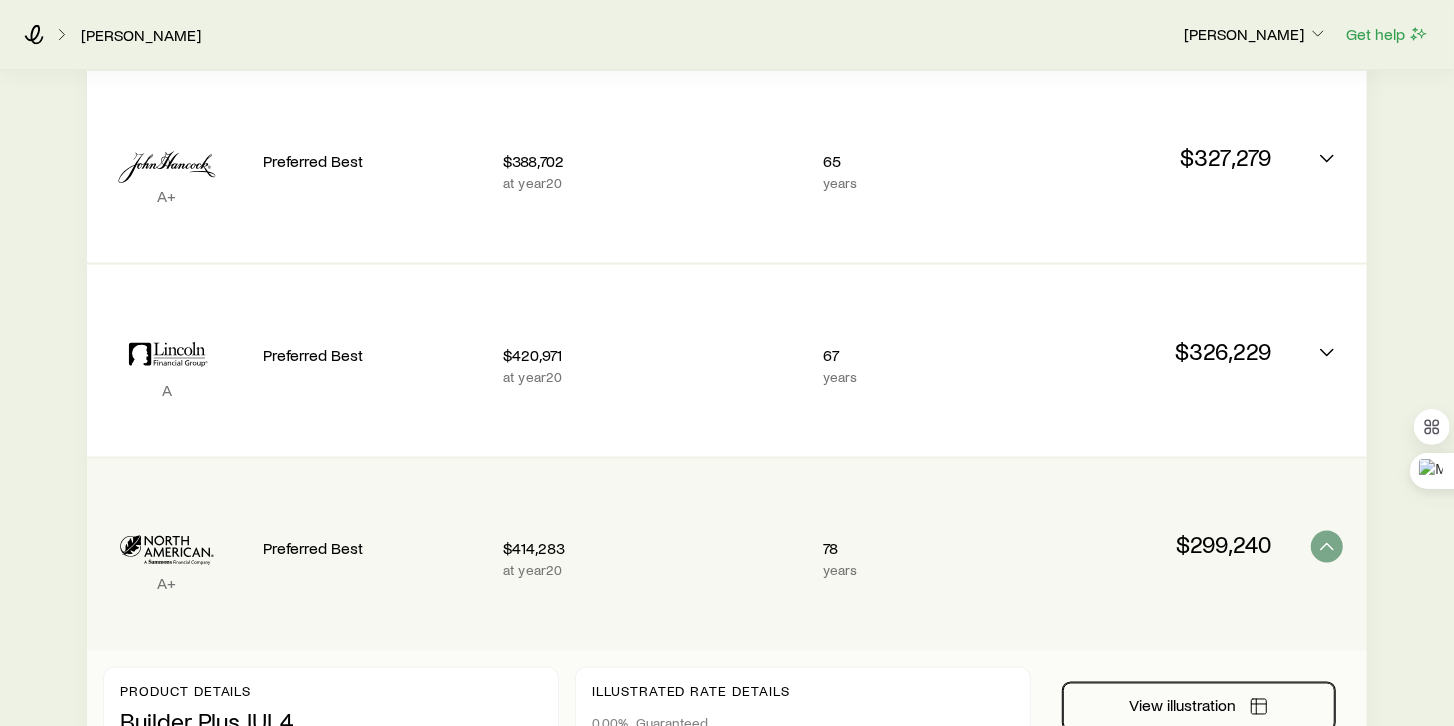 scroll, scrollTop: 1942, scrollLeft: 0, axis: vertical 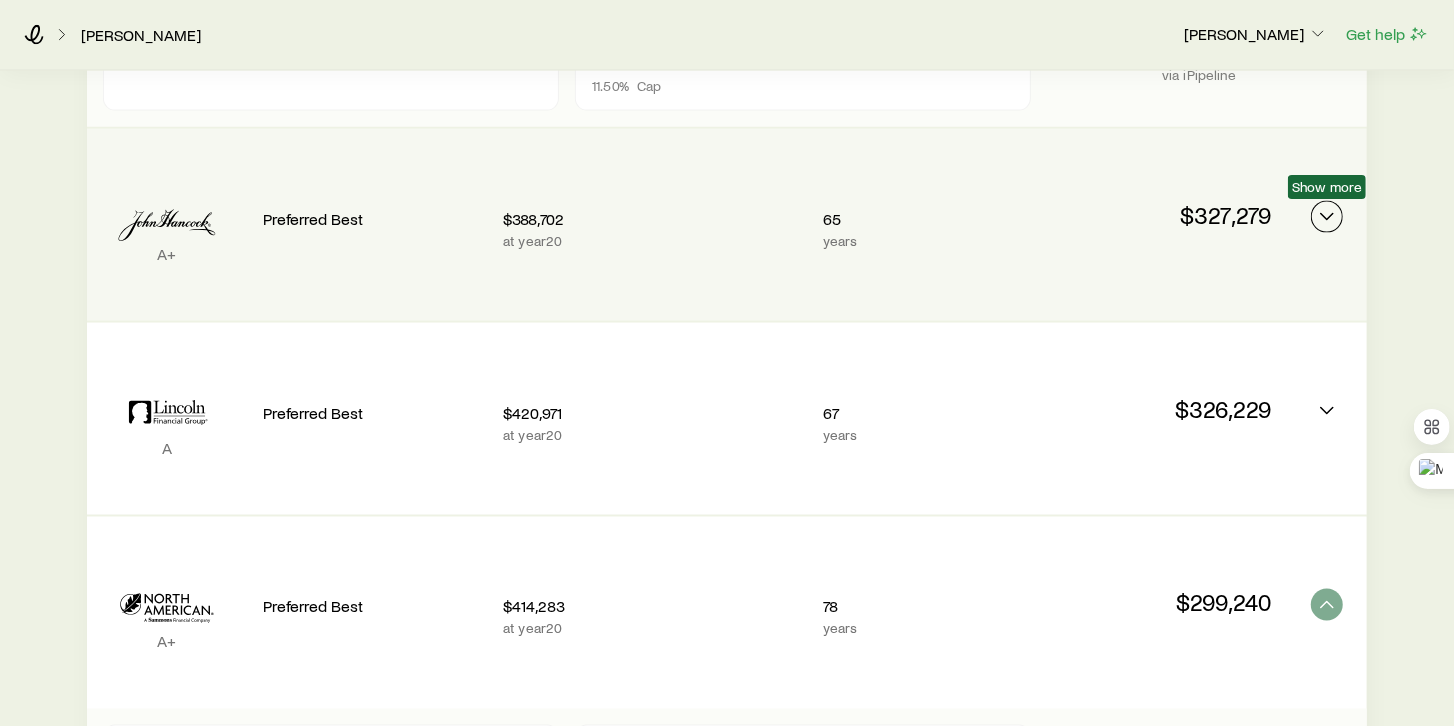 click 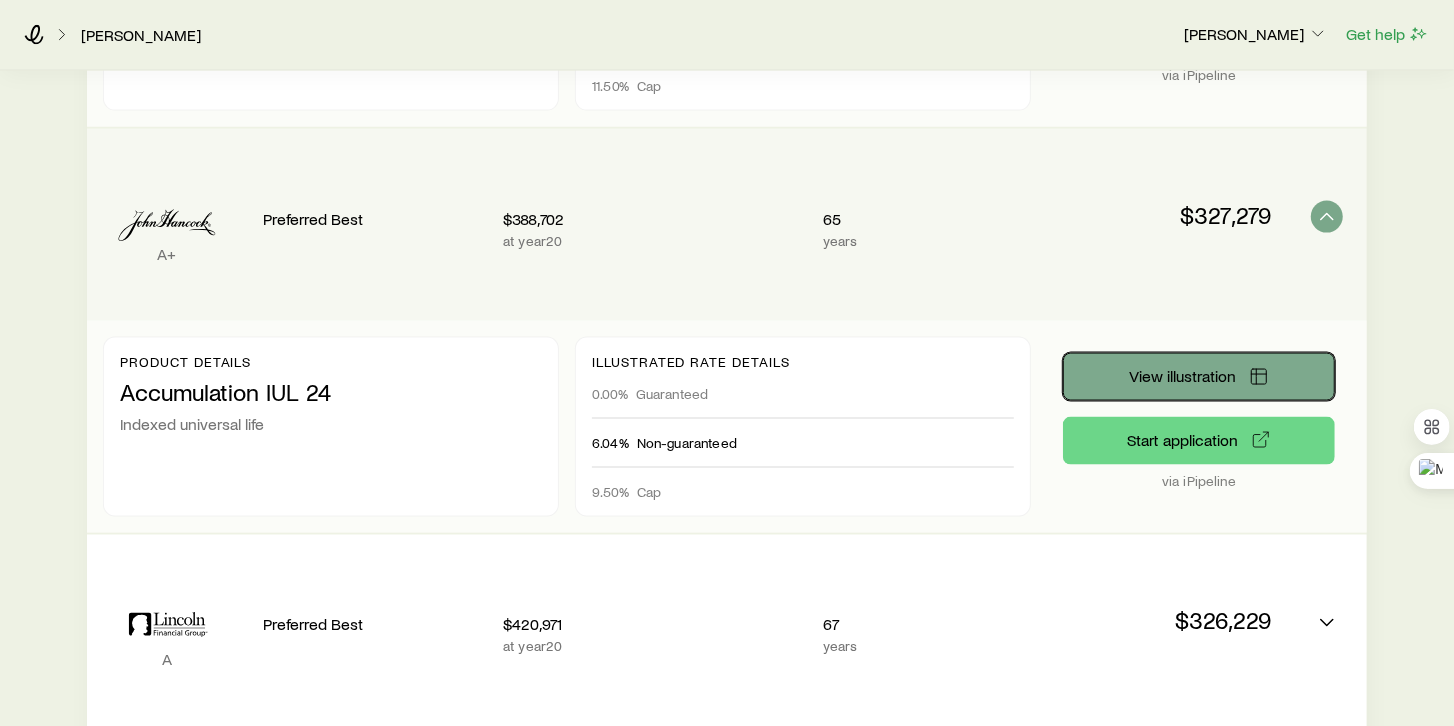 click on "View illustration" at bounding box center (1183, 376) 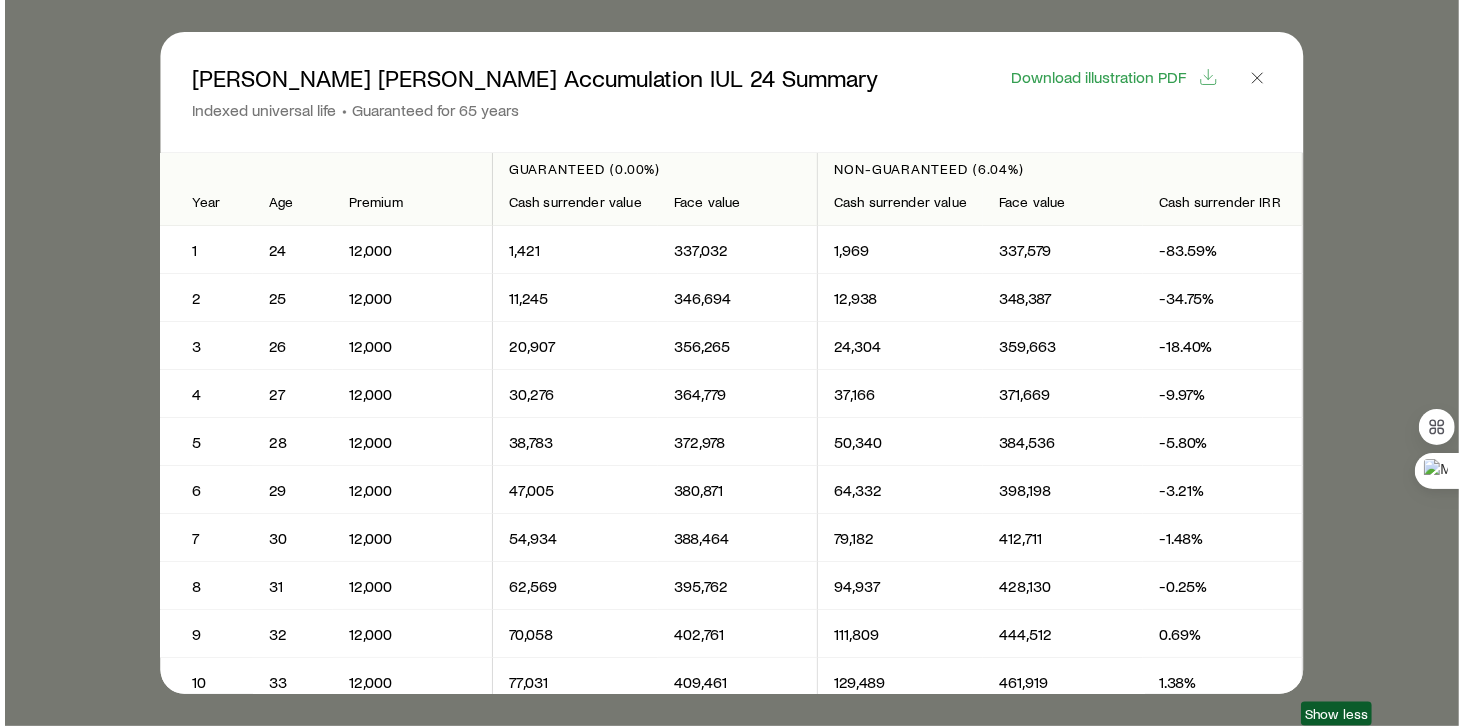 scroll, scrollTop: 1010, scrollLeft: 0, axis: vertical 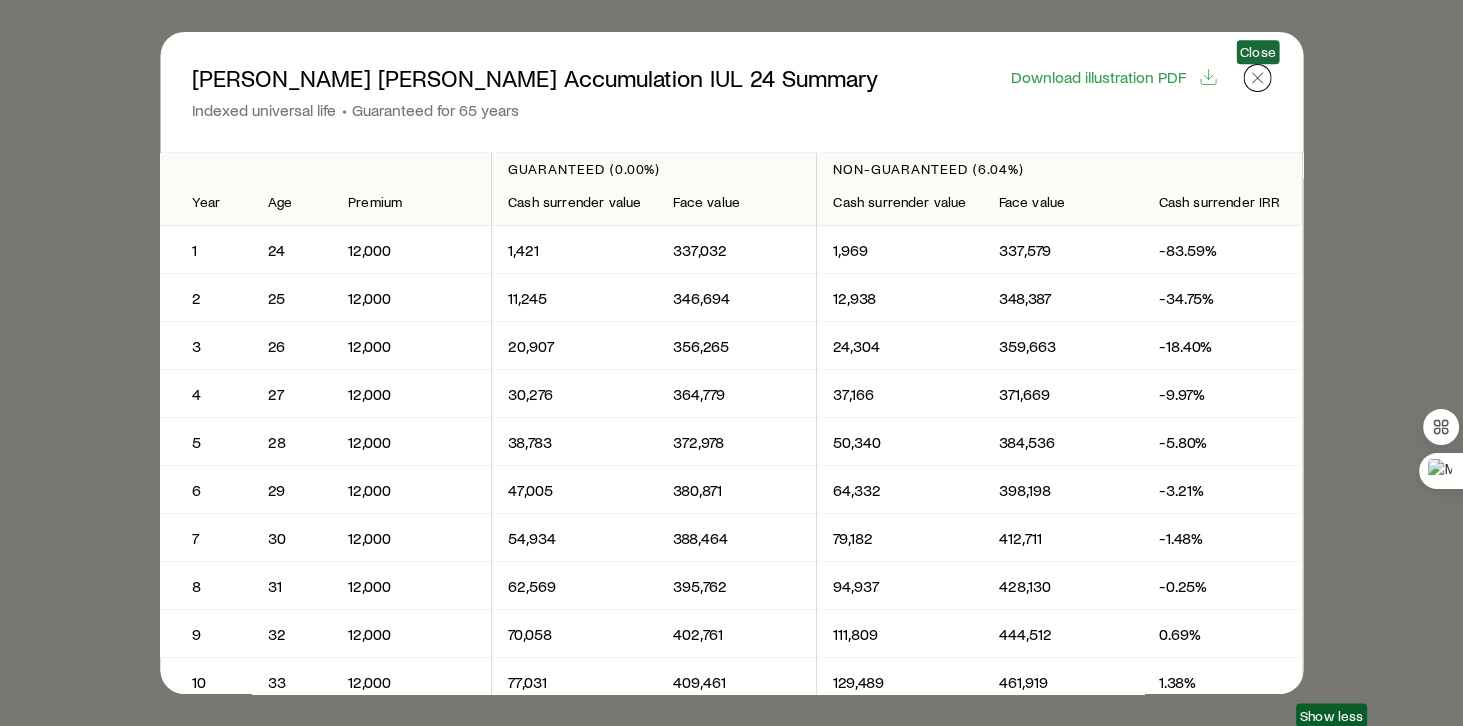 click 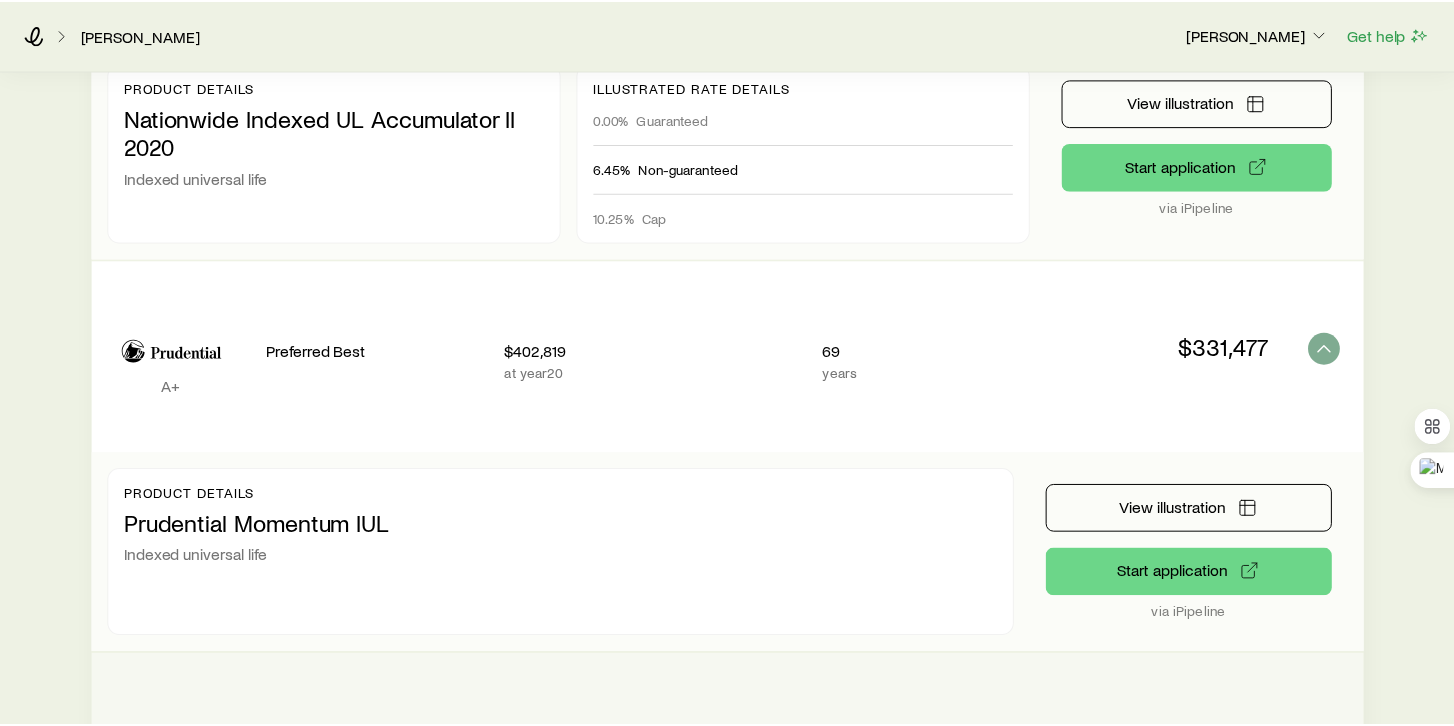 scroll, scrollTop: 1942, scrollLeft: 0, axis: vertical 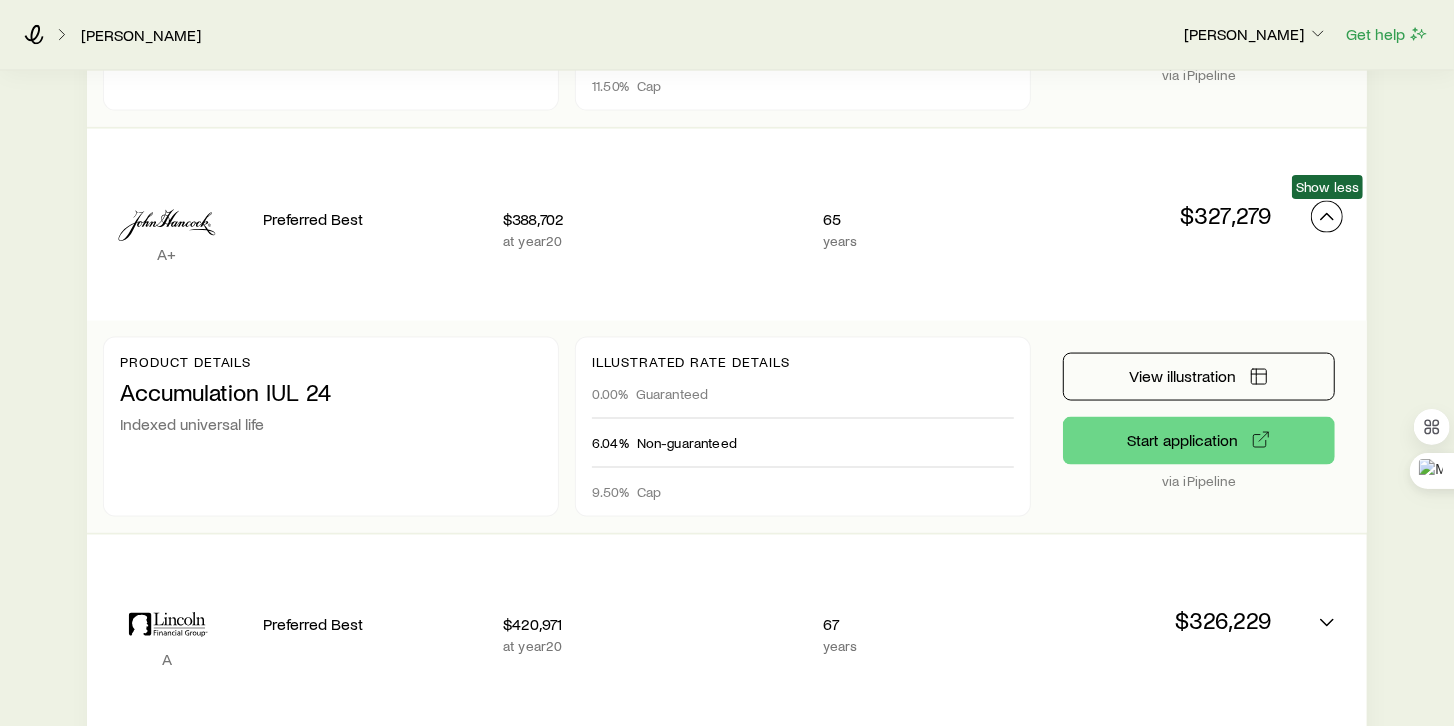 click 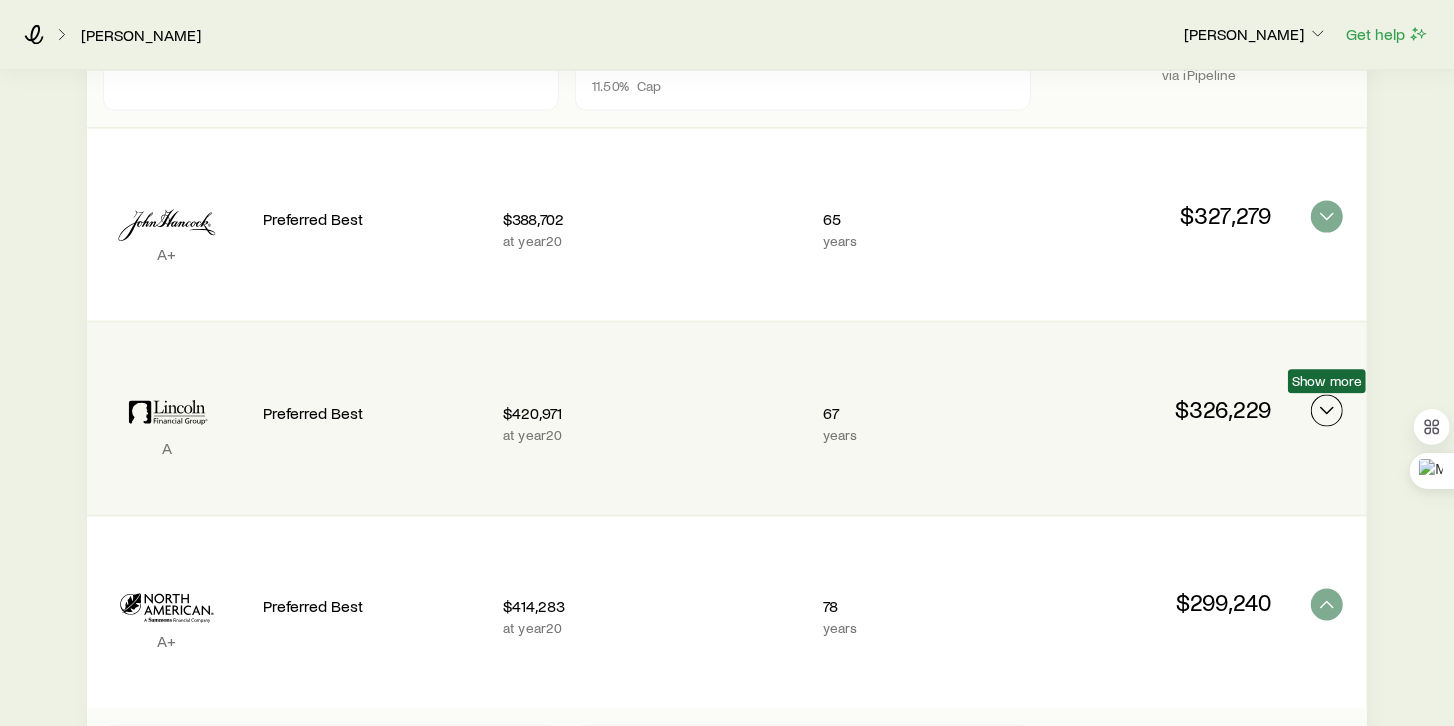 click 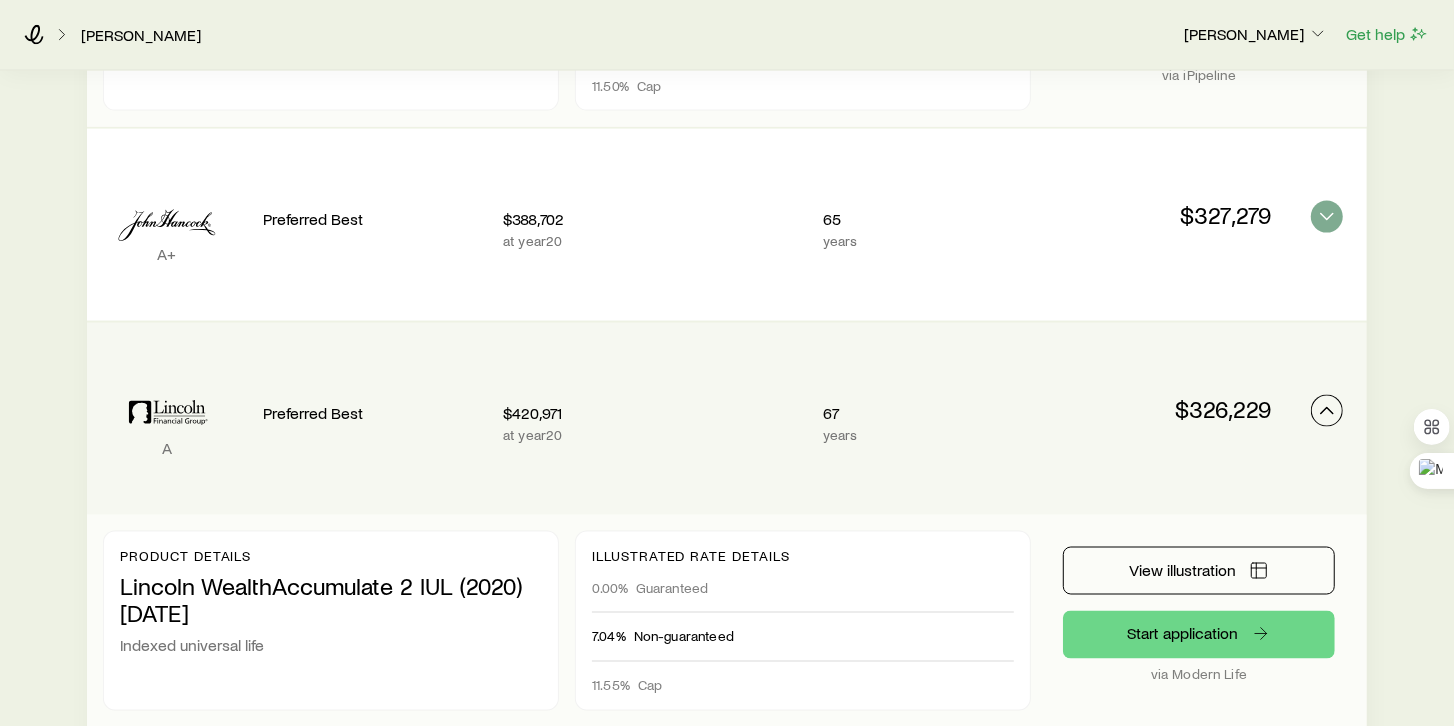 scroll, scrollTop: 2057, scrollLeft: 0, axis: vertical 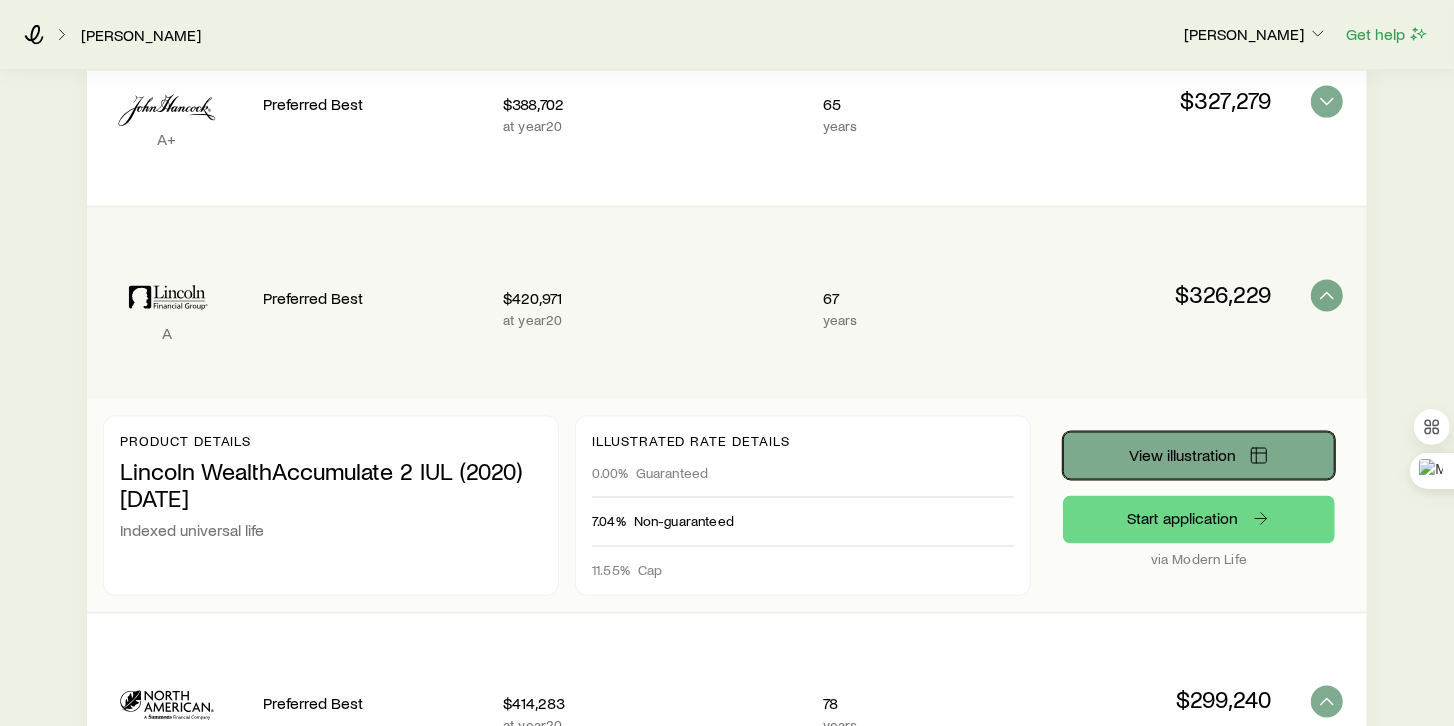click on "View illustration" at bounding box center [1183, 455] 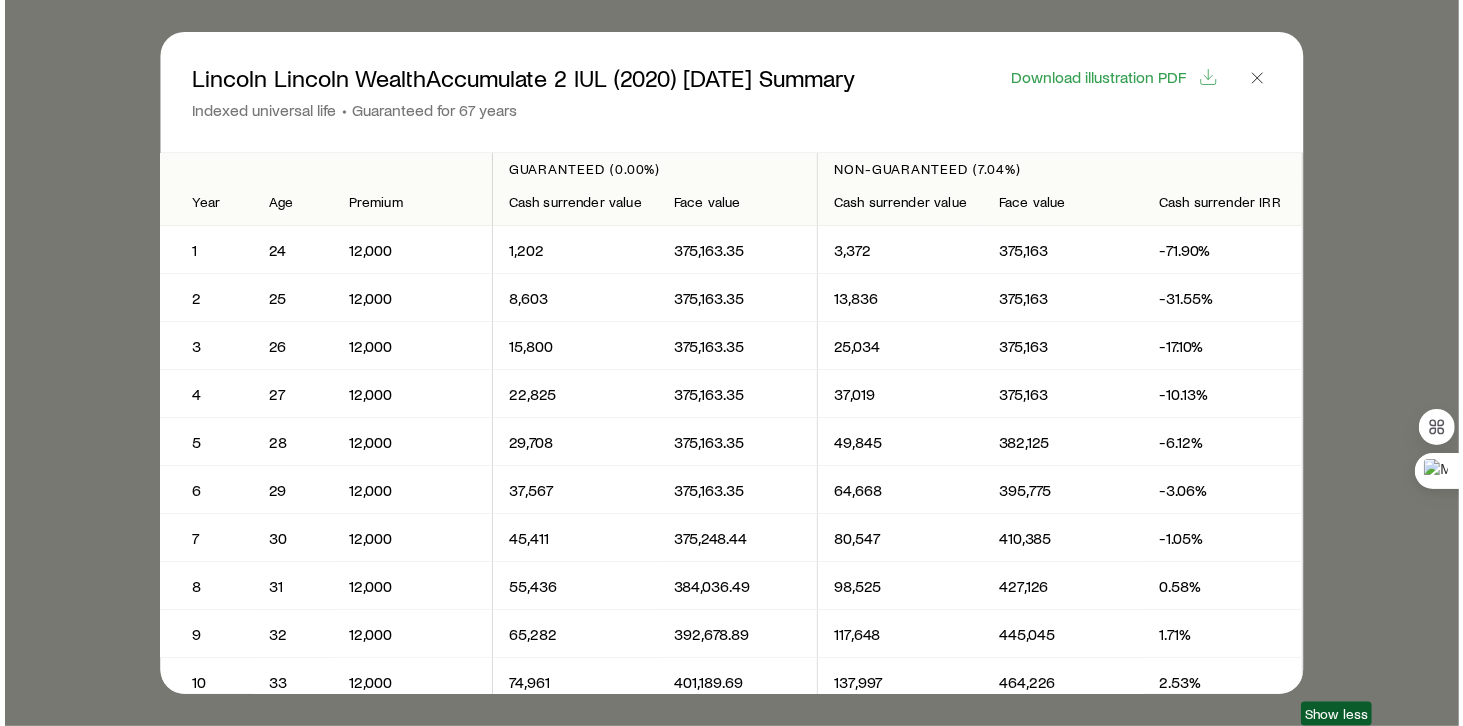 scroll, scrollTop: 1010, scrollLeft: 0, axis: vertical 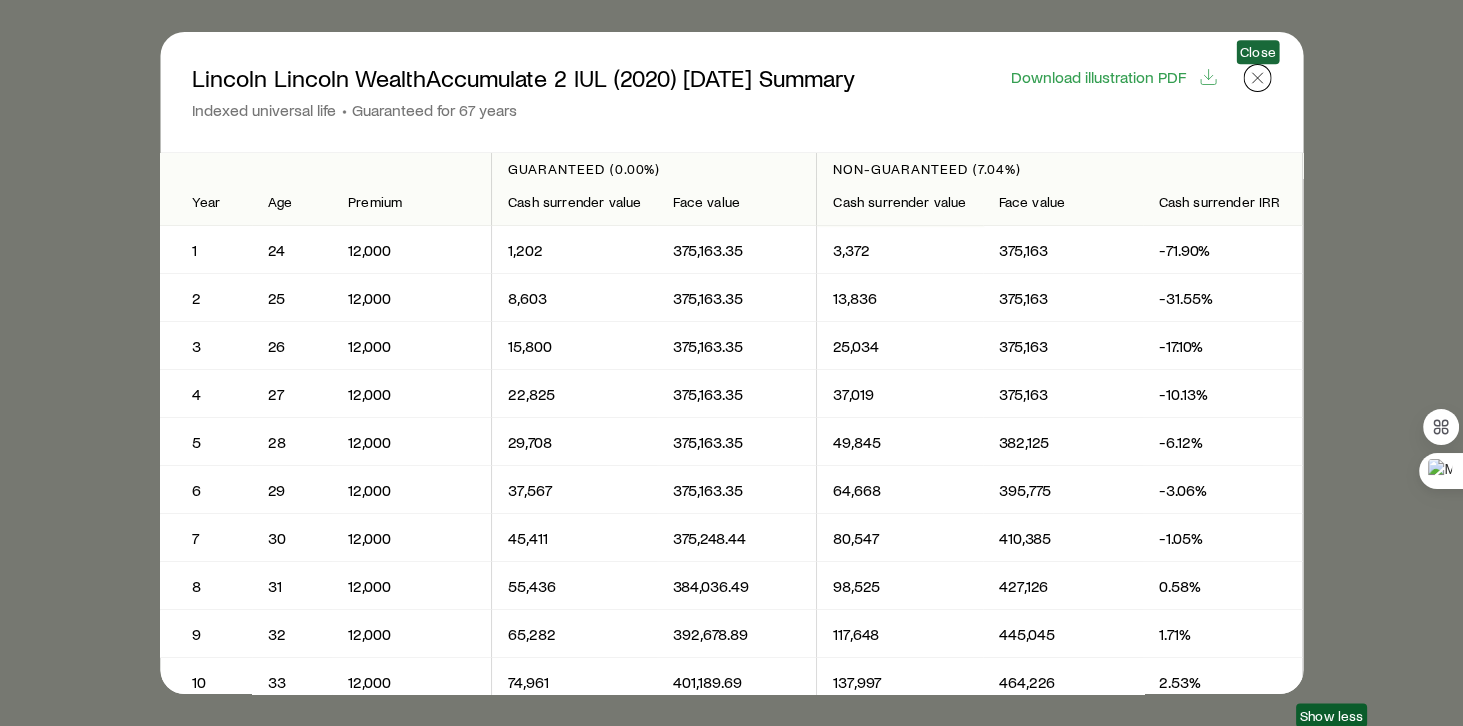 click 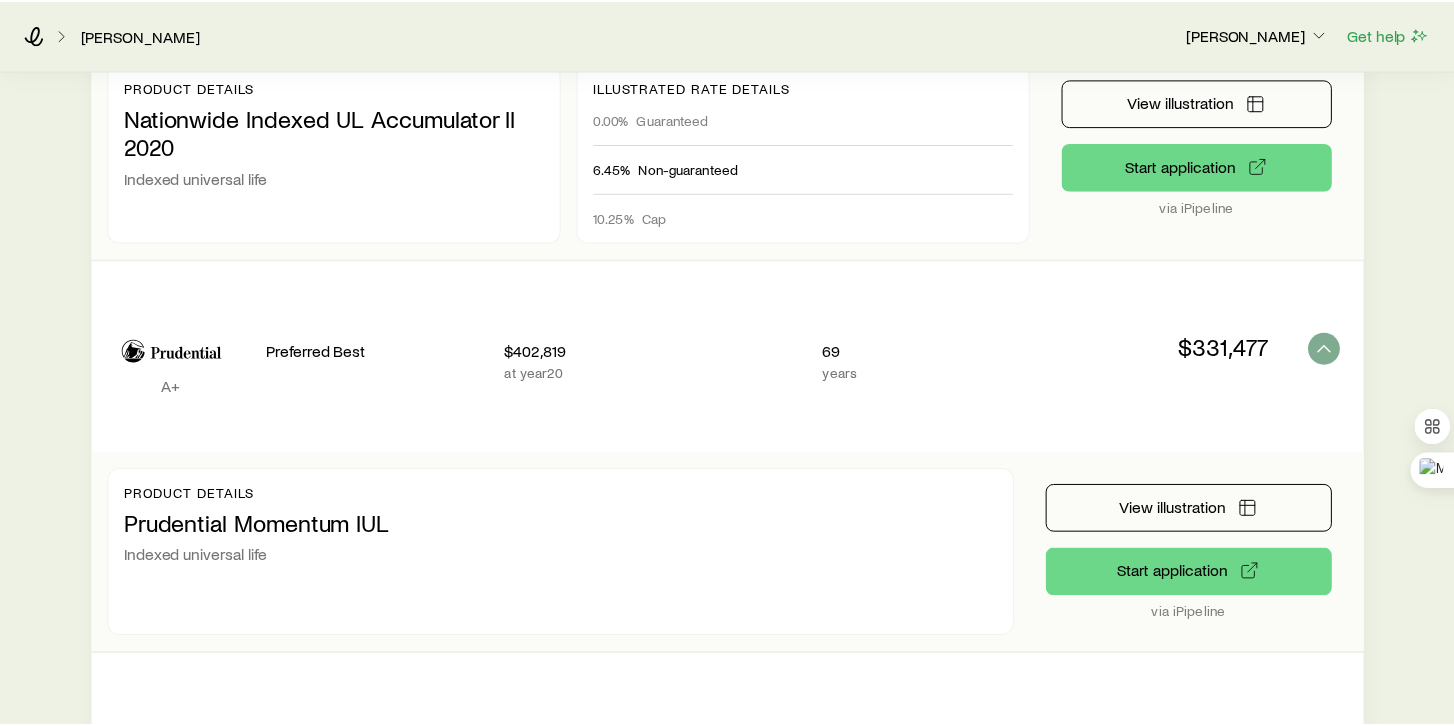 scroll, scrollTop: 2057, scrollLeft: 0, axis: vertical 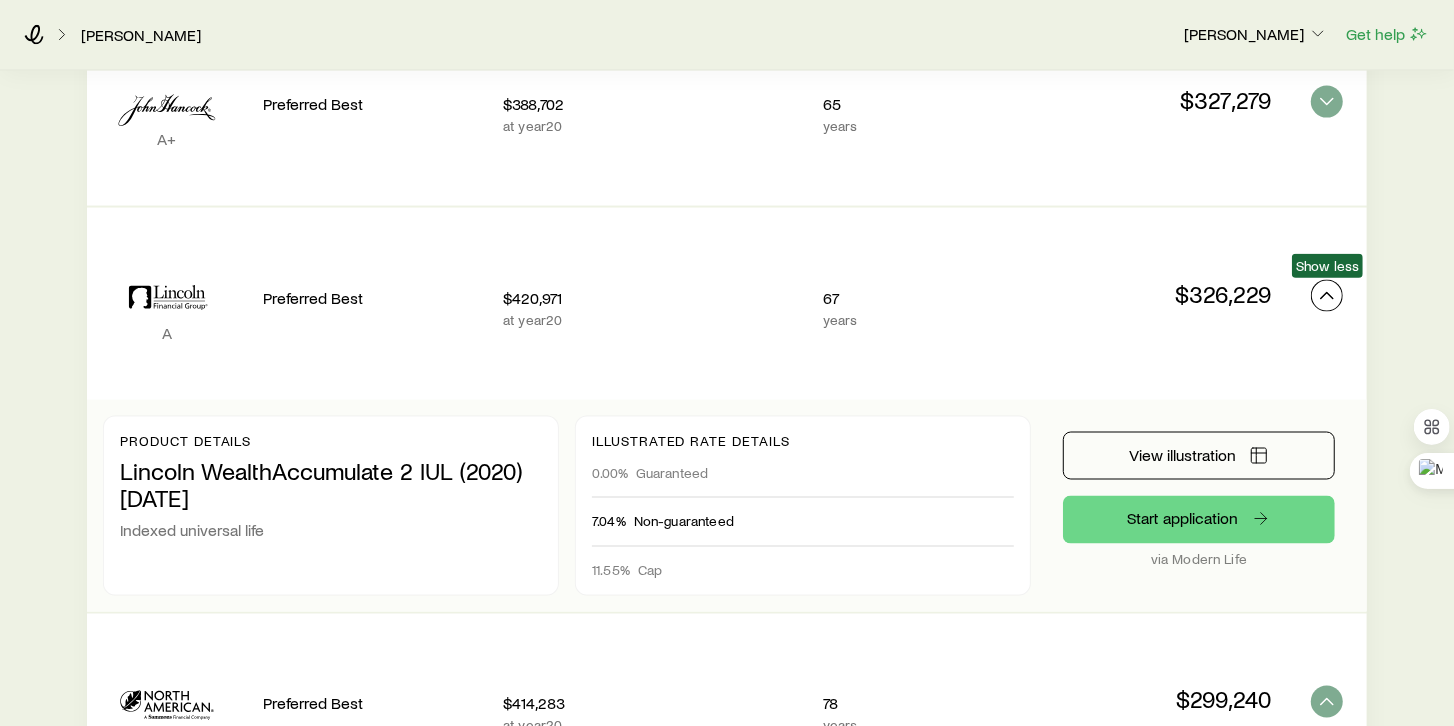 click 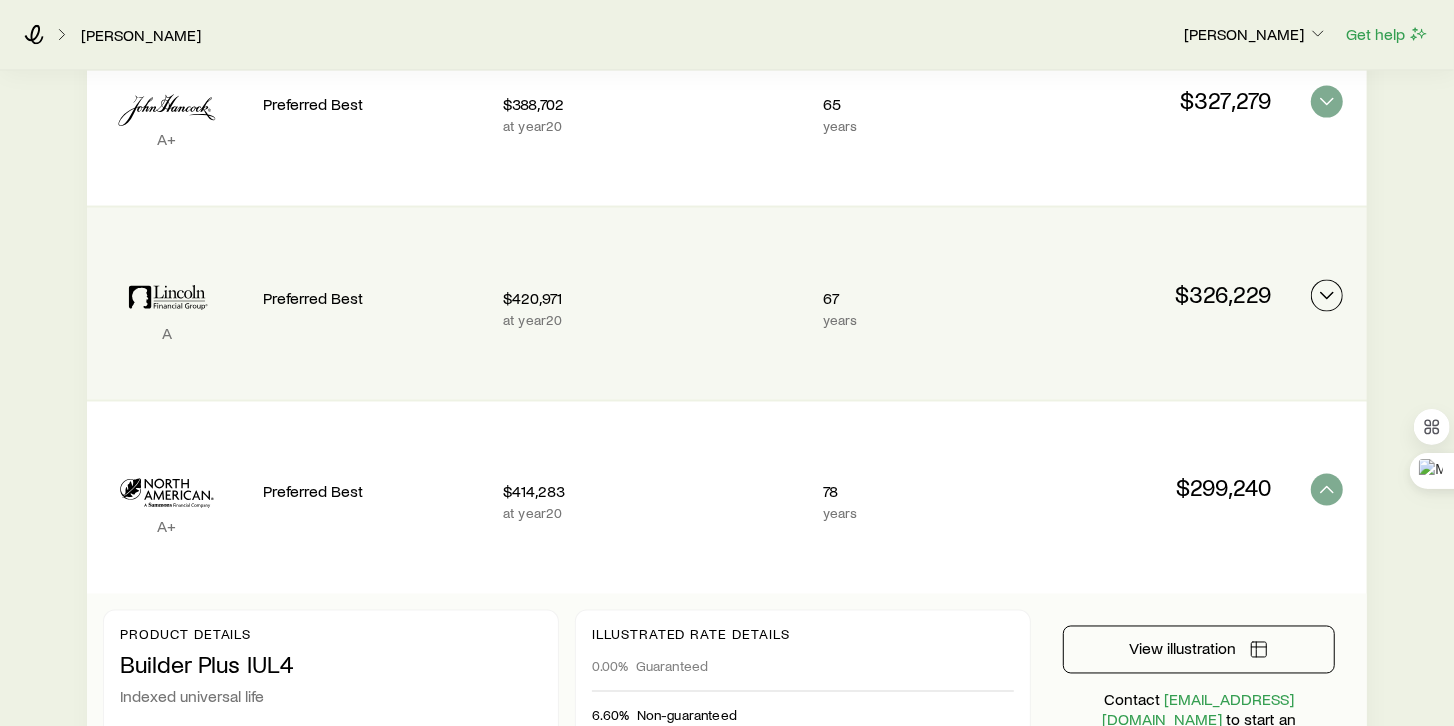 scroll, scrollTop: 2228, scrollLeft: 0, axis: vertical 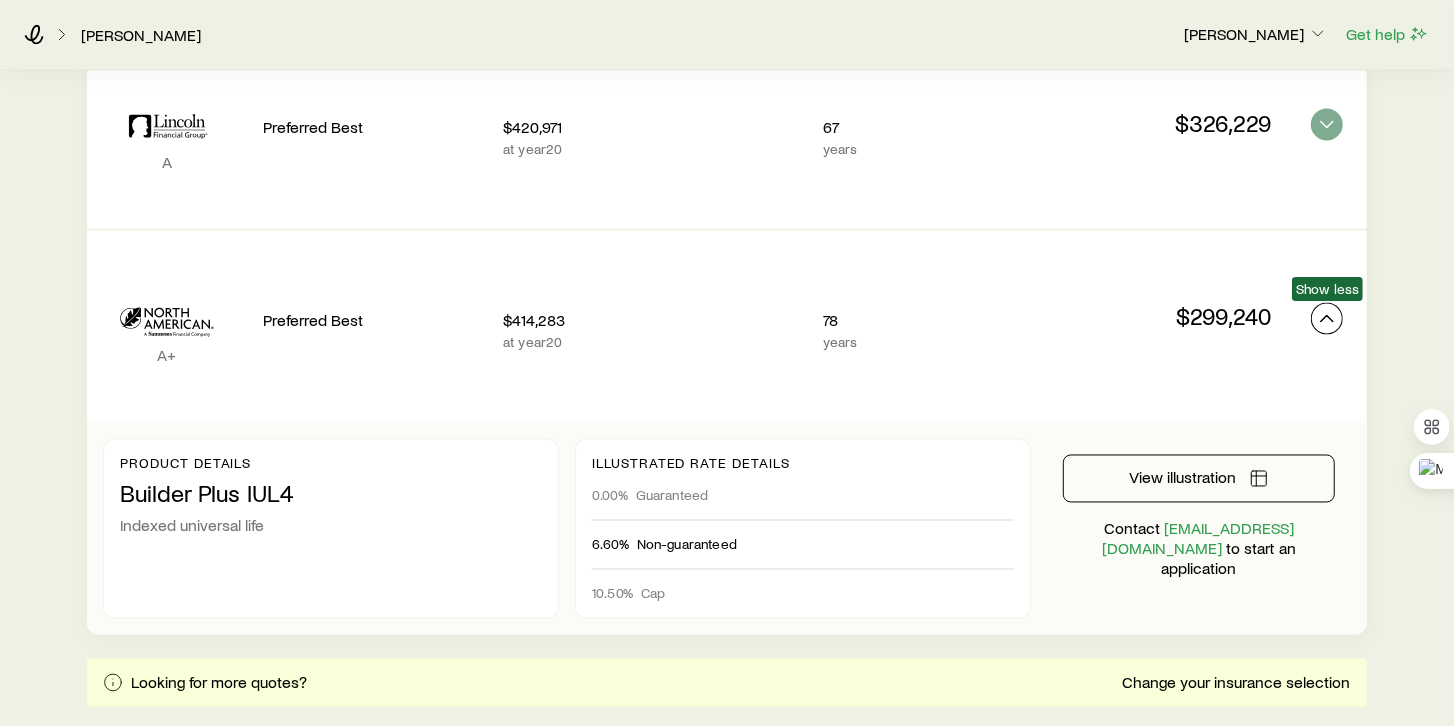 click 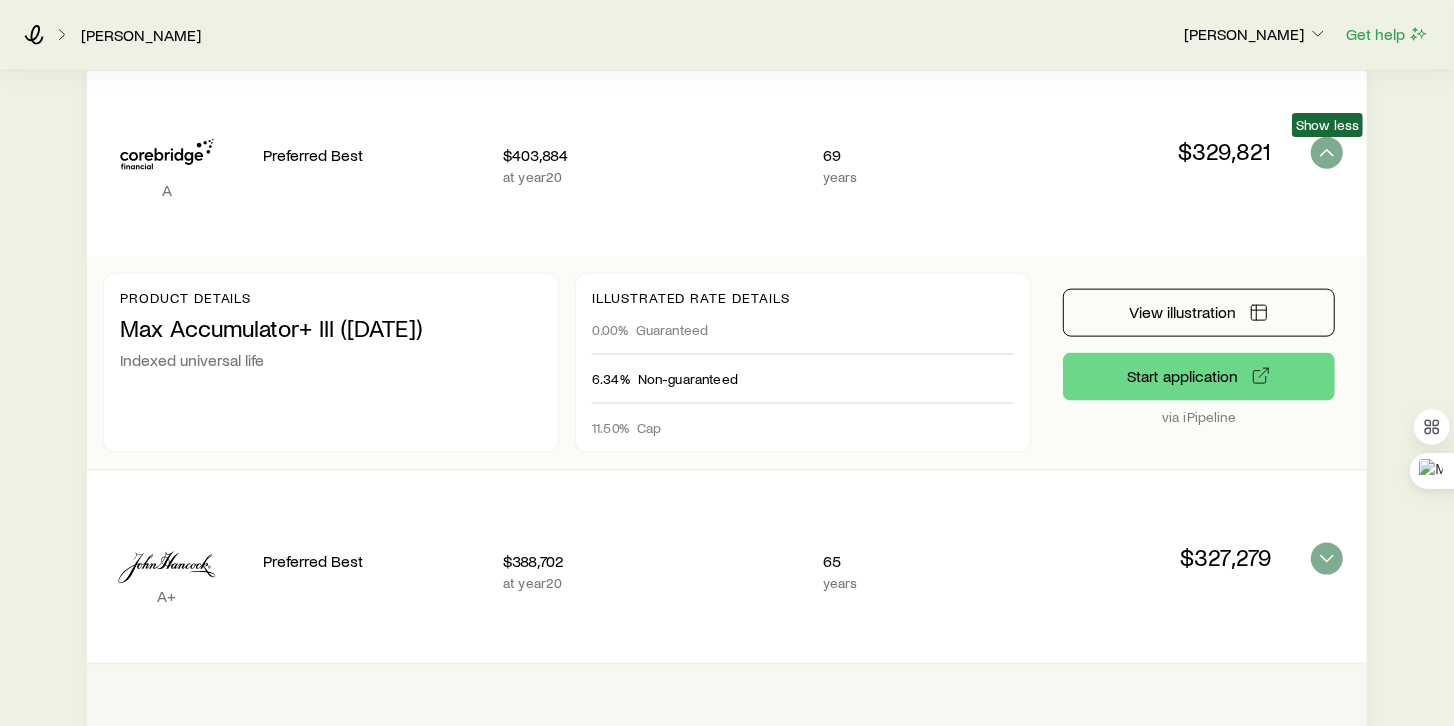 scroll, scrollTop: 1542, scrollLeft: 0, axis: vertical 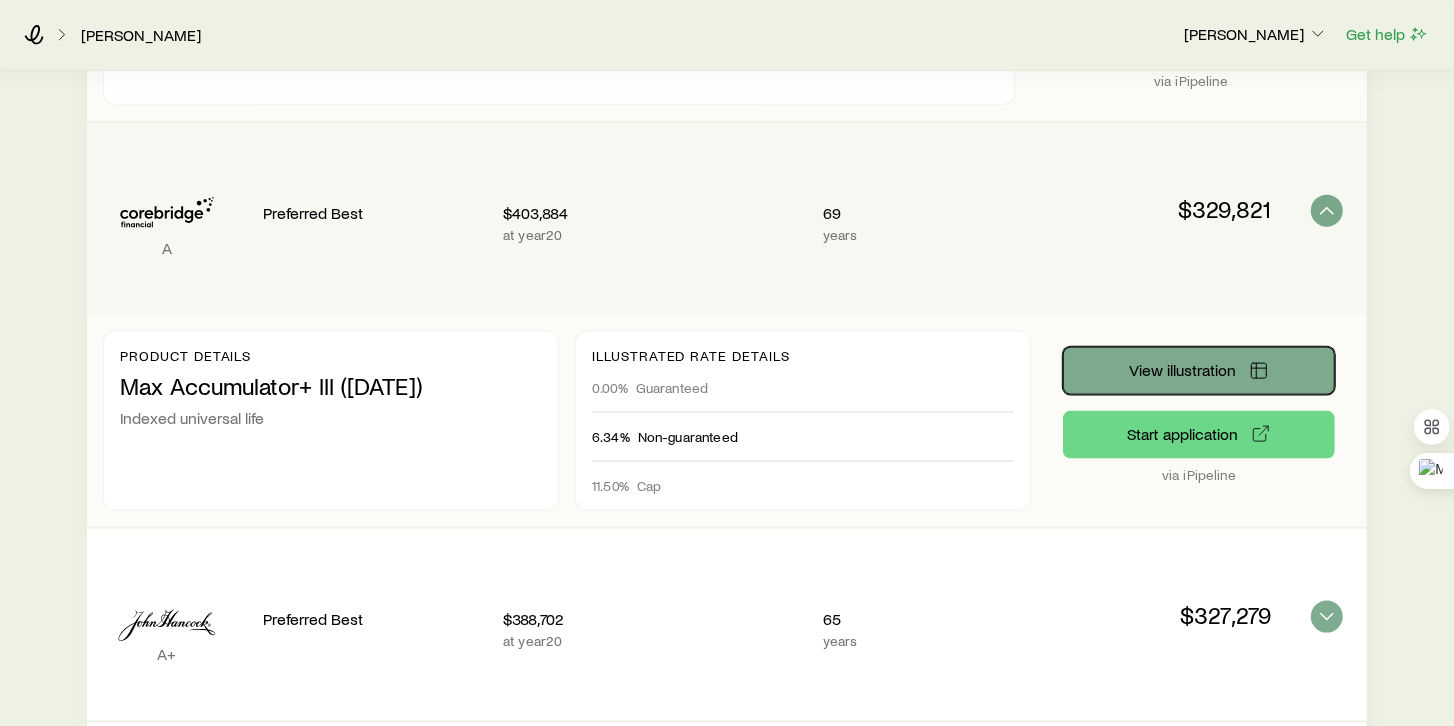 click on "View illustration" at bounding box center [1183, 370] 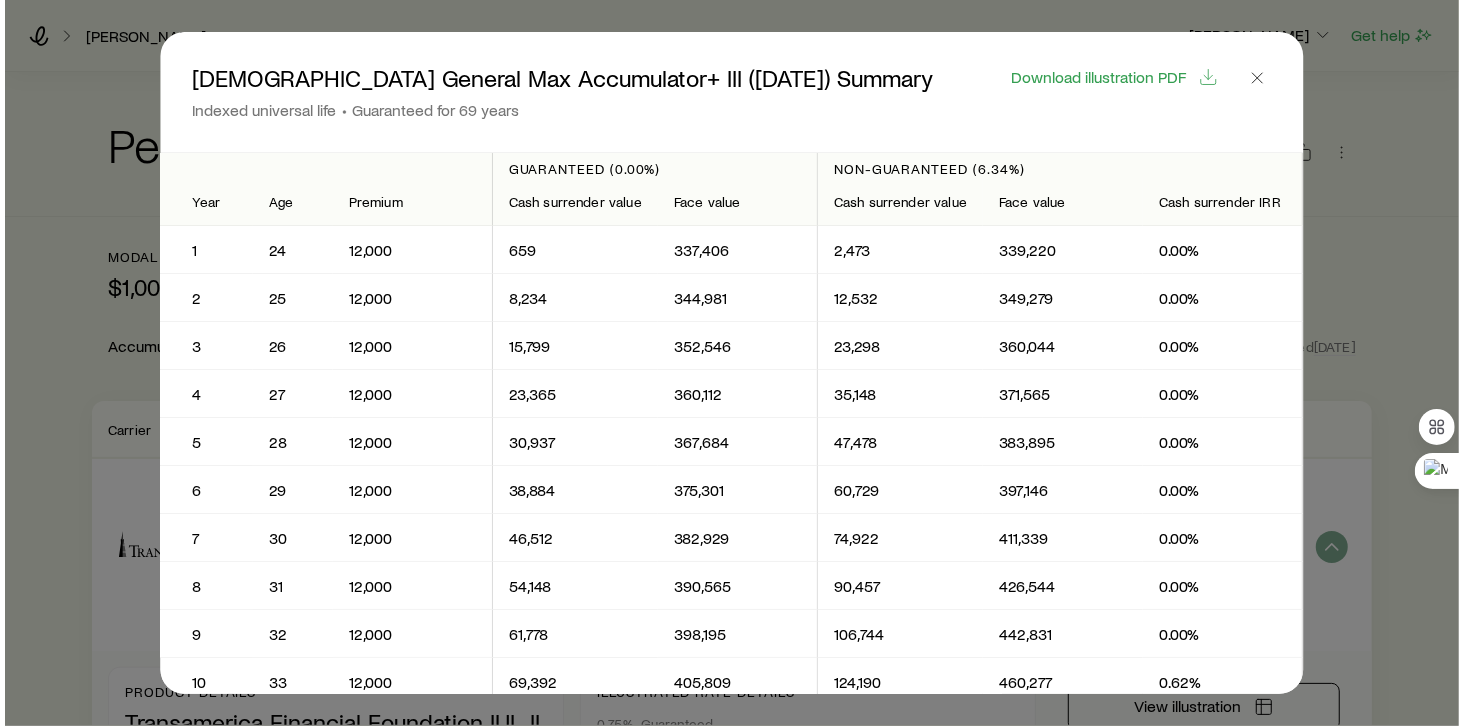 scroll, scrollTop: 0, scrollLeft: 0, axis: both 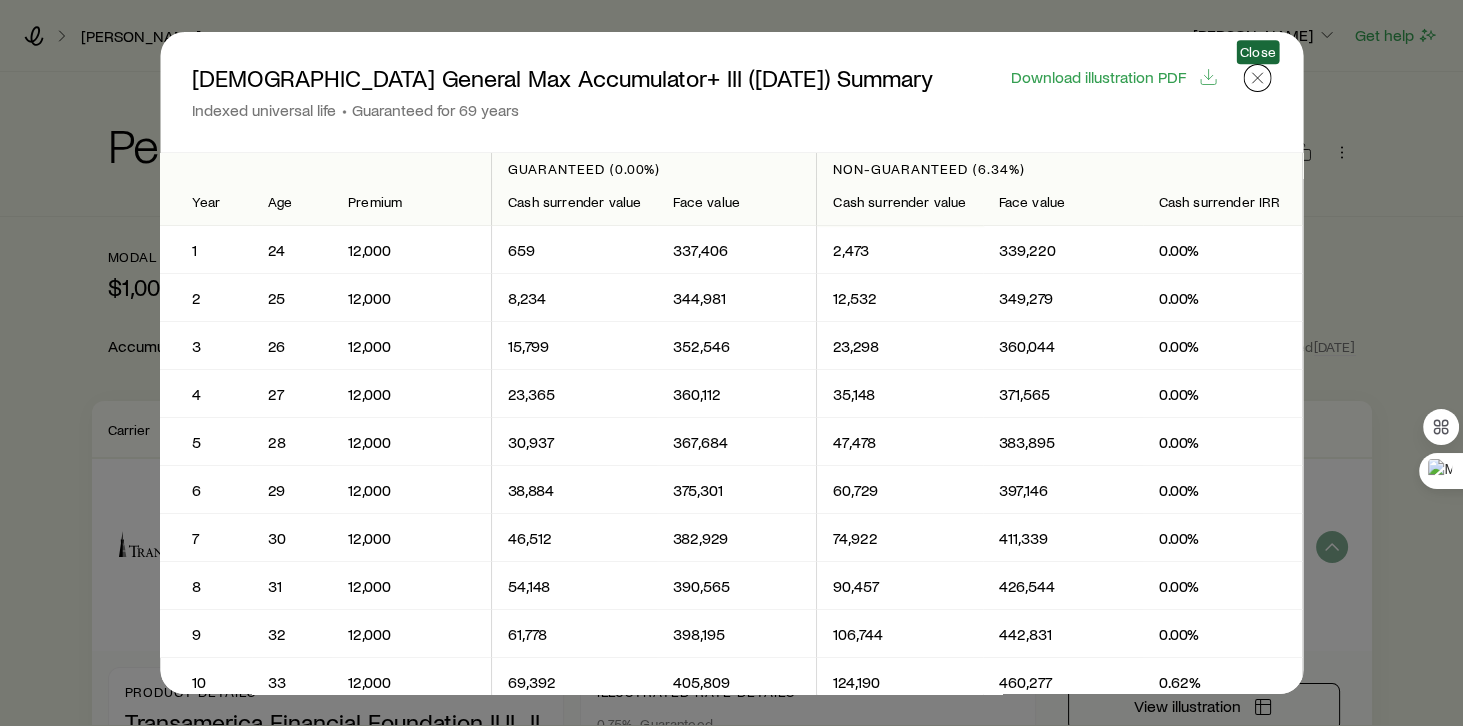 click 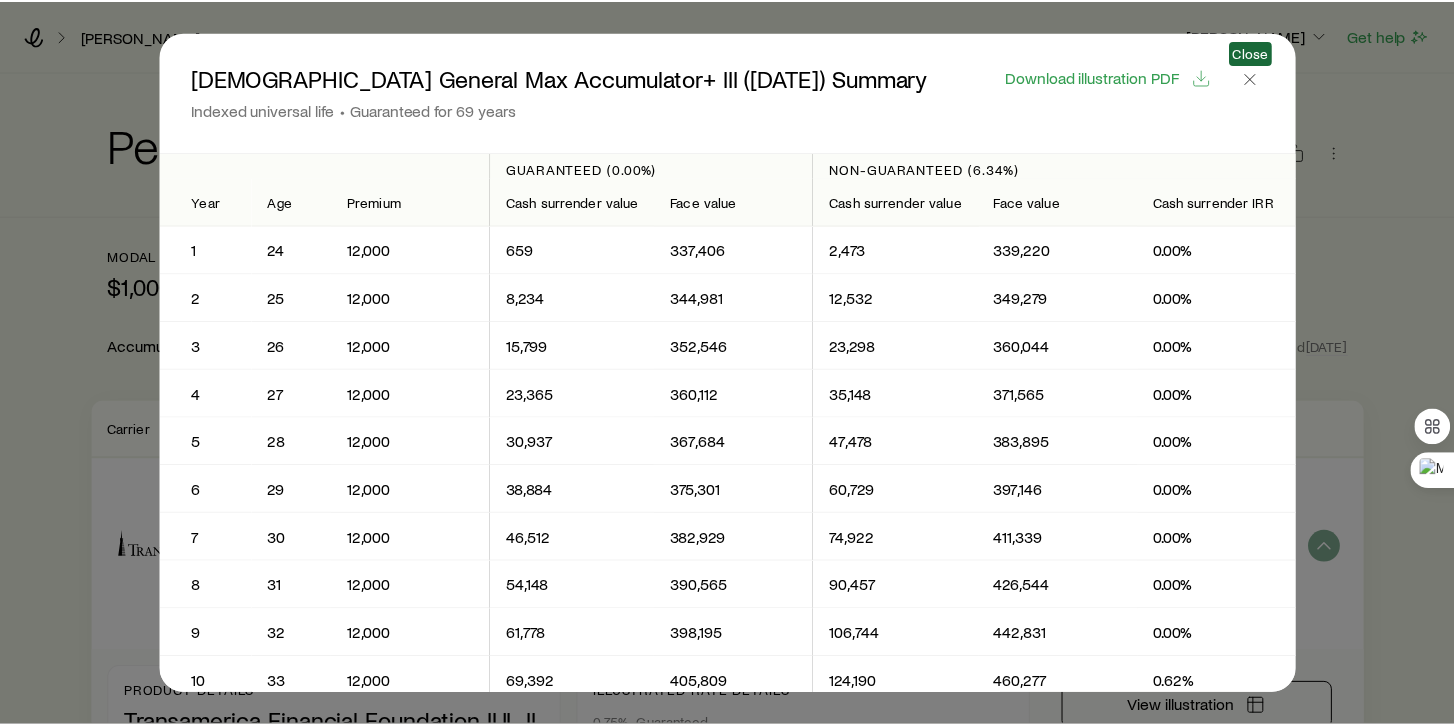 scroll, scrollTop: 1542, scrollLeft: 0, axis: vertical 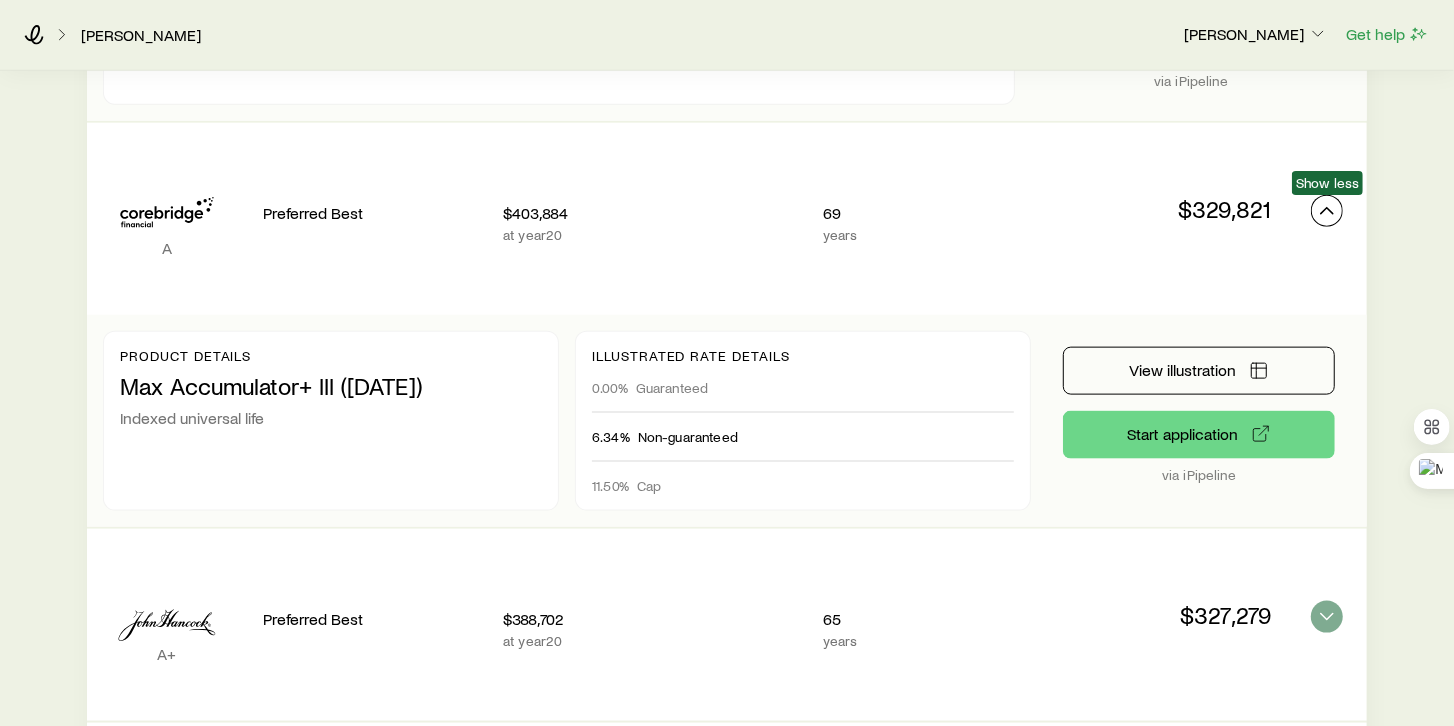 click 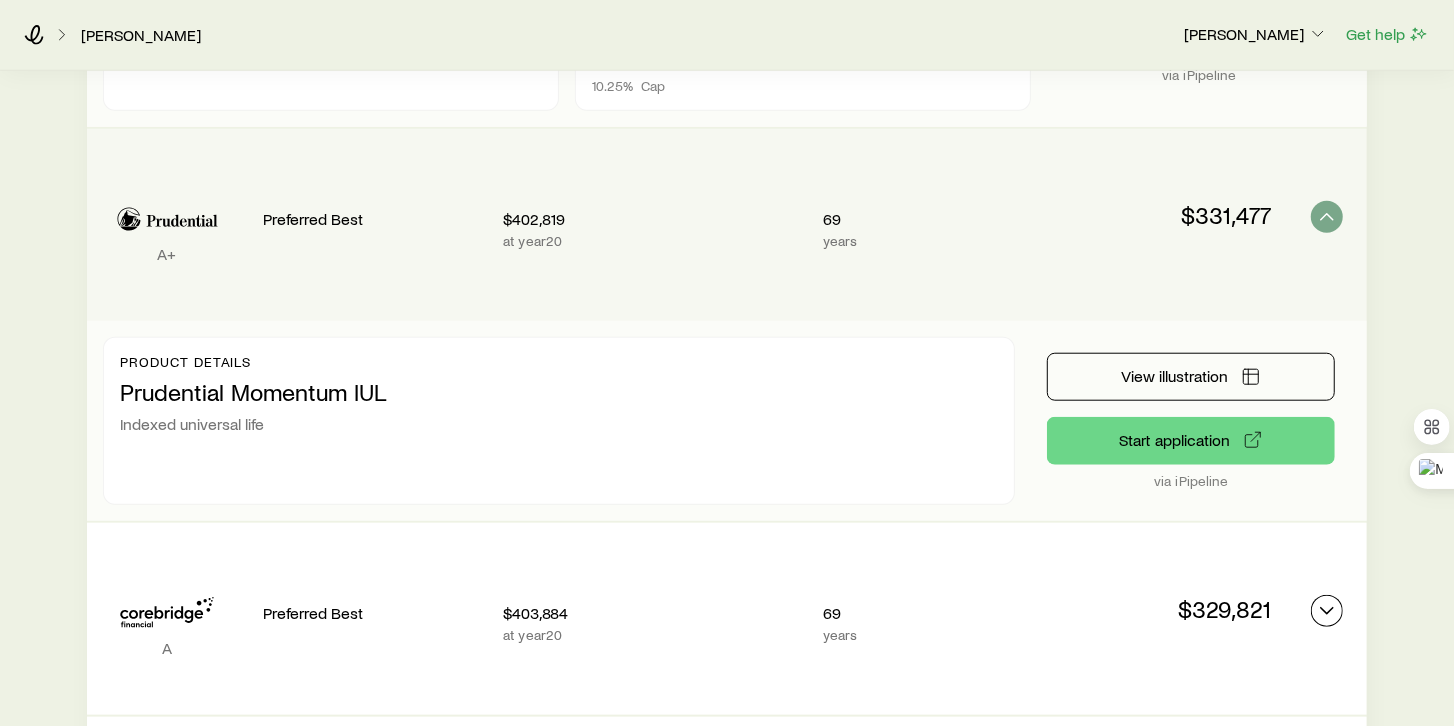 scroll, scrollTop: 1085, scrollLeft: 0, axis: vertical 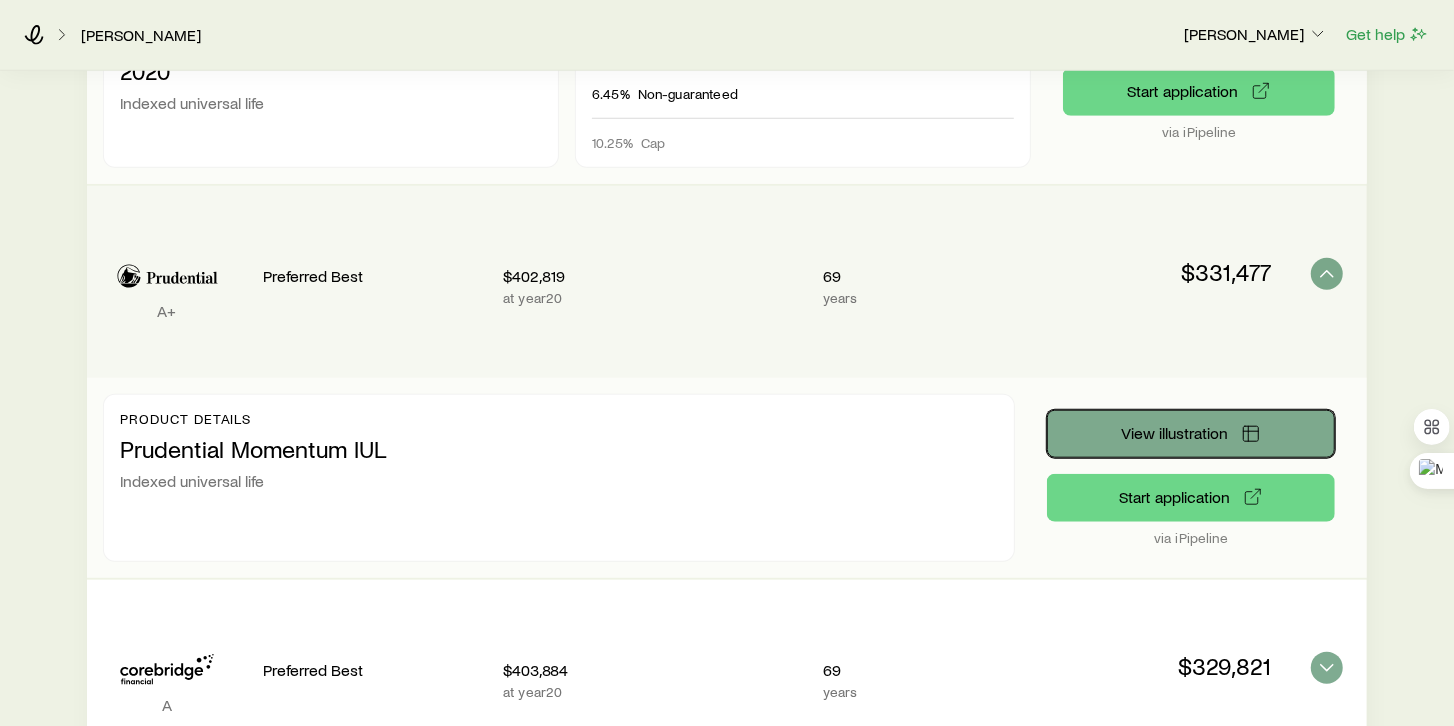 click on "View illustration" at bounding box center [1175, 433] 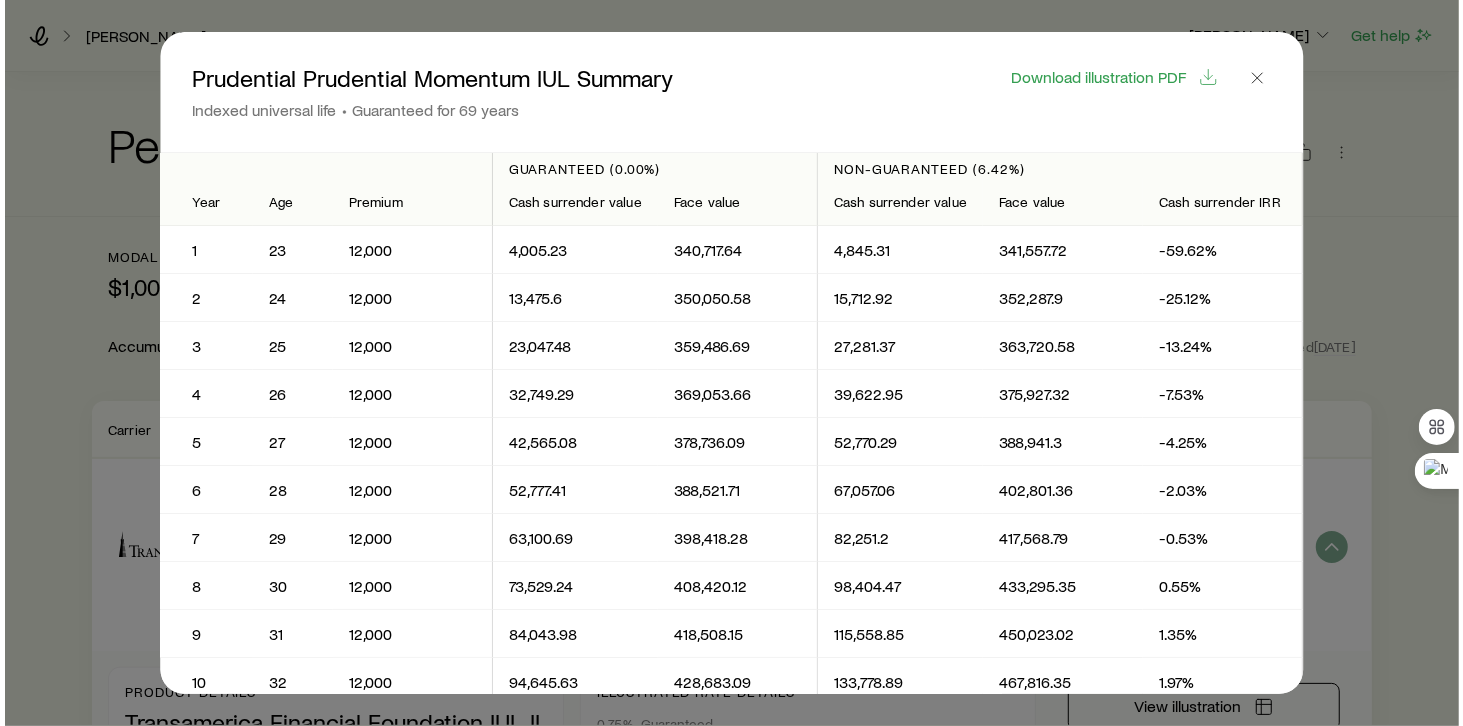 scroll, scrollTop: 0, scrollLeft: 0, axis: both 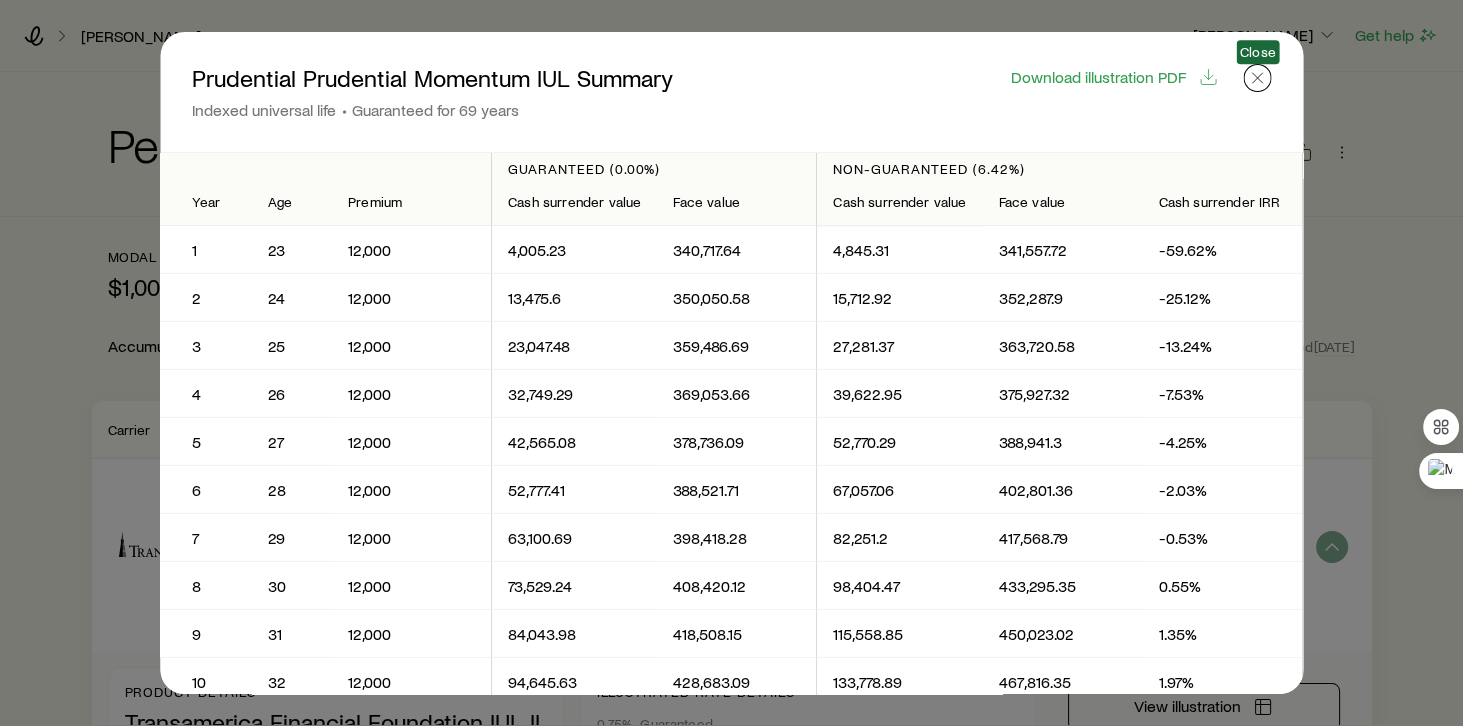 drag, startPoint x: 1255, startPoint y: 80, endPoint x: 1200, endPoint y: 92, distance: 56.293873 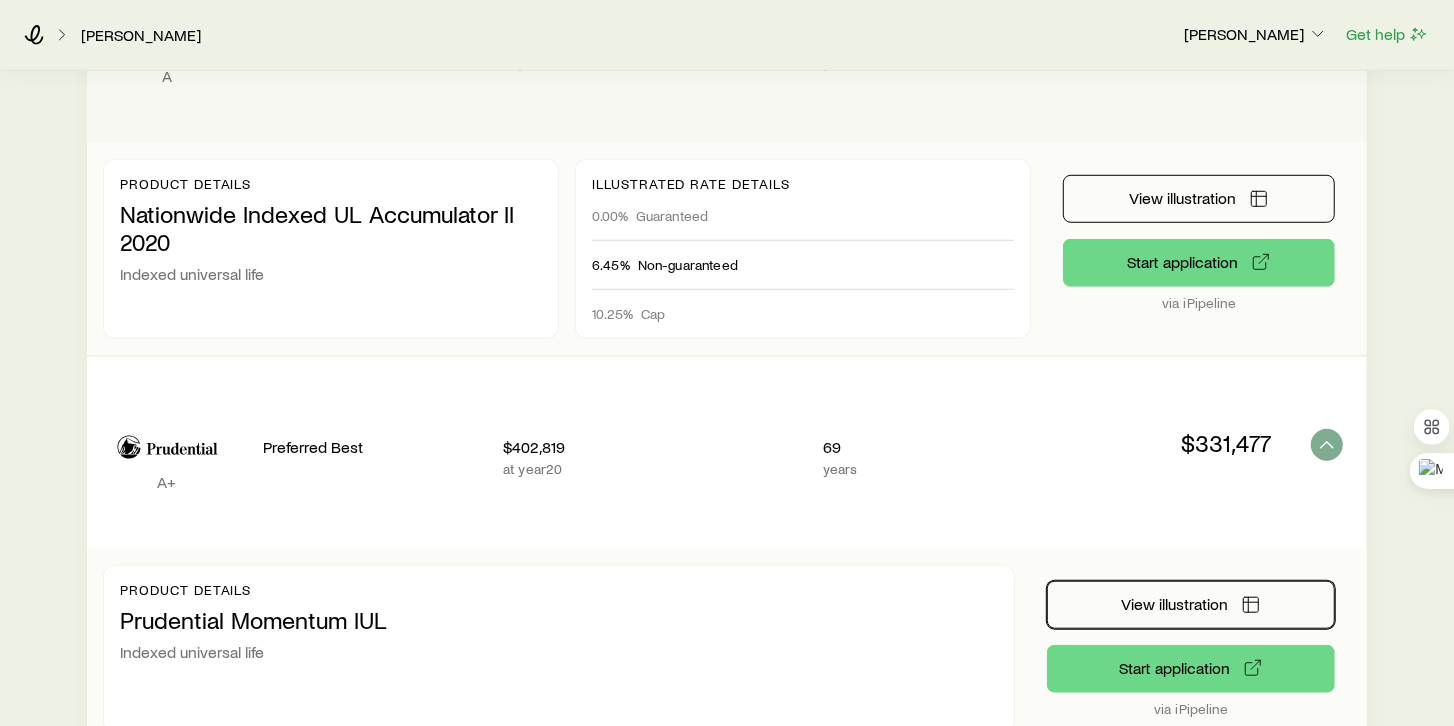 scroll, scrollTop: 857, scrollLeft: 0, axis: vertical 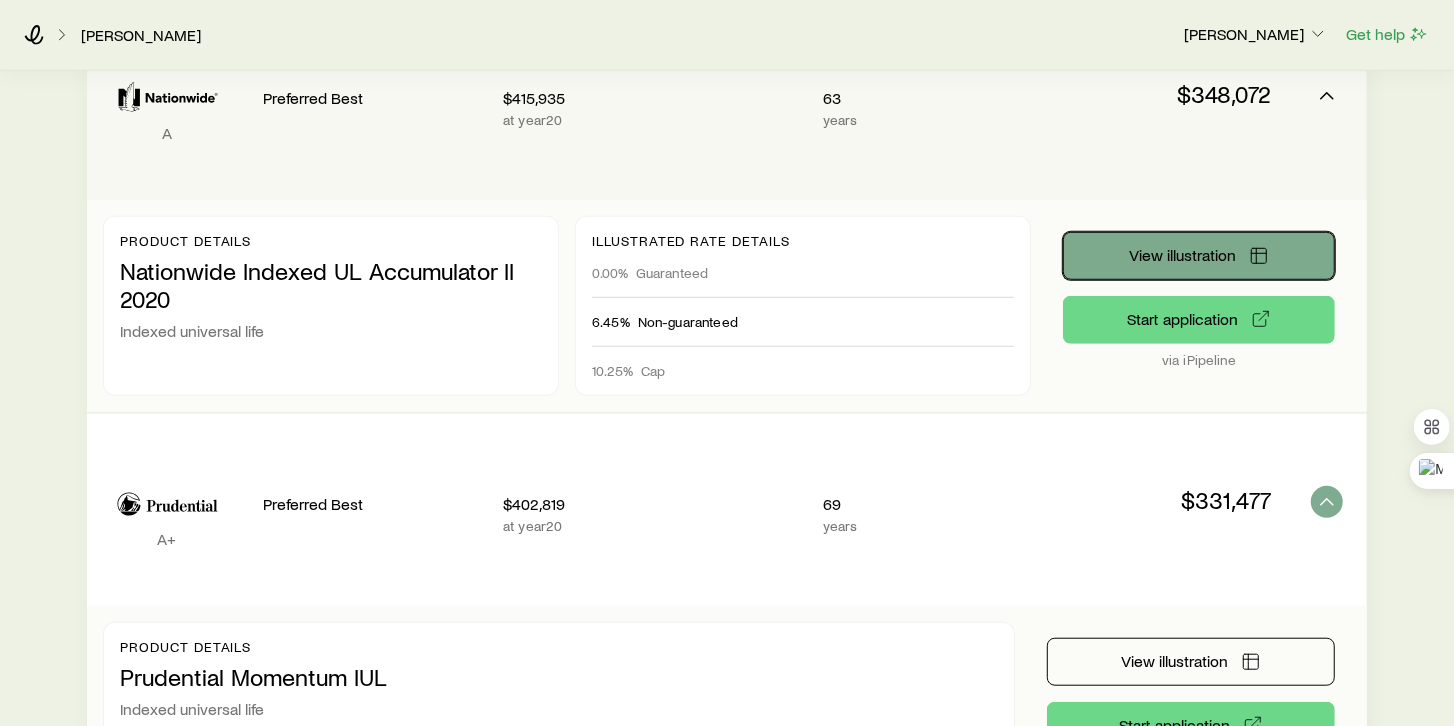 click on "View illustration" at bounding box center (1183, 255) 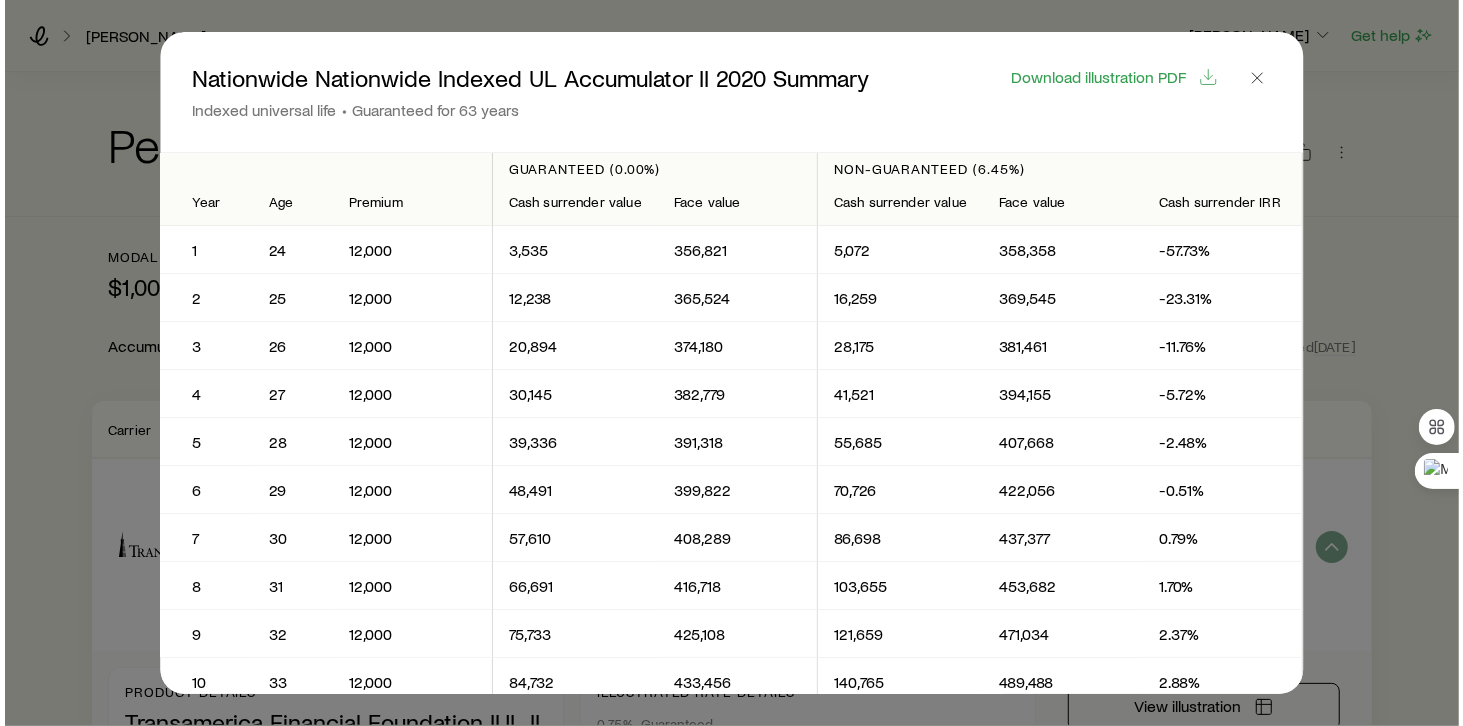 scroll, scrollTop: 0, scrollLeft: 0, axis: both 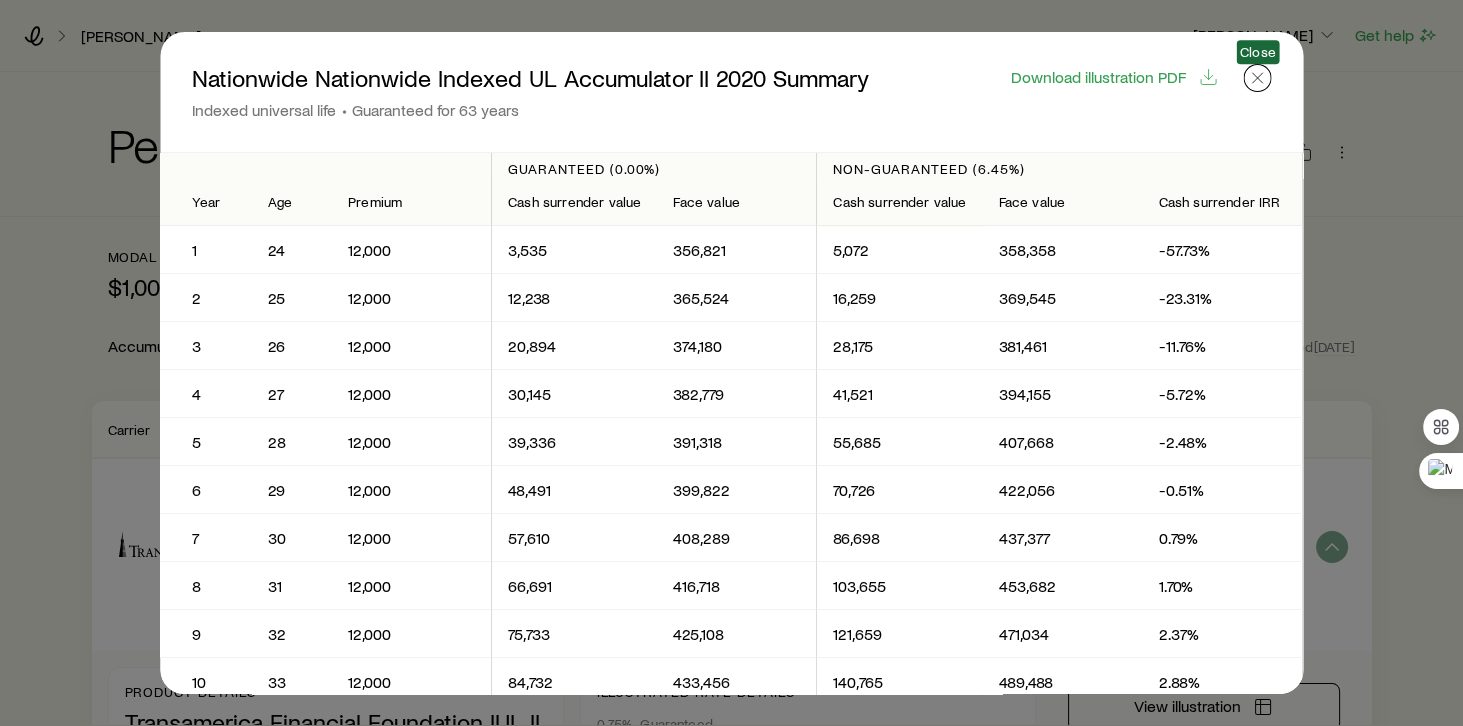 click 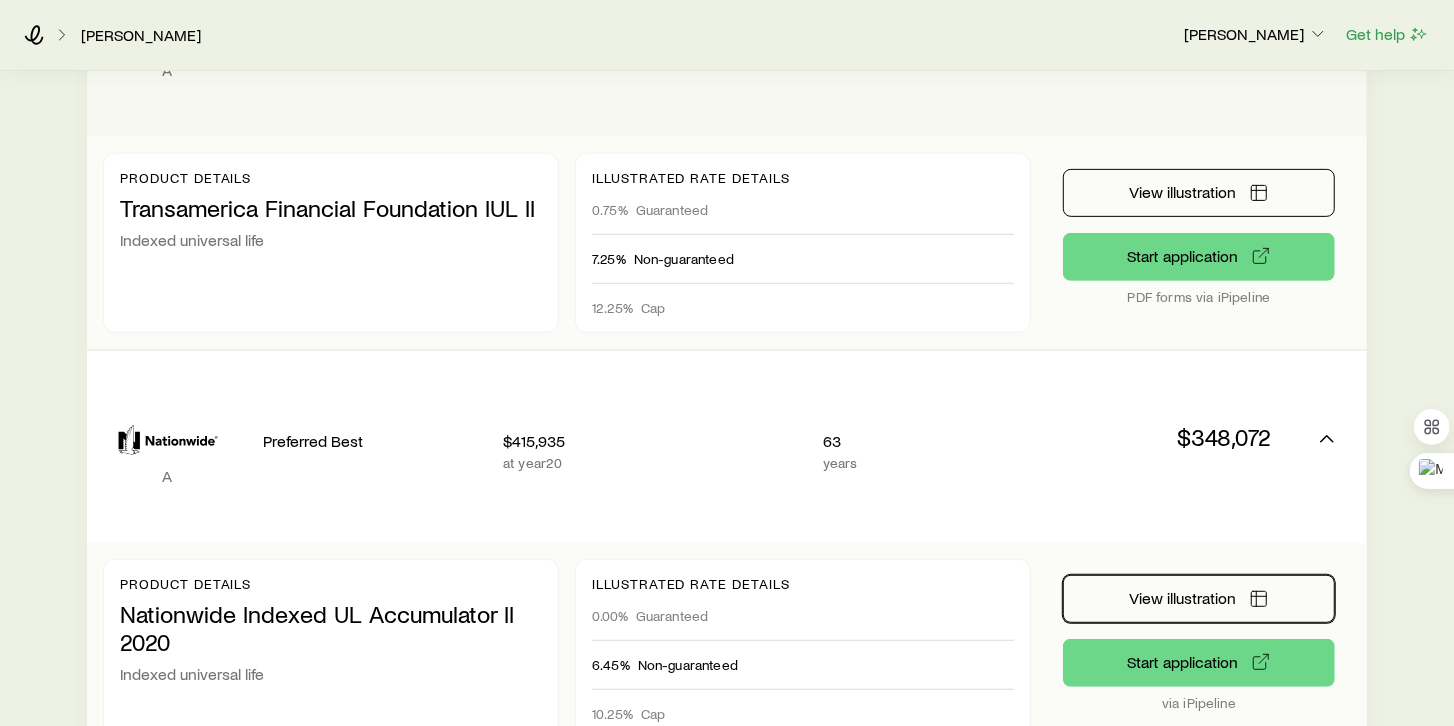 scroll, scrollTop: 457, scrollLeft: 0, axis: vertical 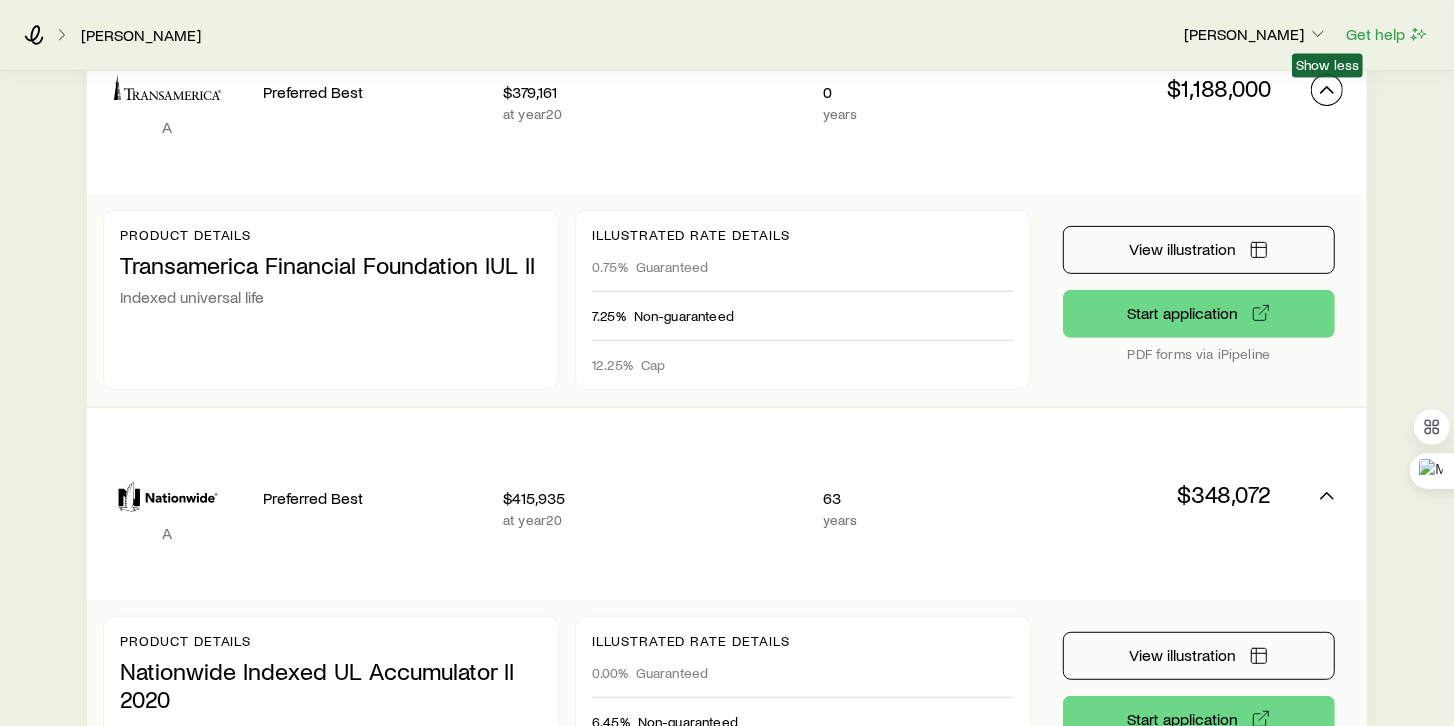 drag, startPoint x: 1320, startPoint y: 94, endPoint x: 1182, endPoint y: 184, distance: 164.75436 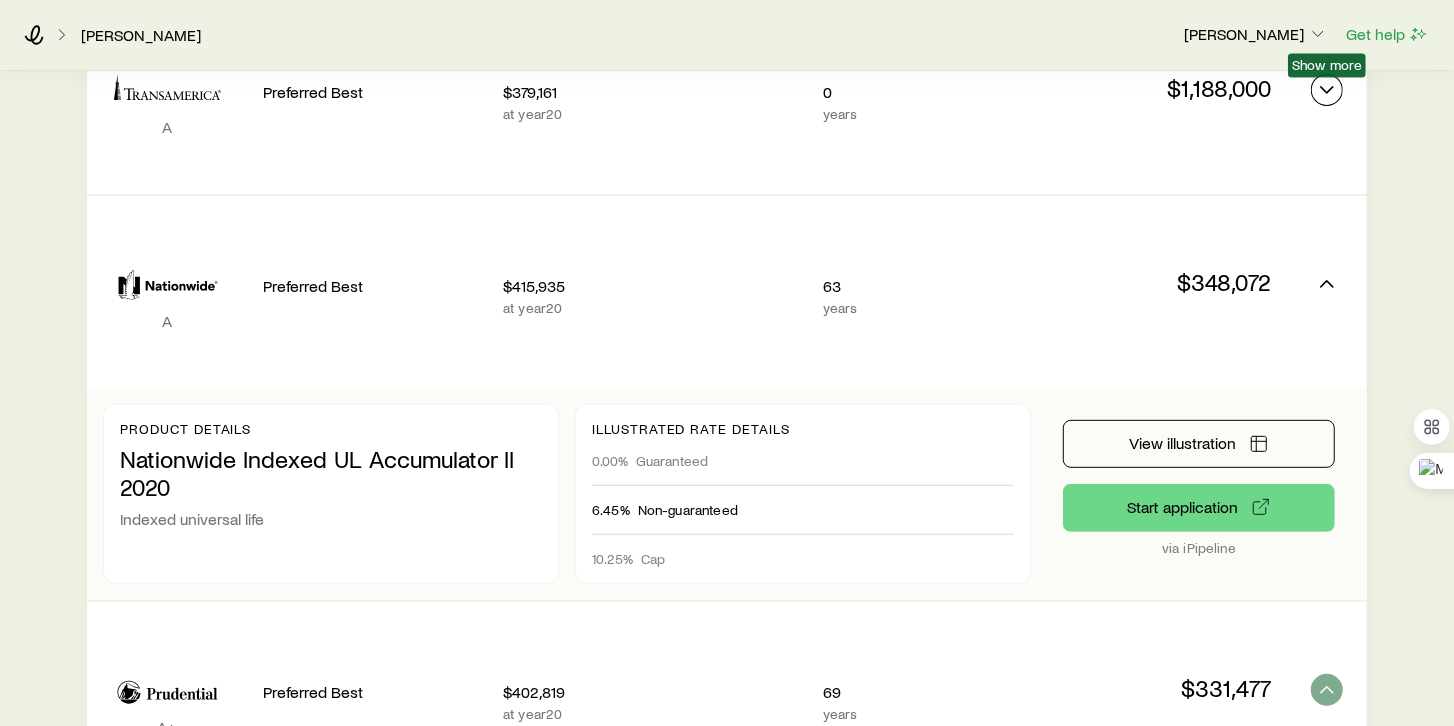 click 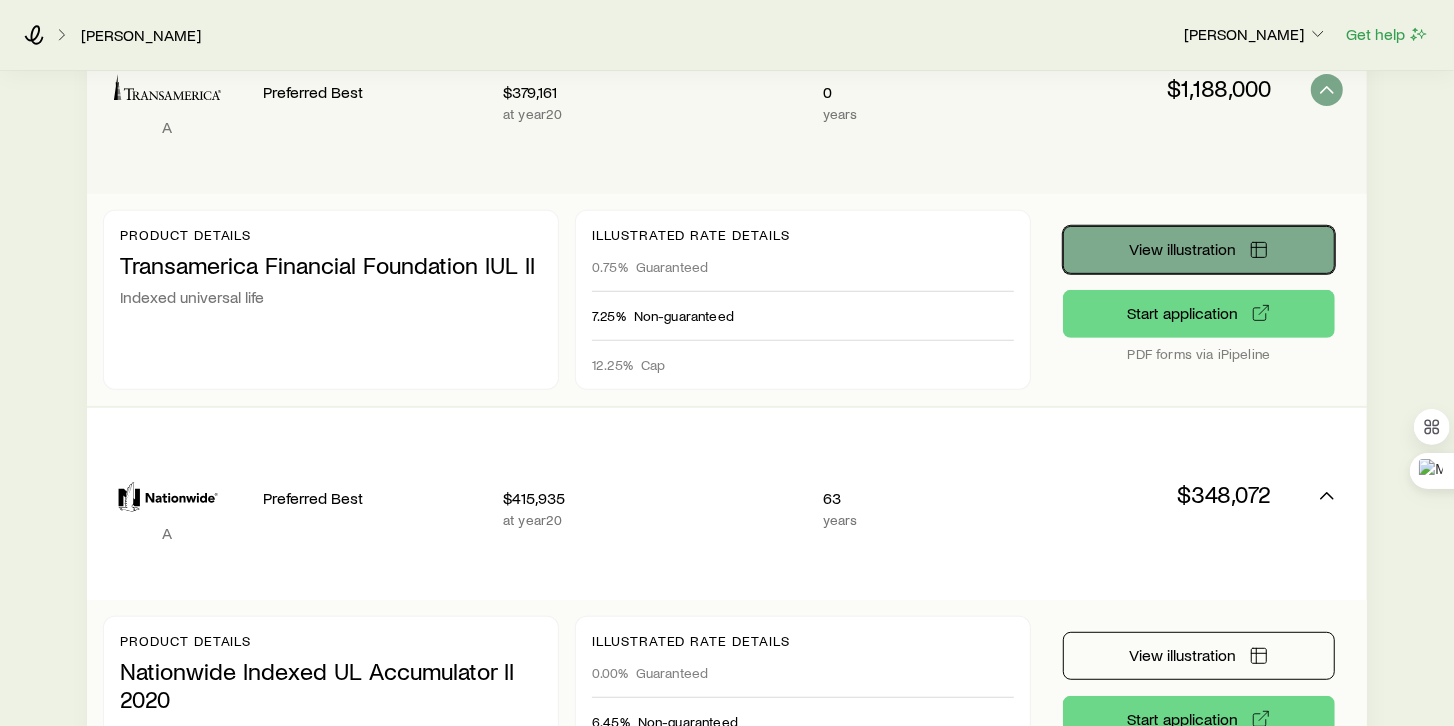 click on "View illustration" at bounding box center (1199, 250) 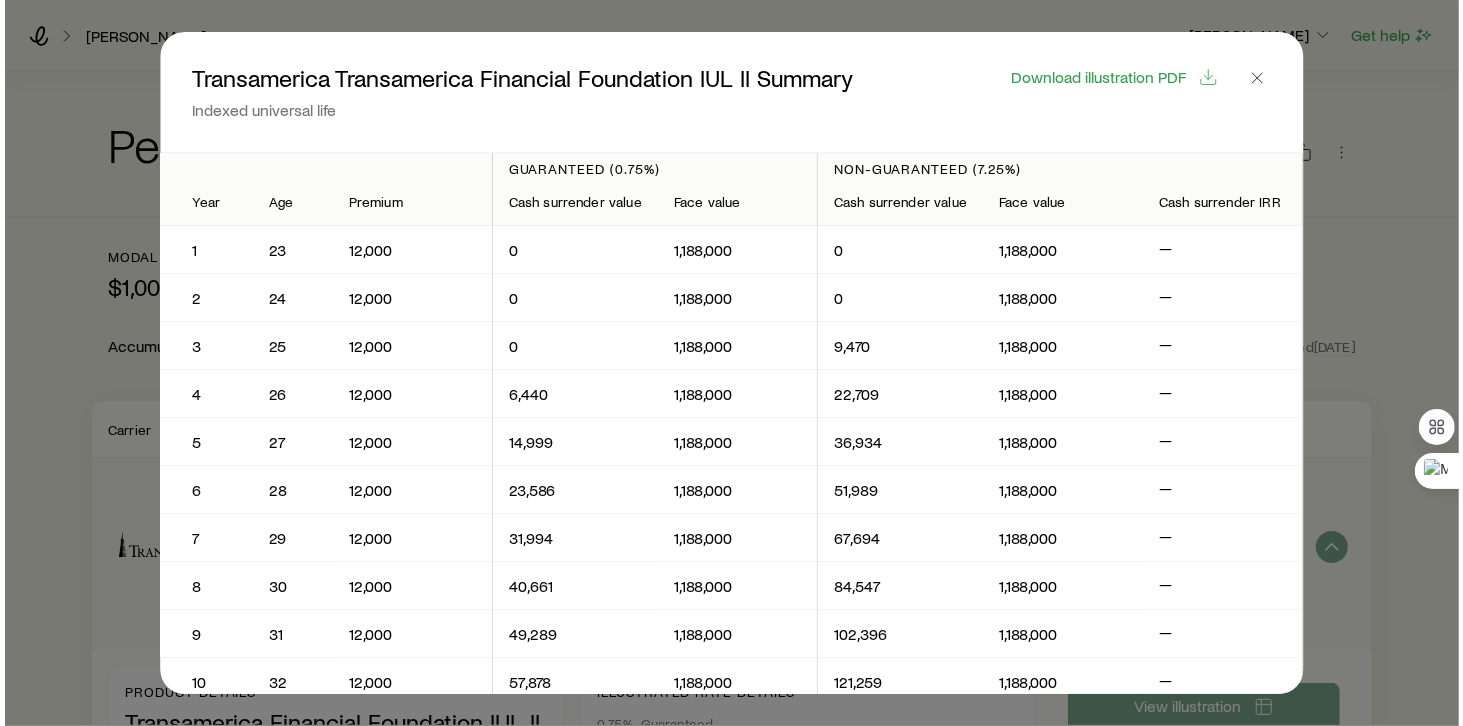 scroll, scrollTop: 0, scrollLeft: 0, axis: both 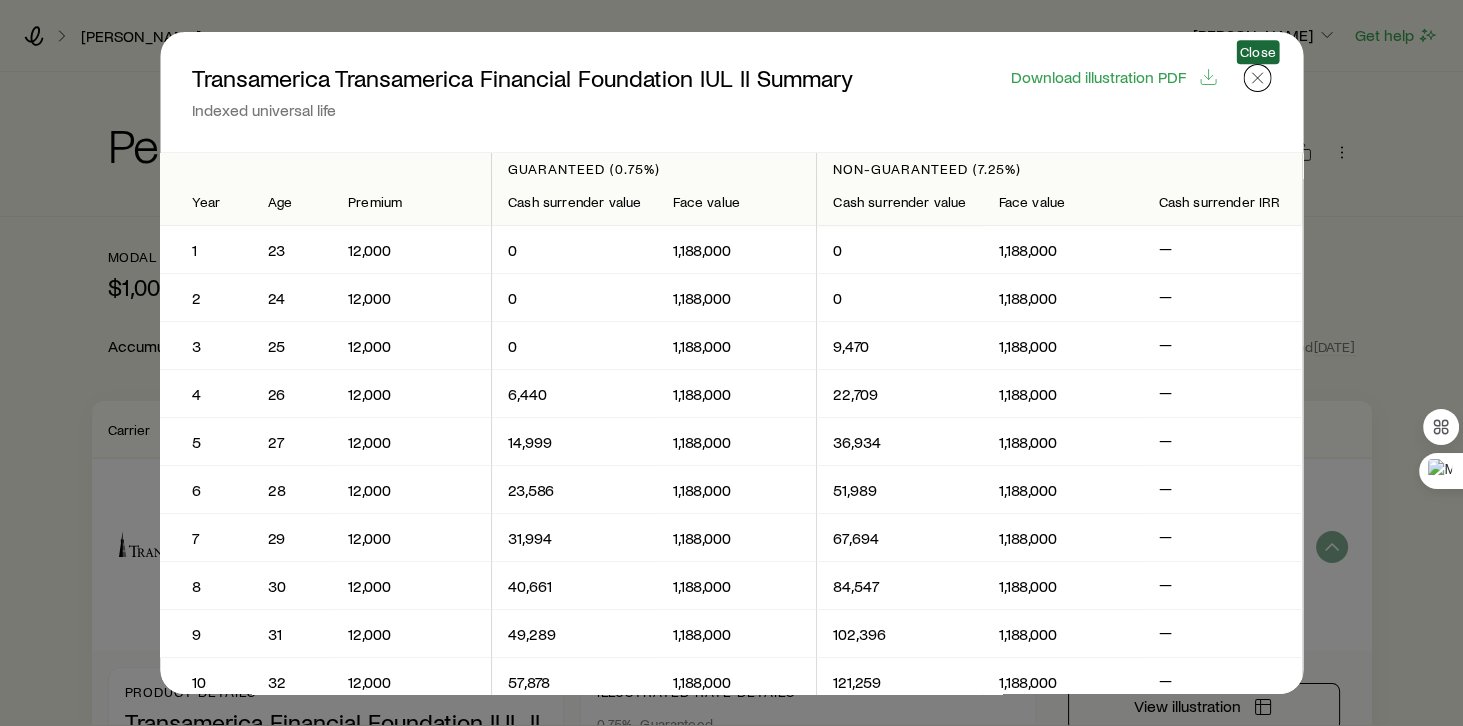 click 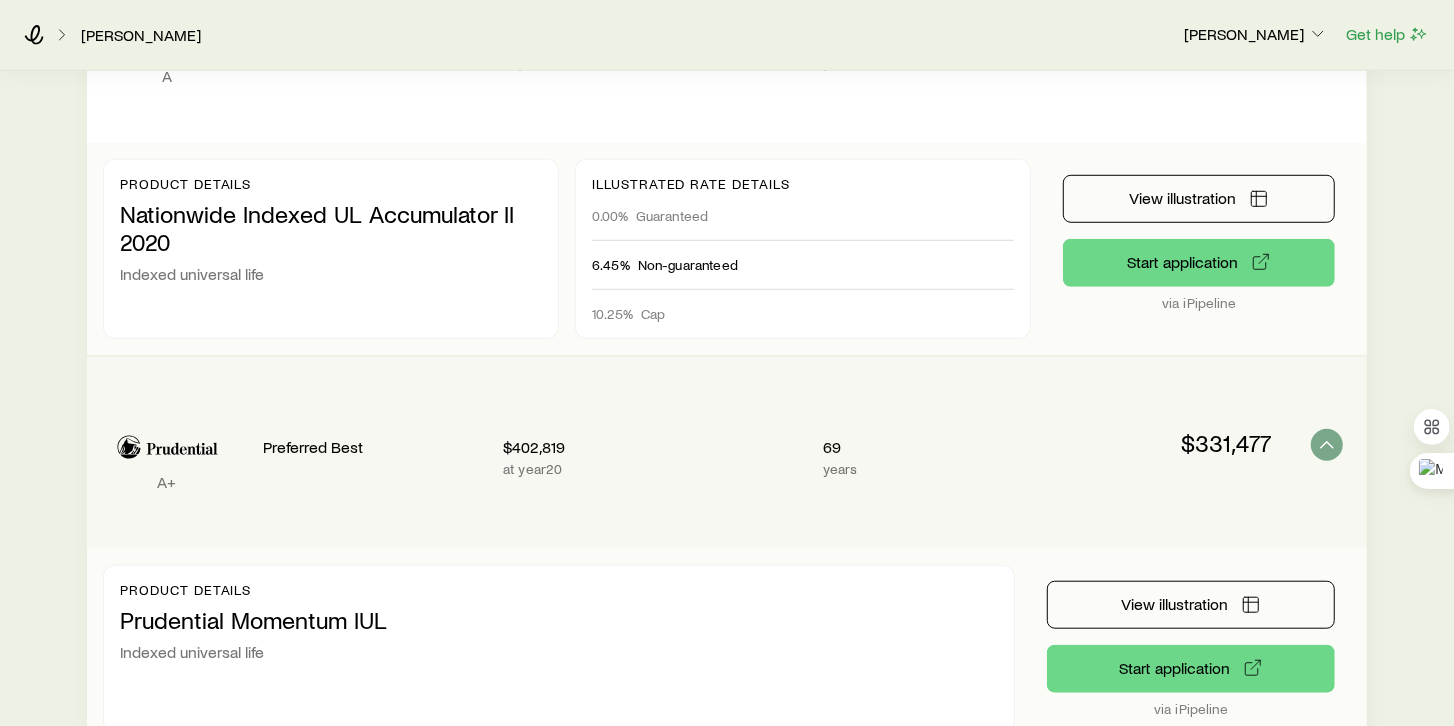 scroll, scrollTop: 971, scrollLeft: 0, axis: vertical 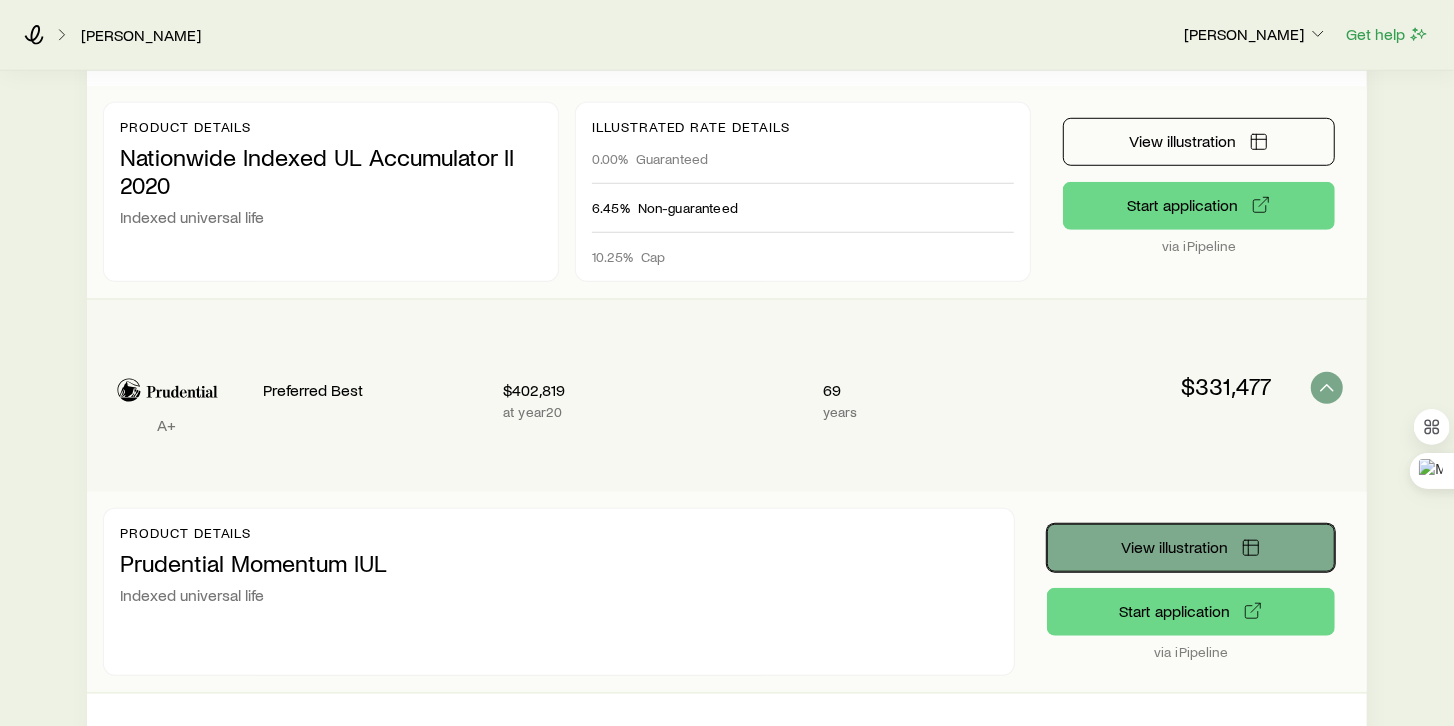 click on "View illustration" at bounding box center [1191, 548] 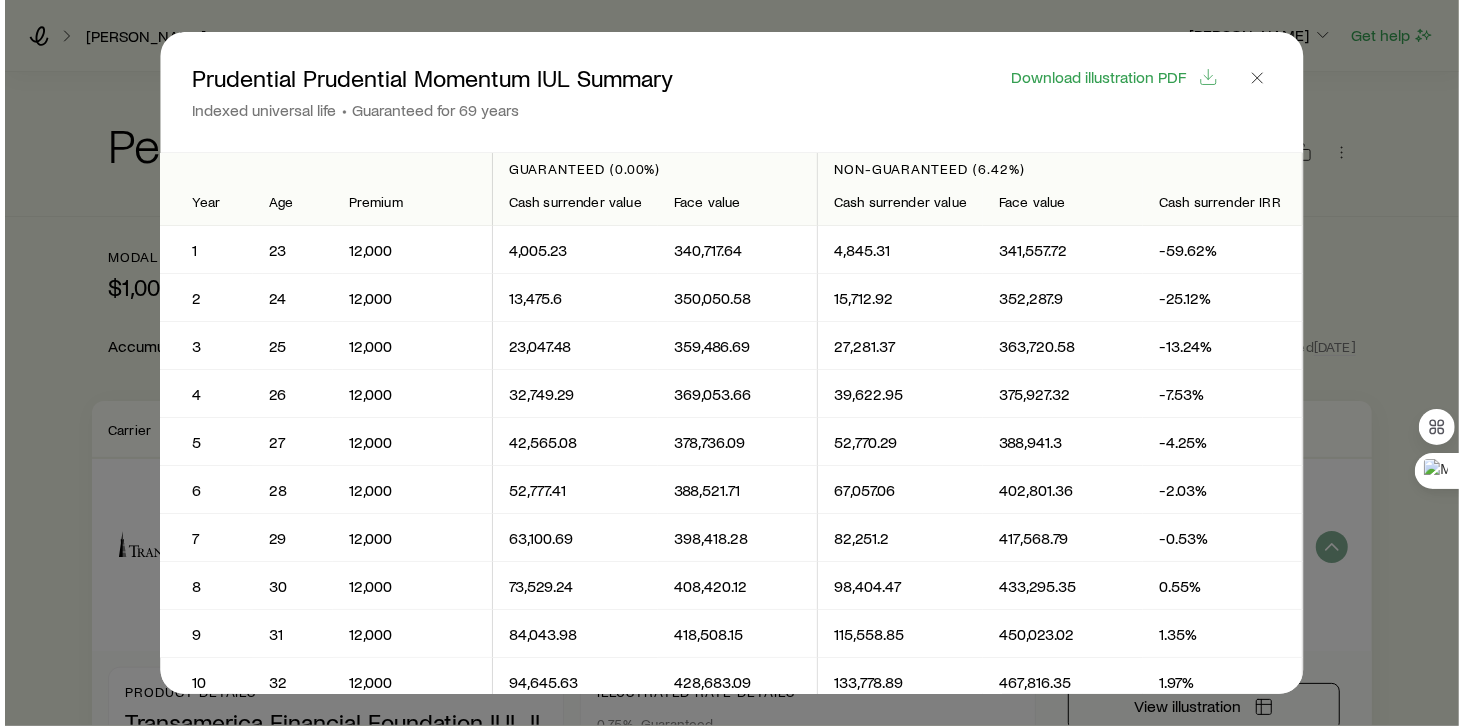 scroll, scrollTop: 0, scrollLeft: 0, axis: both 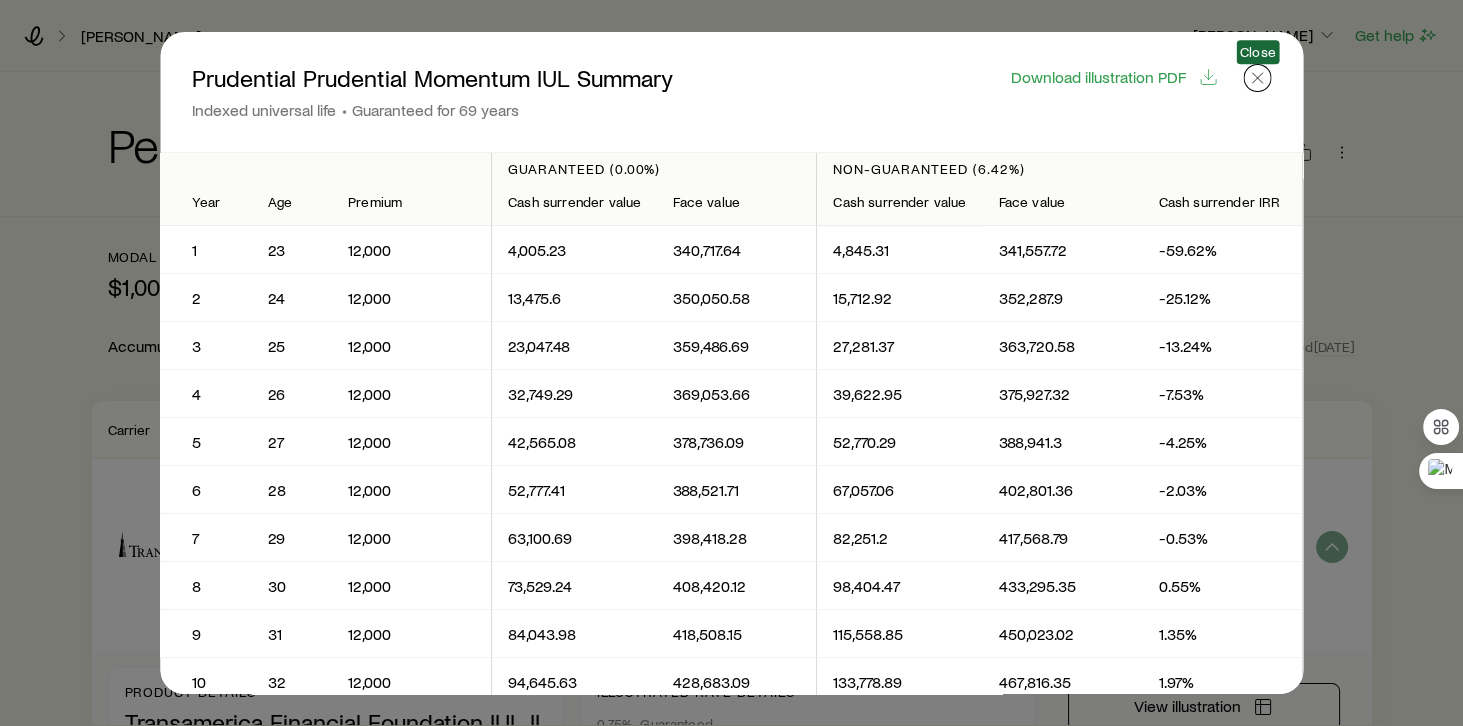 click 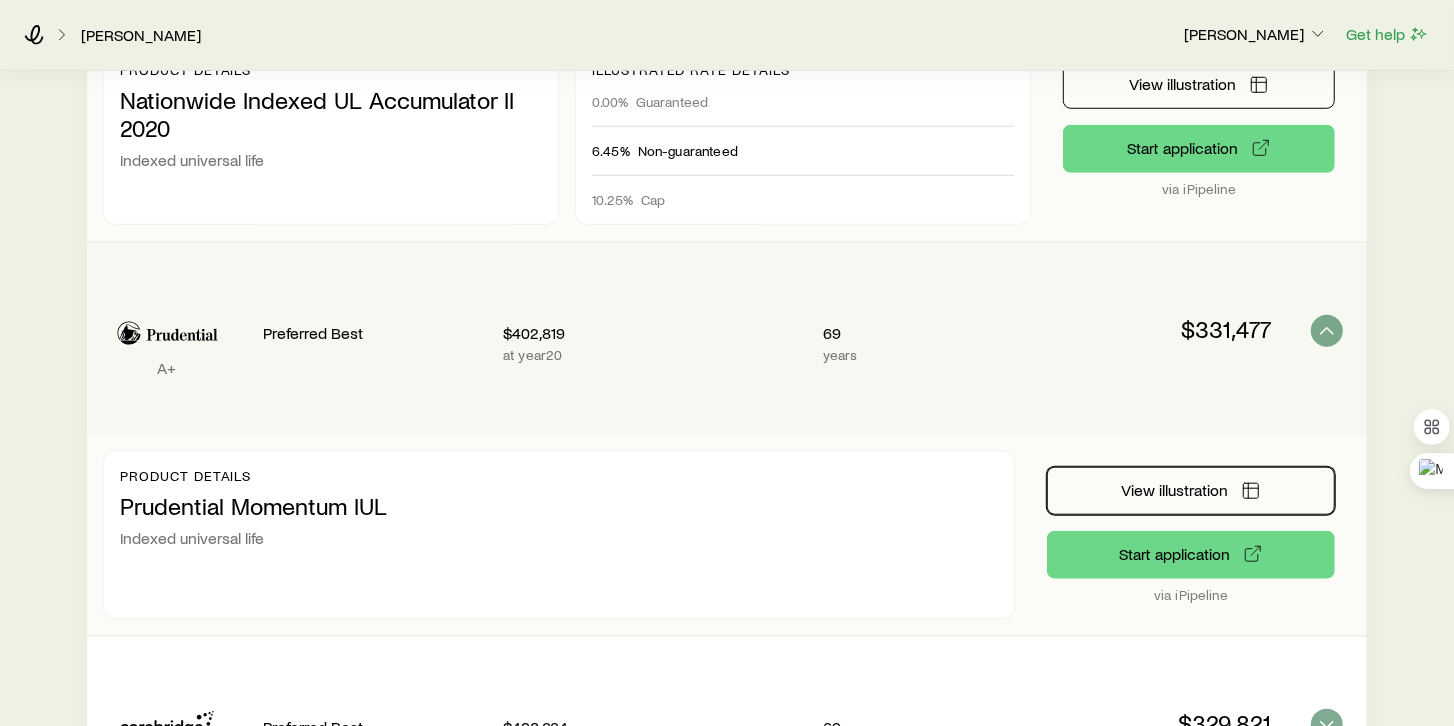 scroll, scrollTop: 1085, scrollLeft: 0, axis: vertical 